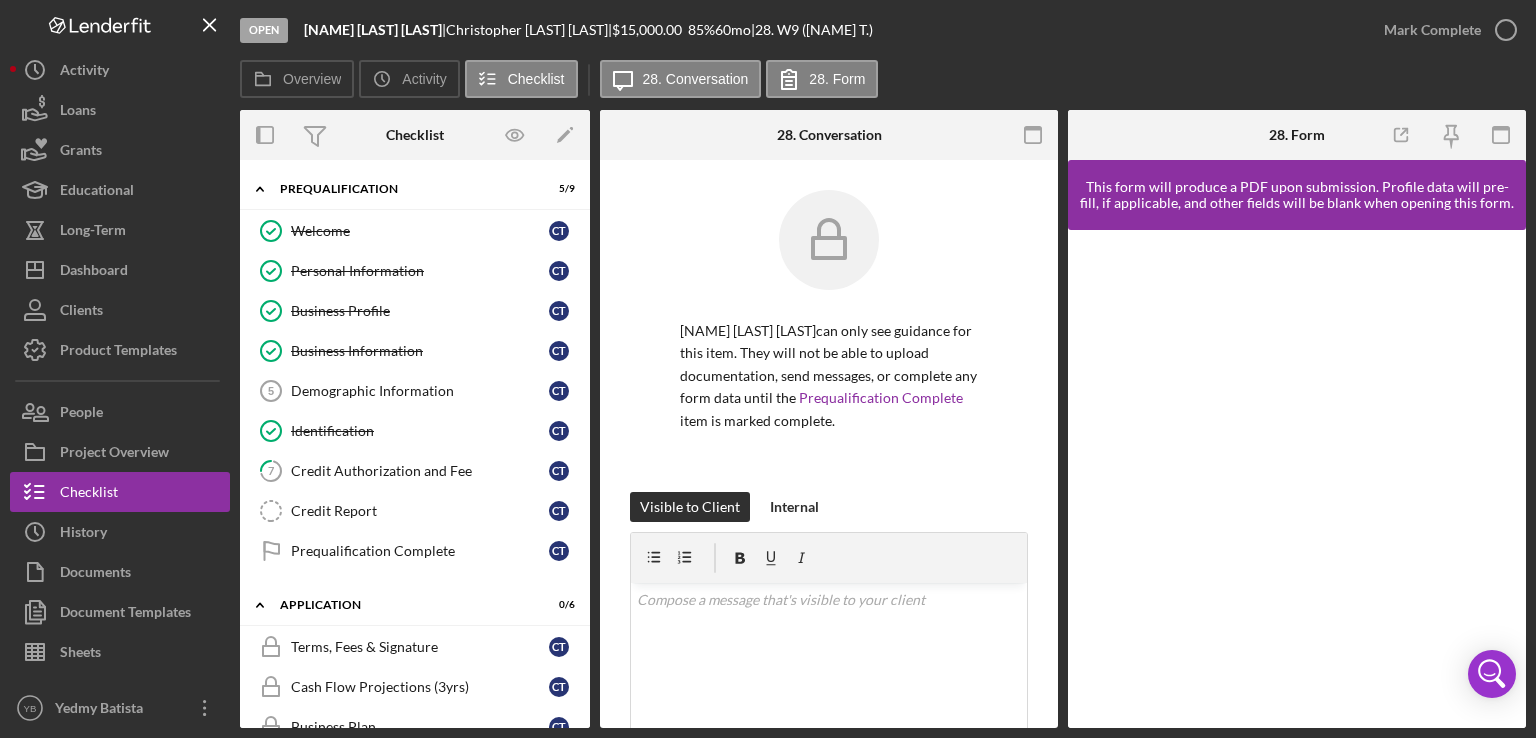 scroll, scrollTop: 0, scrollLeft: 0, axis: both 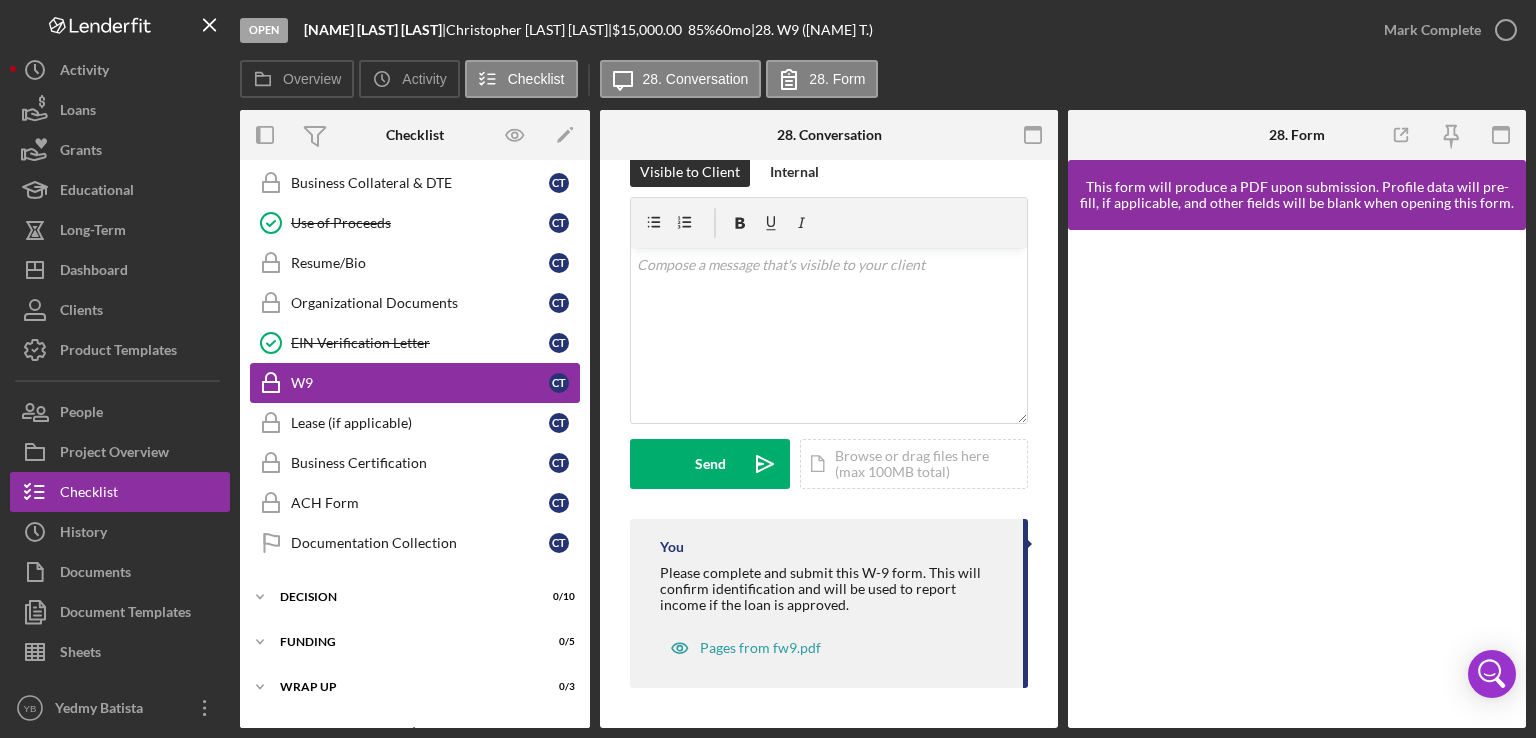 click on "W9 W9 C T" at bounding box center [415, 383] 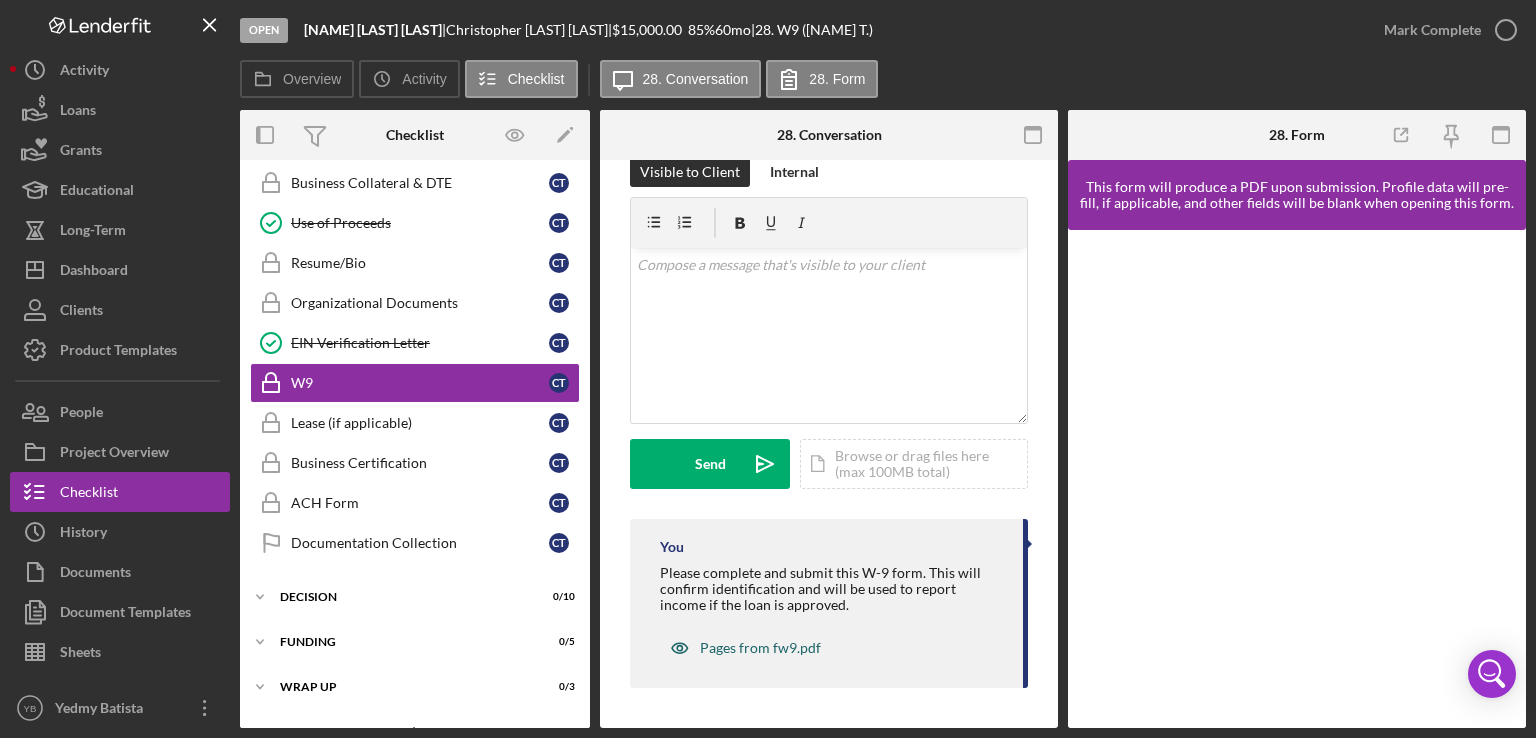 click on "Pages from fw9.pdf" at bounding box center [745, 648] 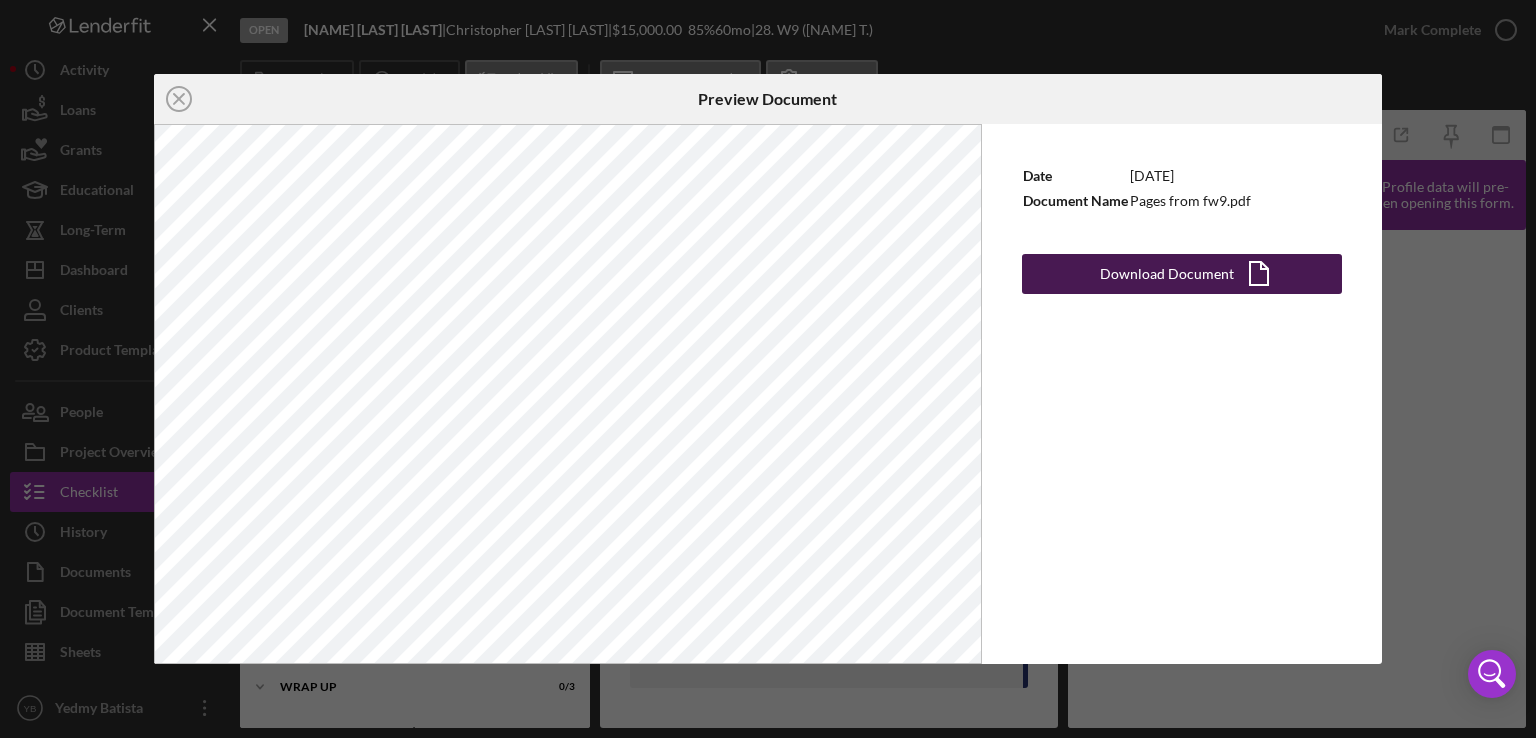 click on "Download Document" at bounding box center [1167, 274] 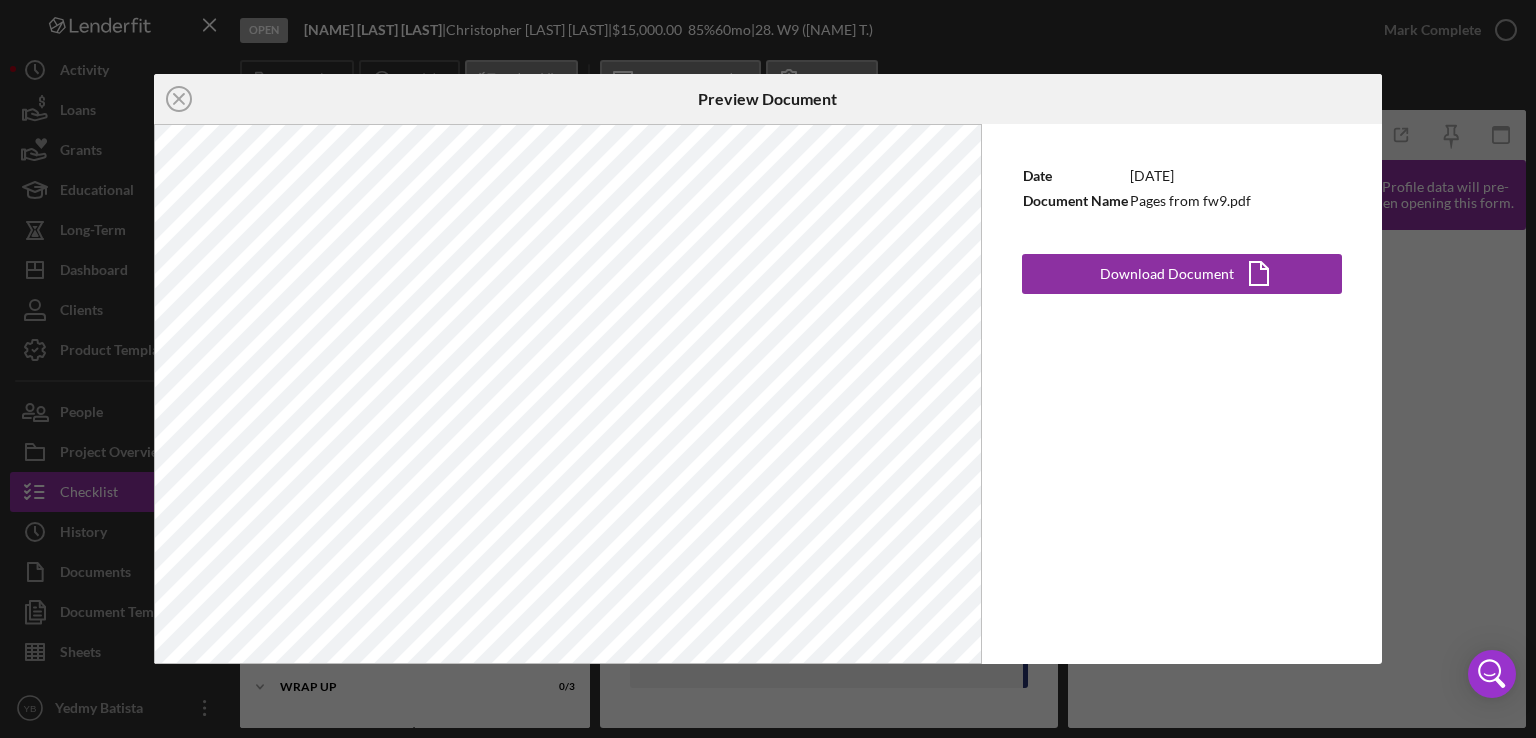 click on "Icon/Close Preview Document Date 1/4/2024 Document Name Pages from fw9.pdf Download Document Icon/Document" at bounding box center (768, 369) 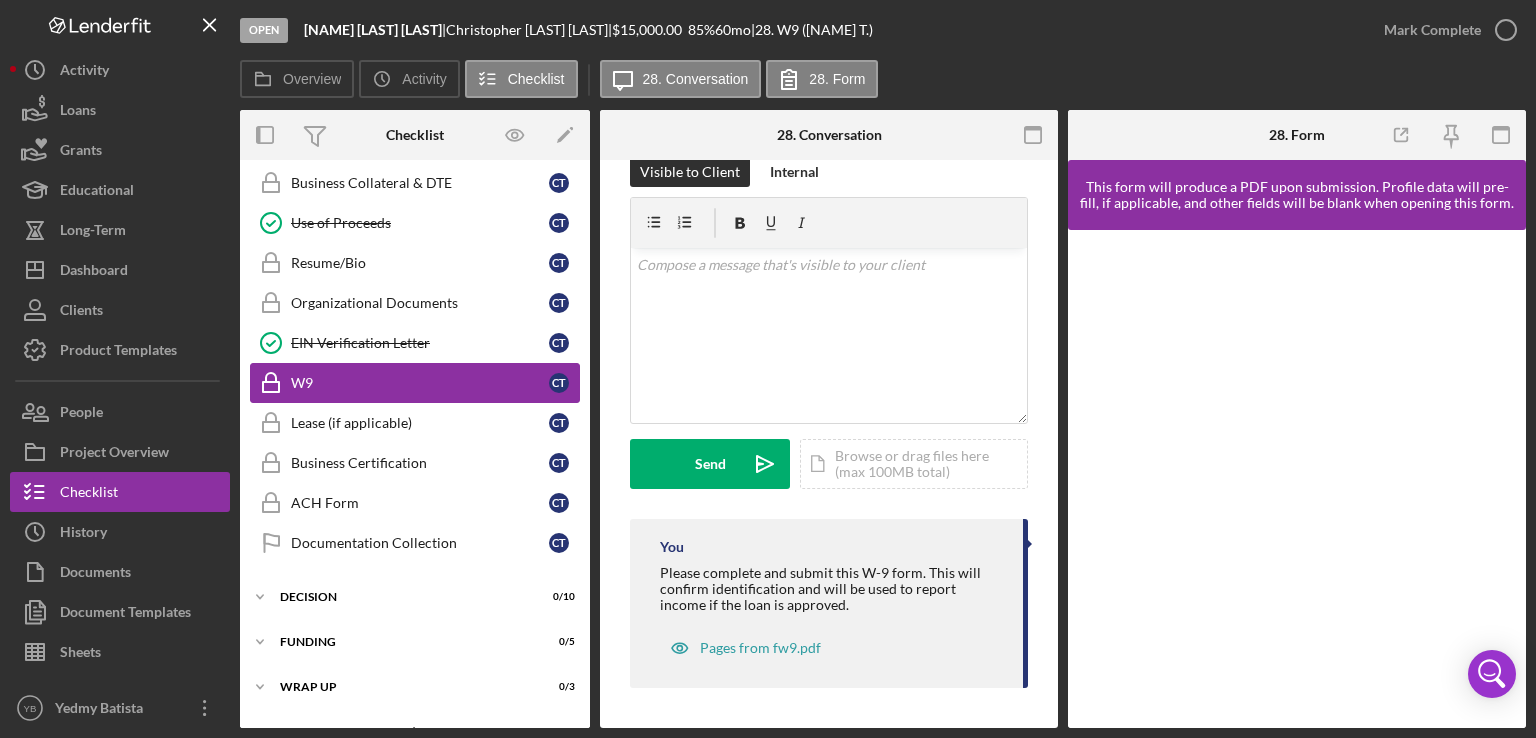 click on "W9" at bounding box center (420, 383) 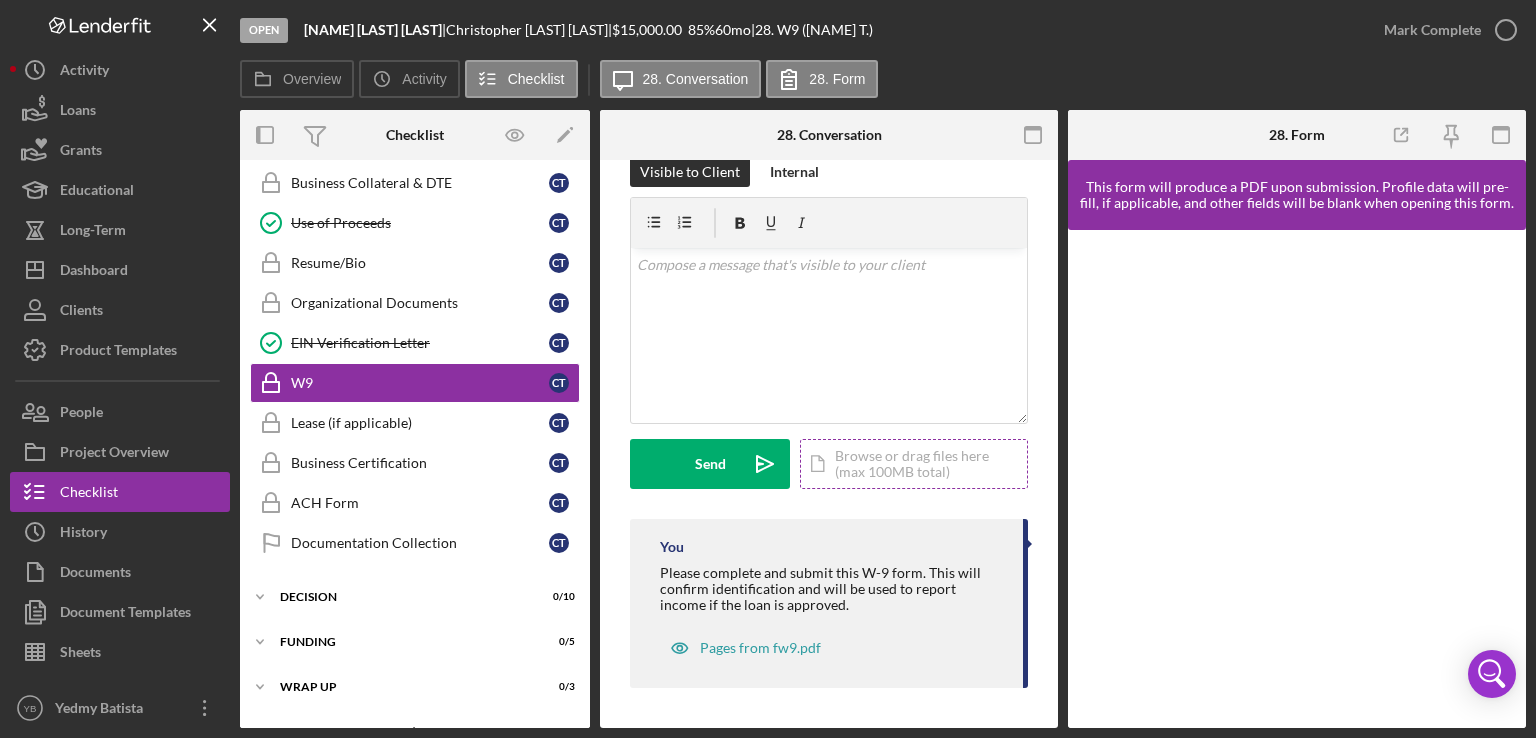 click on "Icon/Document Browse or drag files here (max 100MB total) Tap to choose files or take a photo" at bounding box center [914, 464] 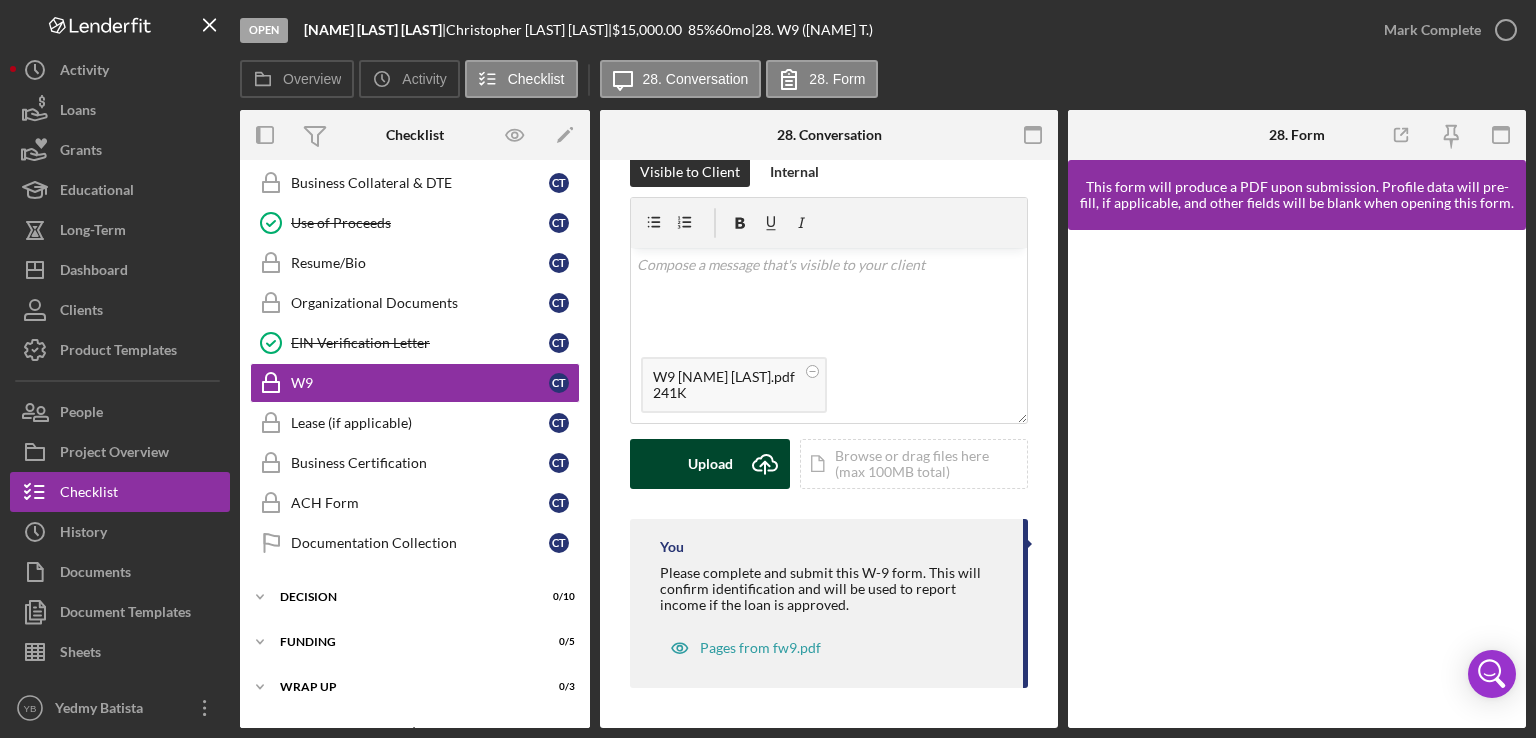 click on "Upload" at bounding box center (710, 464) 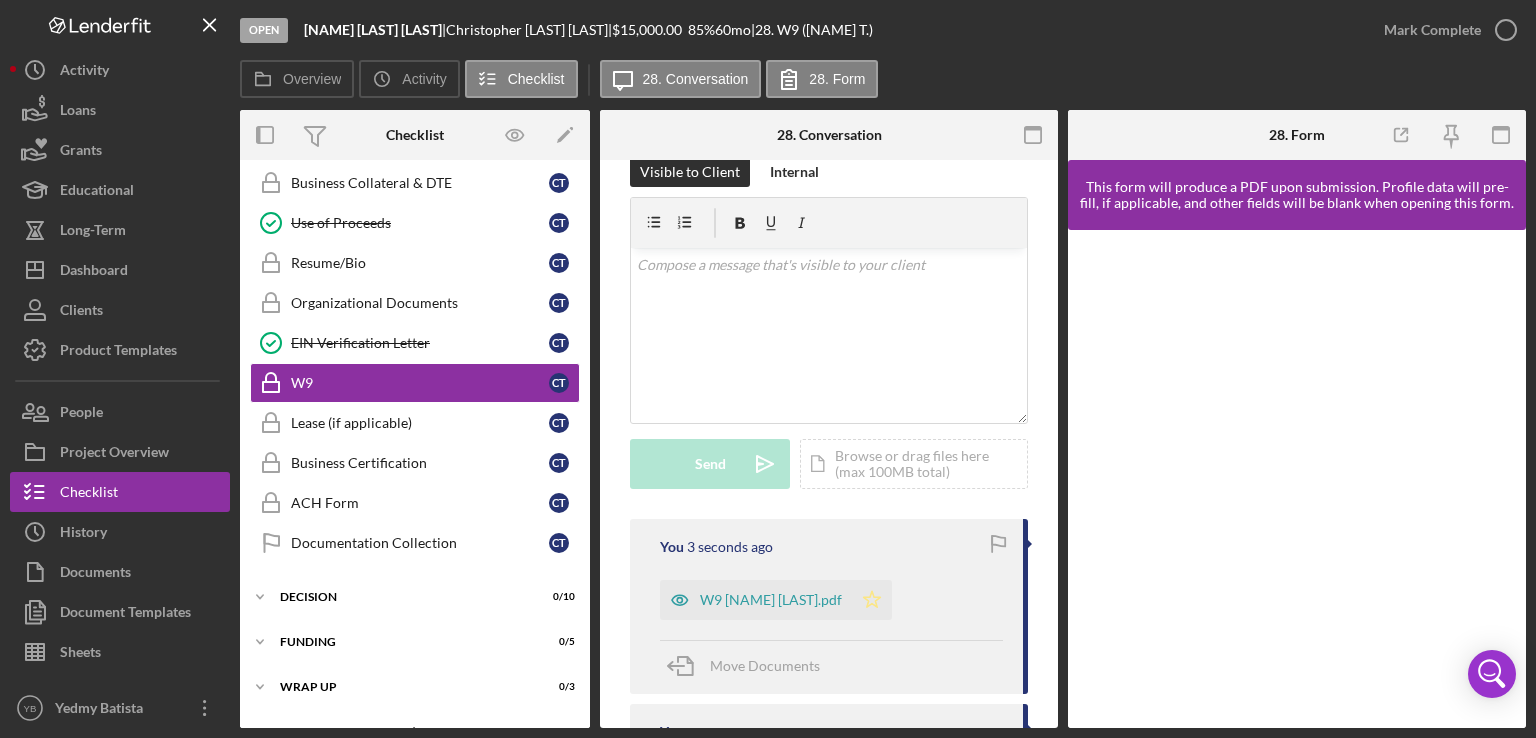 click 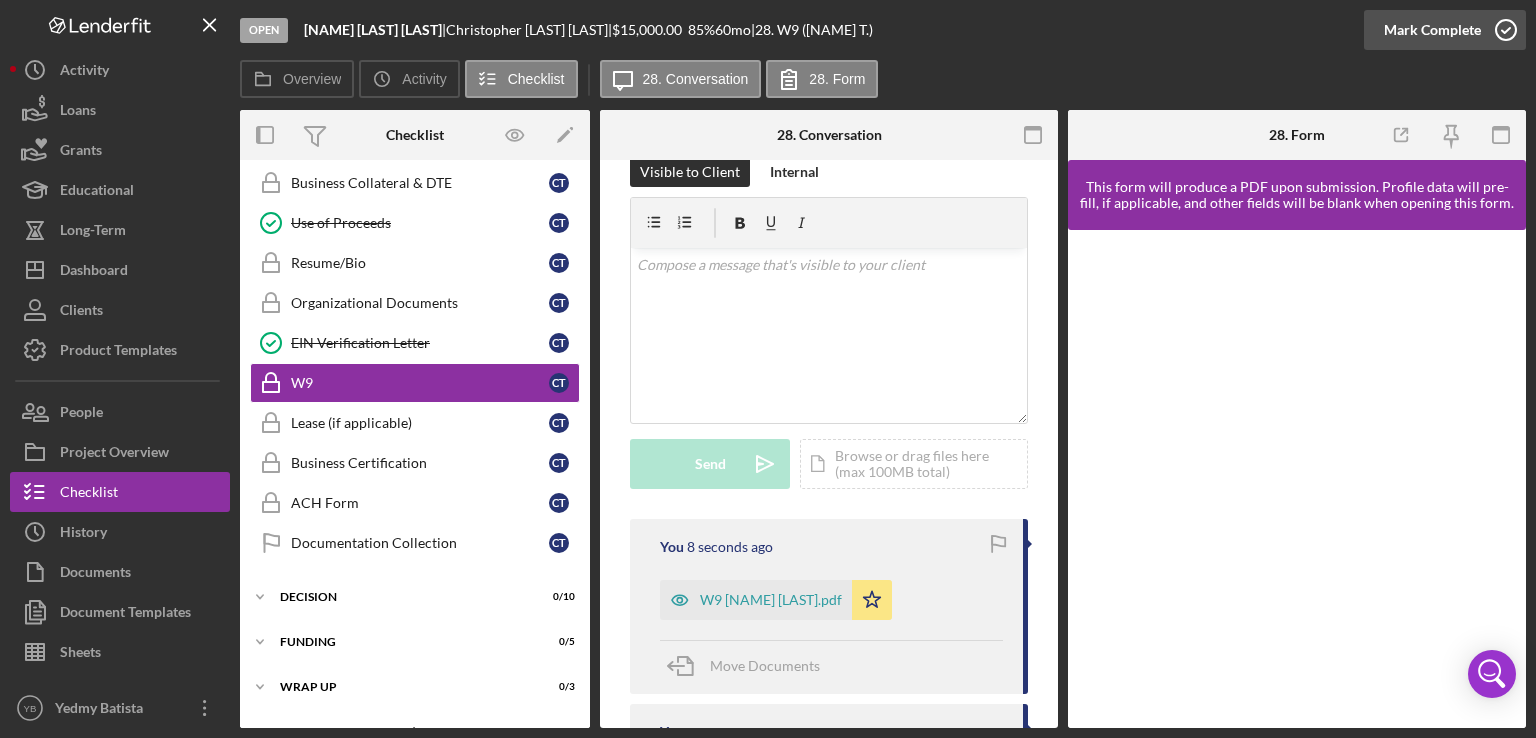 click on "Mark Complete" at bounding box center [1432, 30] 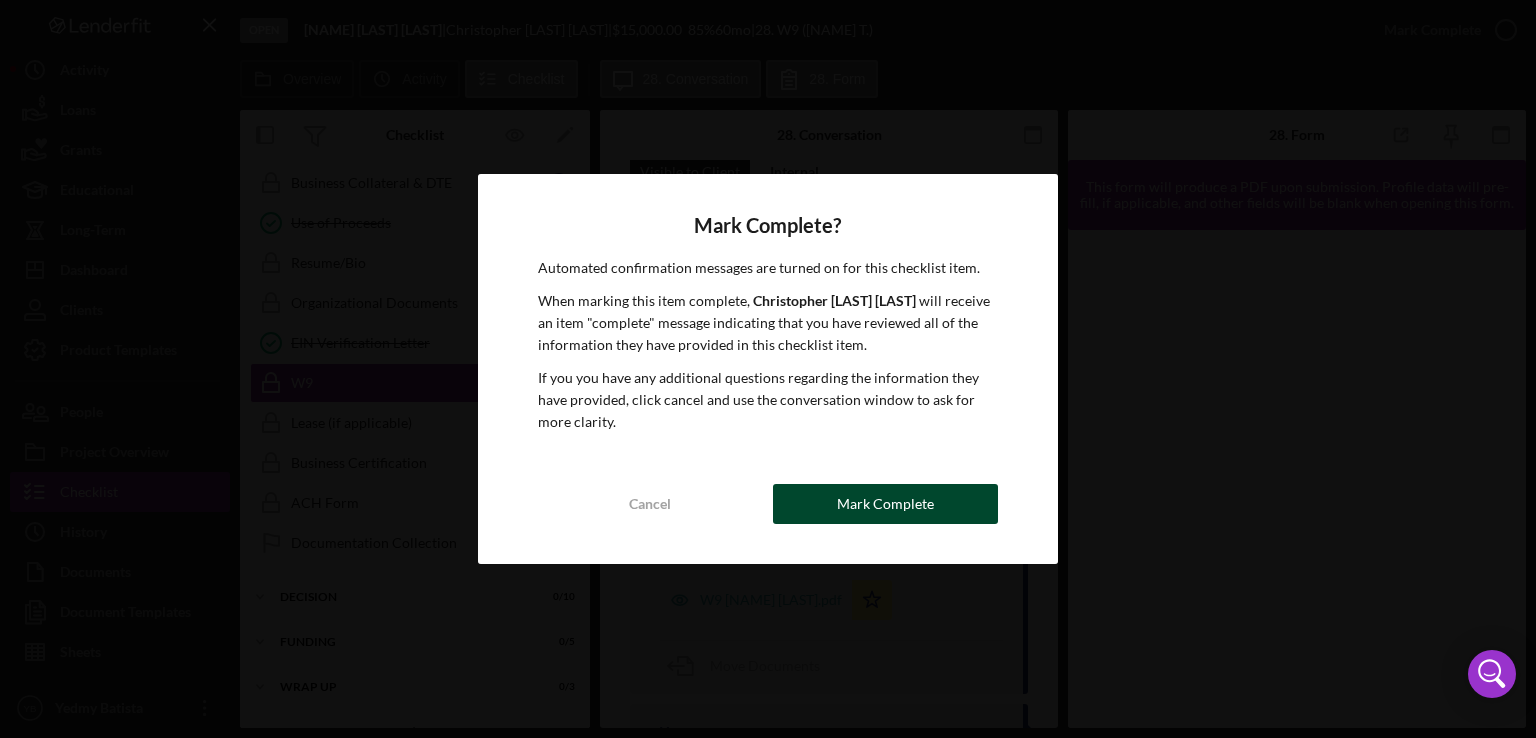 click on "Mark Complete" at bounding box center [885, 504] 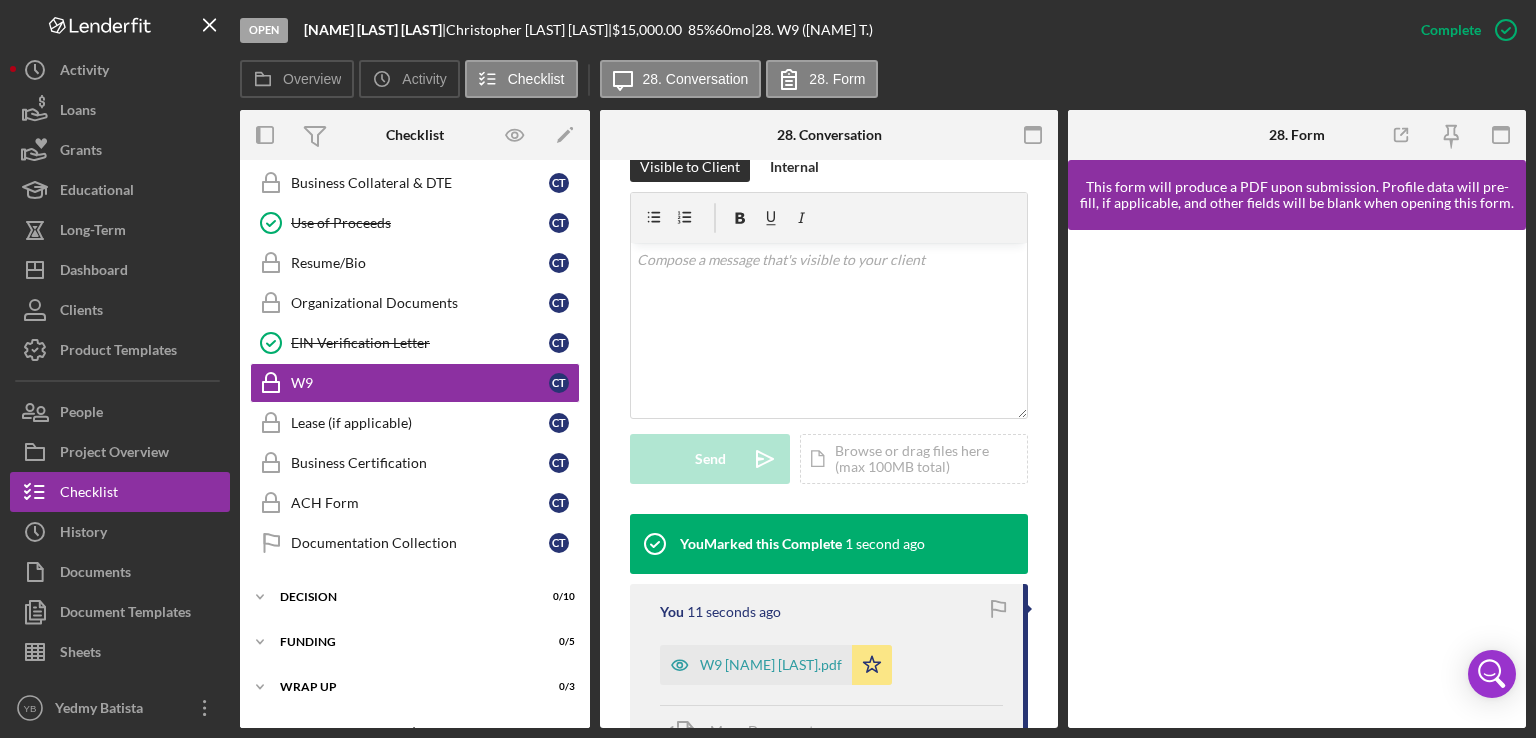 scroll, scrollTop: 352, scrollLeft: 0, axis: vertical 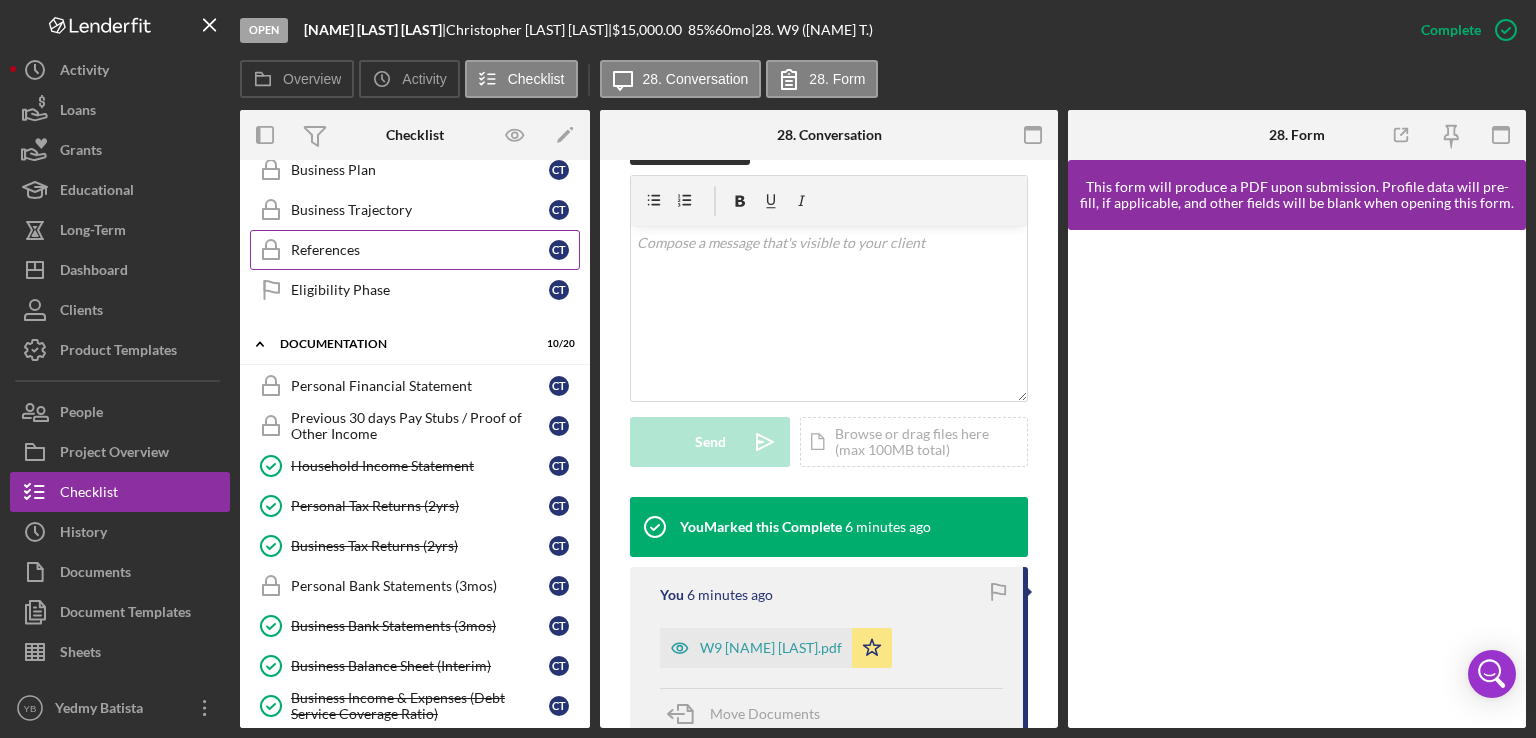 click on "References" at bounding box center (420, 250) 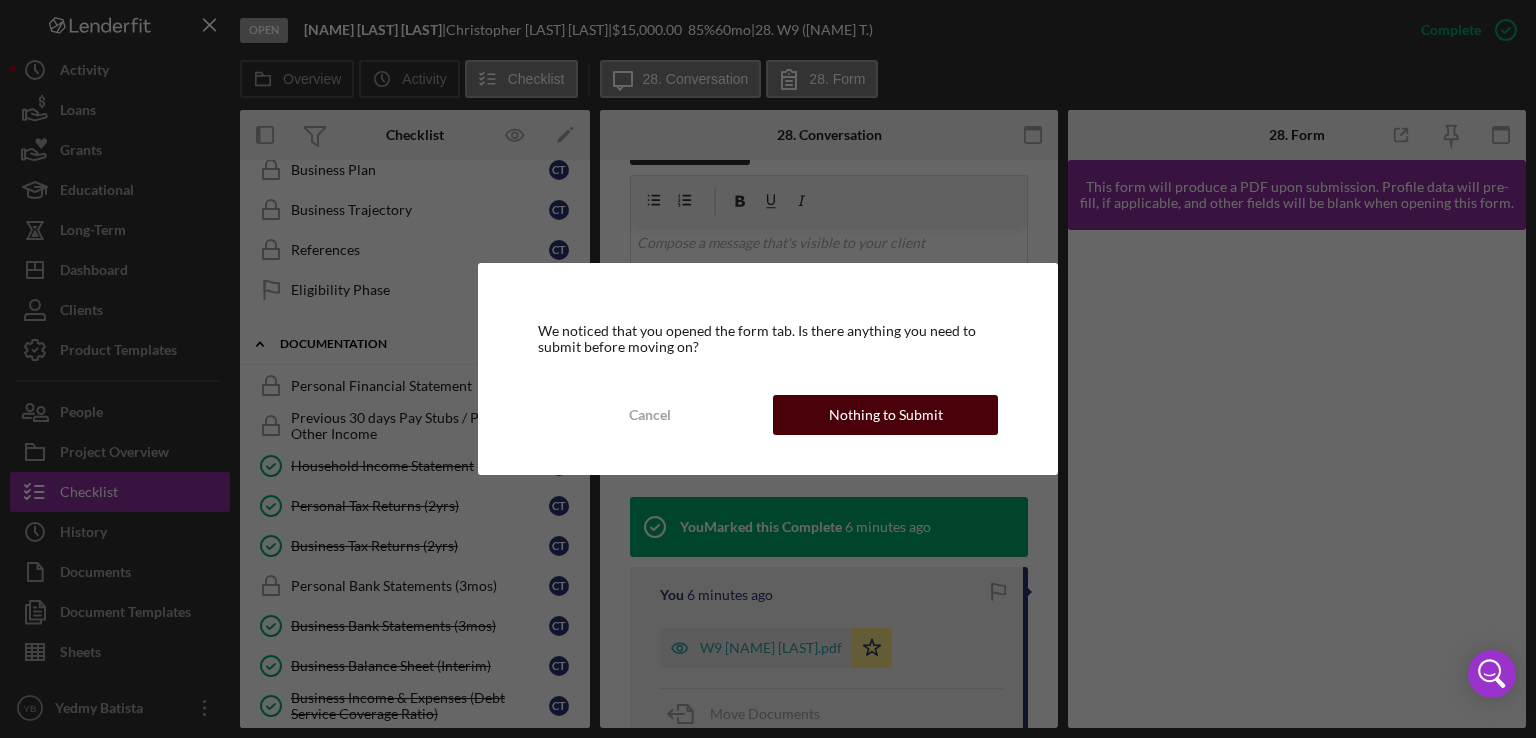 click on "Nothing to Submit" at bounding box center [886, 415] 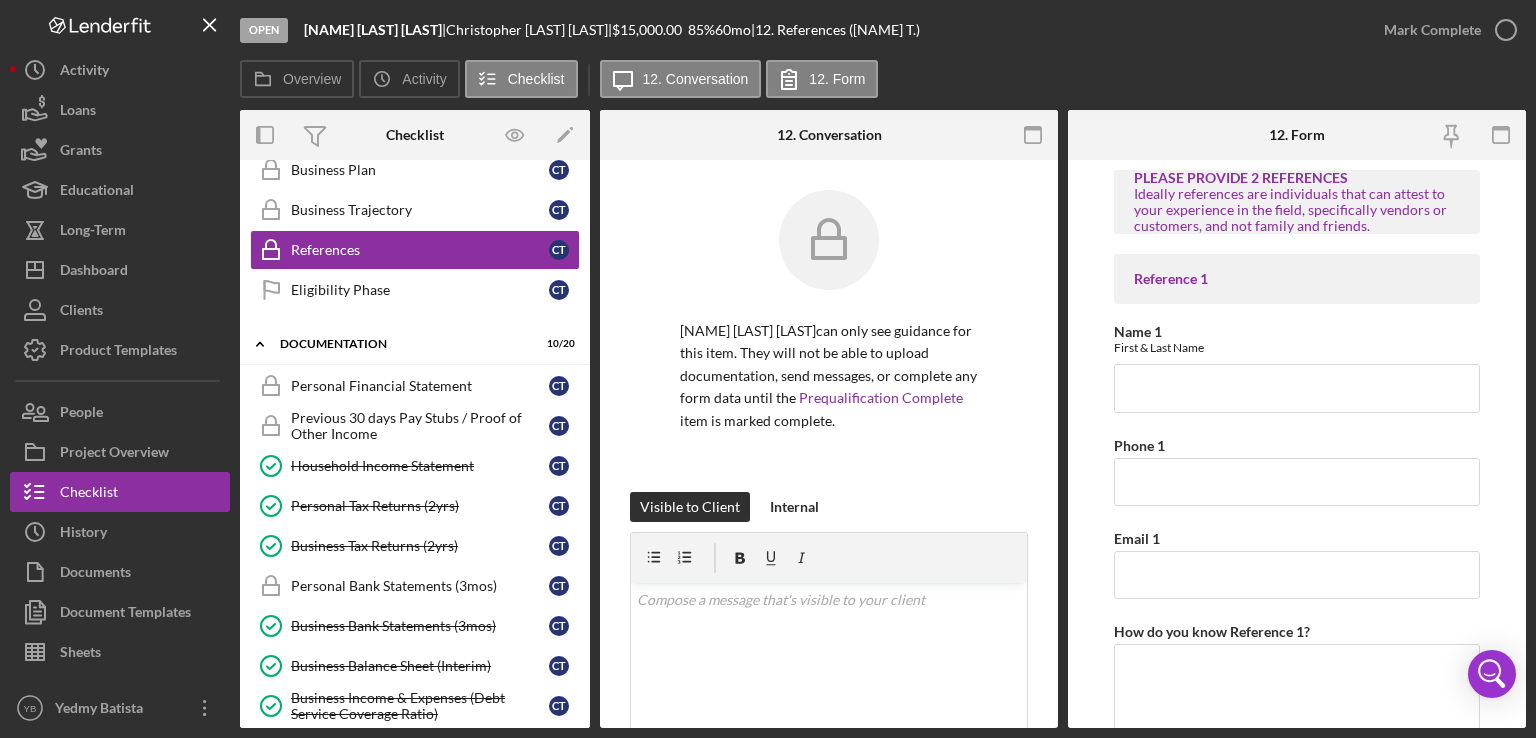 drag, startPoint x: 593, startPoint y: 359, endPoint x: 585, endPoint y: 352, distance: 10.630146 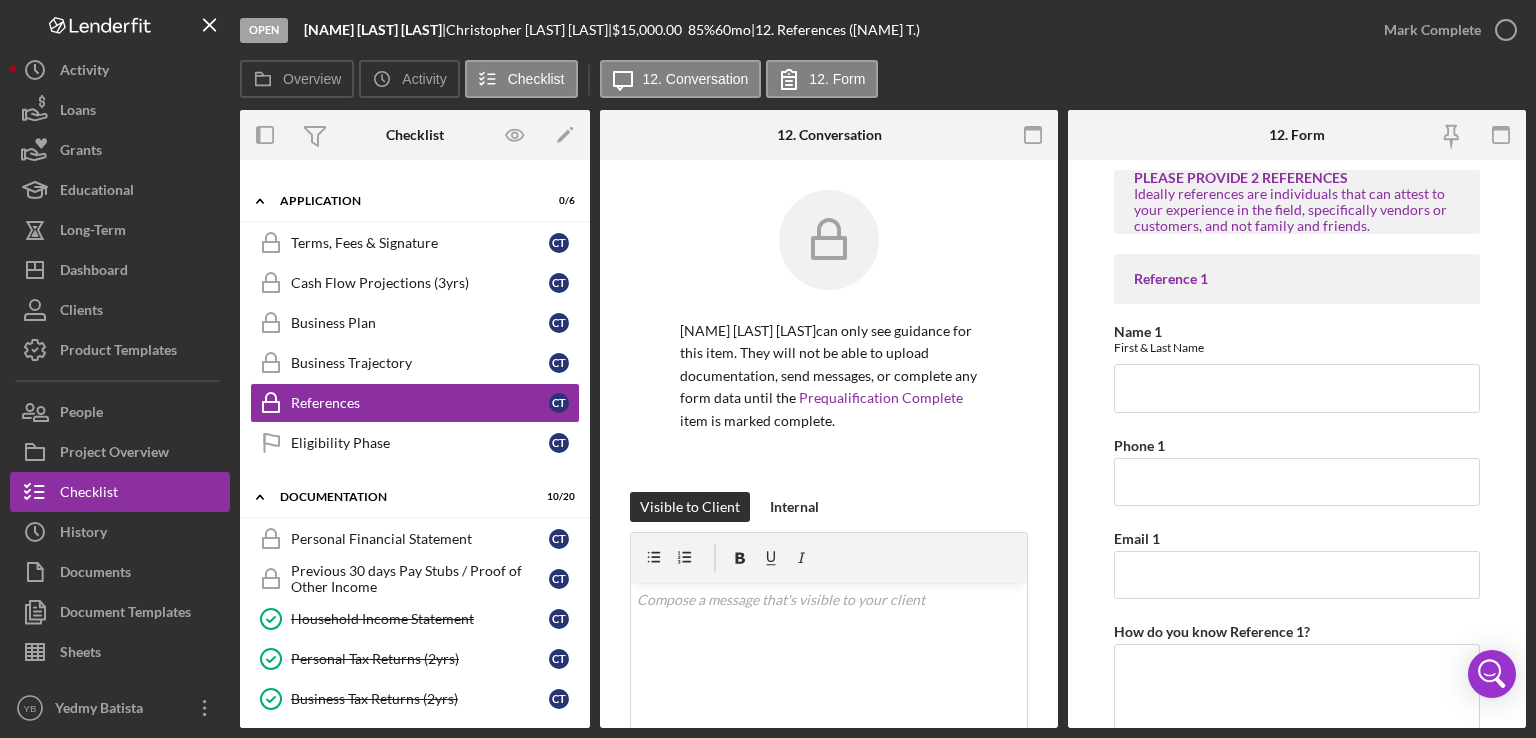 scroll, scrollTop: 414, scrollLeft: 0, axis: vertical 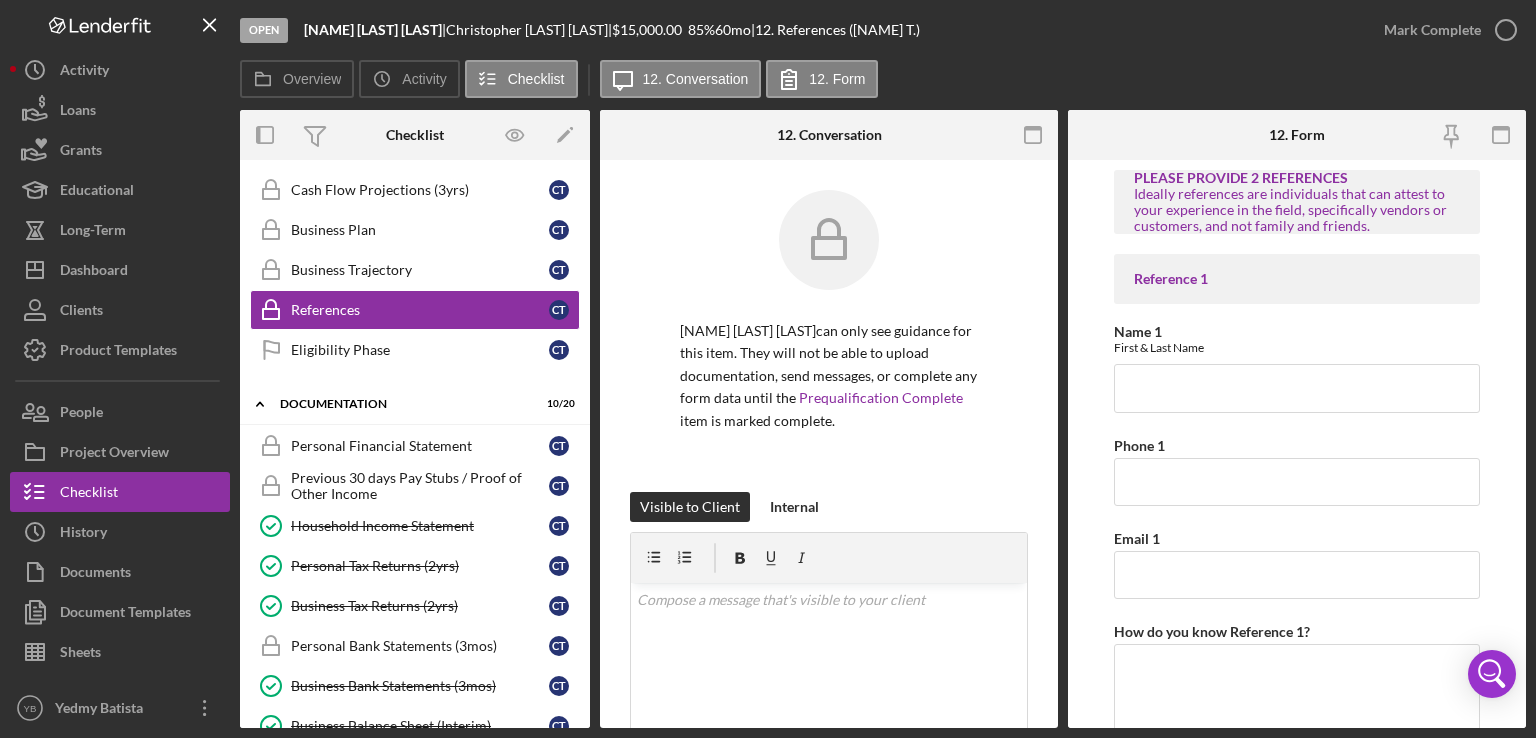 click on "Personal Financial Statement Personal Financial Statement C T Previous 30 days Pay Stubs / Proof of Other Income Previous 30 days Pay Stubs / Proof of Other Income C T Household Income Statement Household Income Statement C T Personal Tax Returns (2yrs) Personal Tax Returns (2yrs) C T Business Tax Returns (2yrs) Business Tax Returns (2yrs) C T Personal Bank Statements (3mos) Personal Bank Statements (3mos) C T Business Bank Statements (3mos) Business Bank Statements (3mos) C T Business Balance Sheet (Interim) Business Balance Sheet (Interim) C T Business Income & Expenses (Debt Service Coverage Ratio) Business Income & Expenses (Debt Service Coverage Ratio) C T Profit & Loss Statement (Interim) Profit & Loss Statement (Interim) C T Business Collateral & DTE Business Collateral & DTE C T Use of Proceeds Use of Proceeds C T Resume/Bio Resume/Bio C T Organizational Documents Organizational Documents C T EIN Verification Letter EIN Verification Letter C T W9 W9 C T Lease (if applicable) Lease (if applicable)" at bounding box center [415, 831] 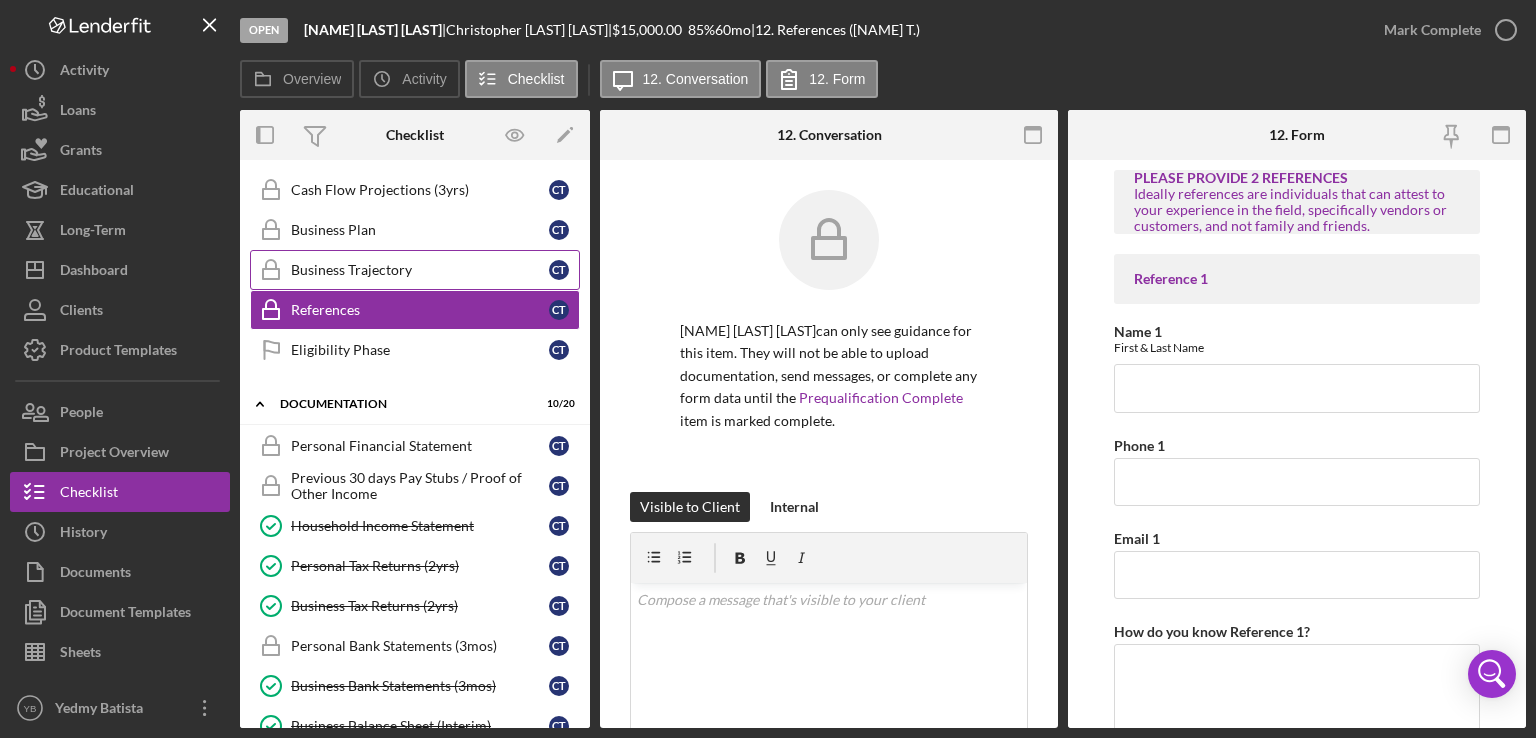 click on "Business Trajectory" at bounding box center (420, 270) 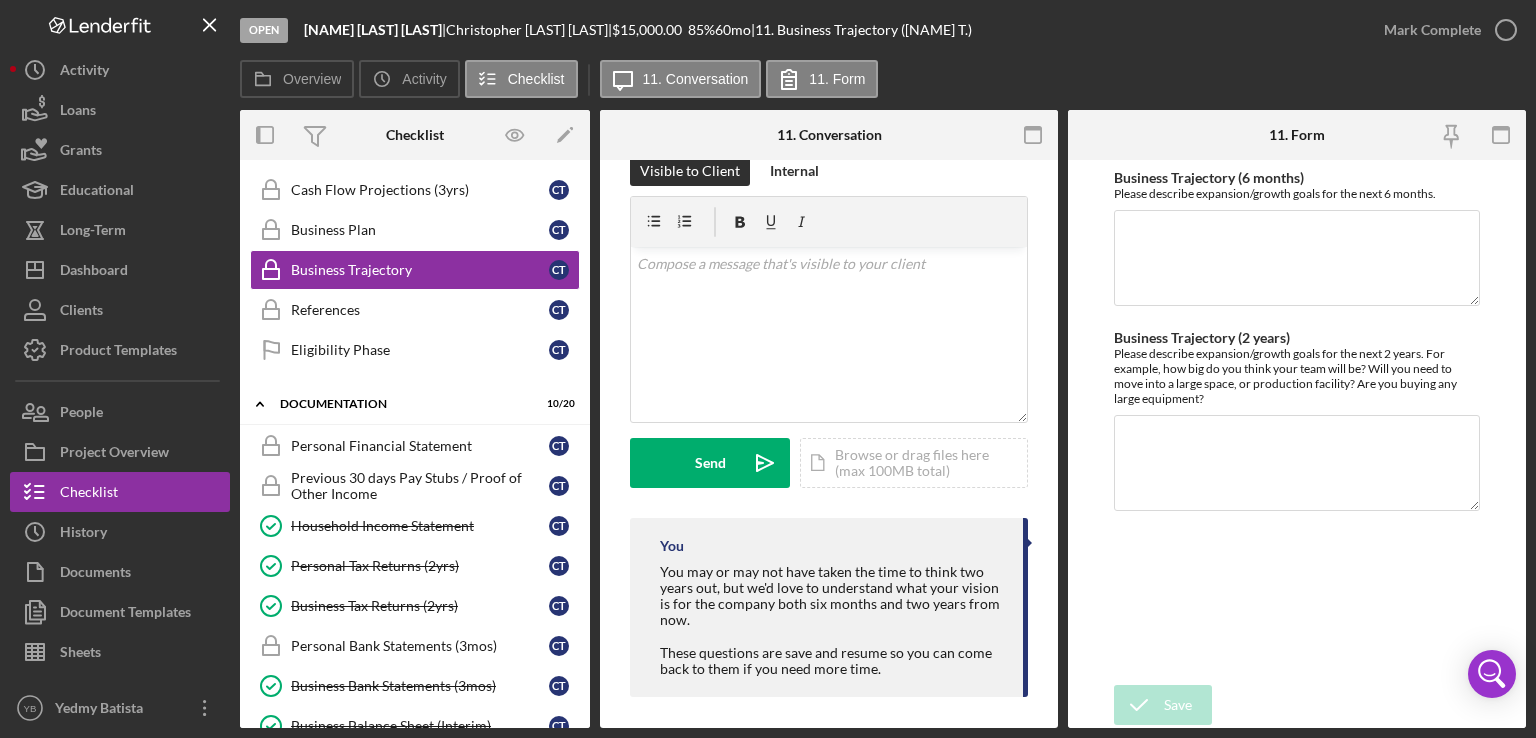 scroll, scrollTop: 337, scrollLeft: 0, axis: vertical 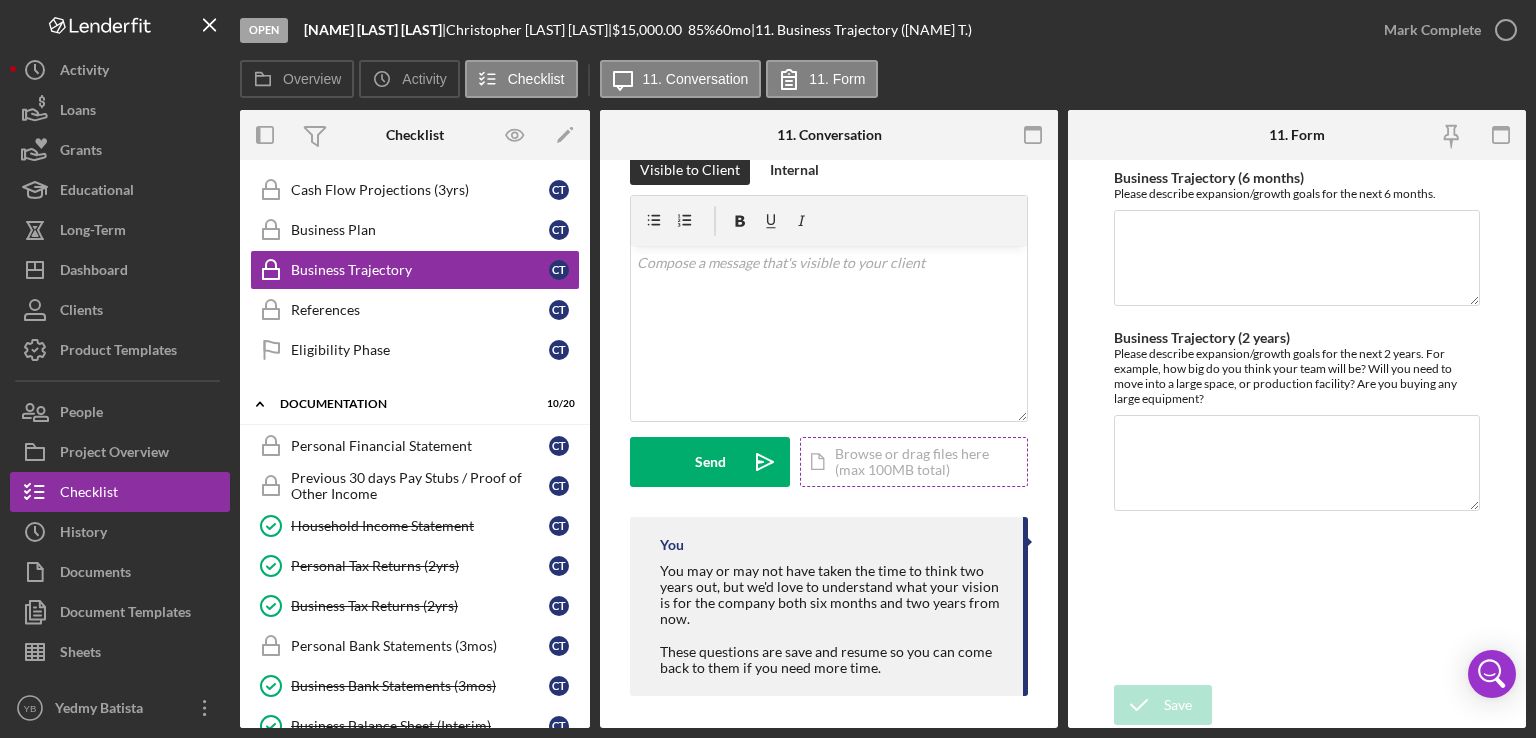click on "Icon/Document Browse or drag files here (max 100MB total) Tap to choose files or take a photo" at bounding box center [914, 462] 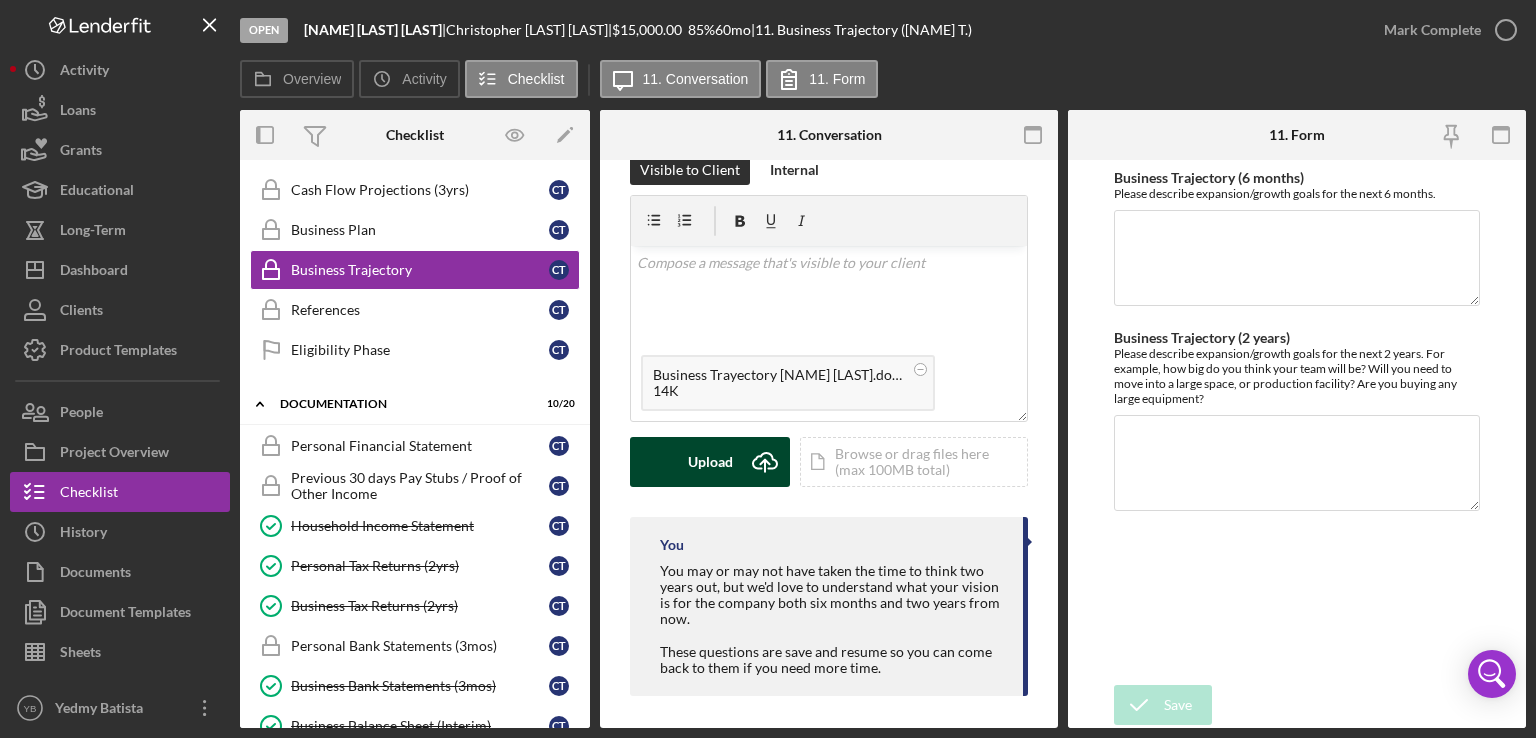click on "Upload" at bounding box center [710, 462] 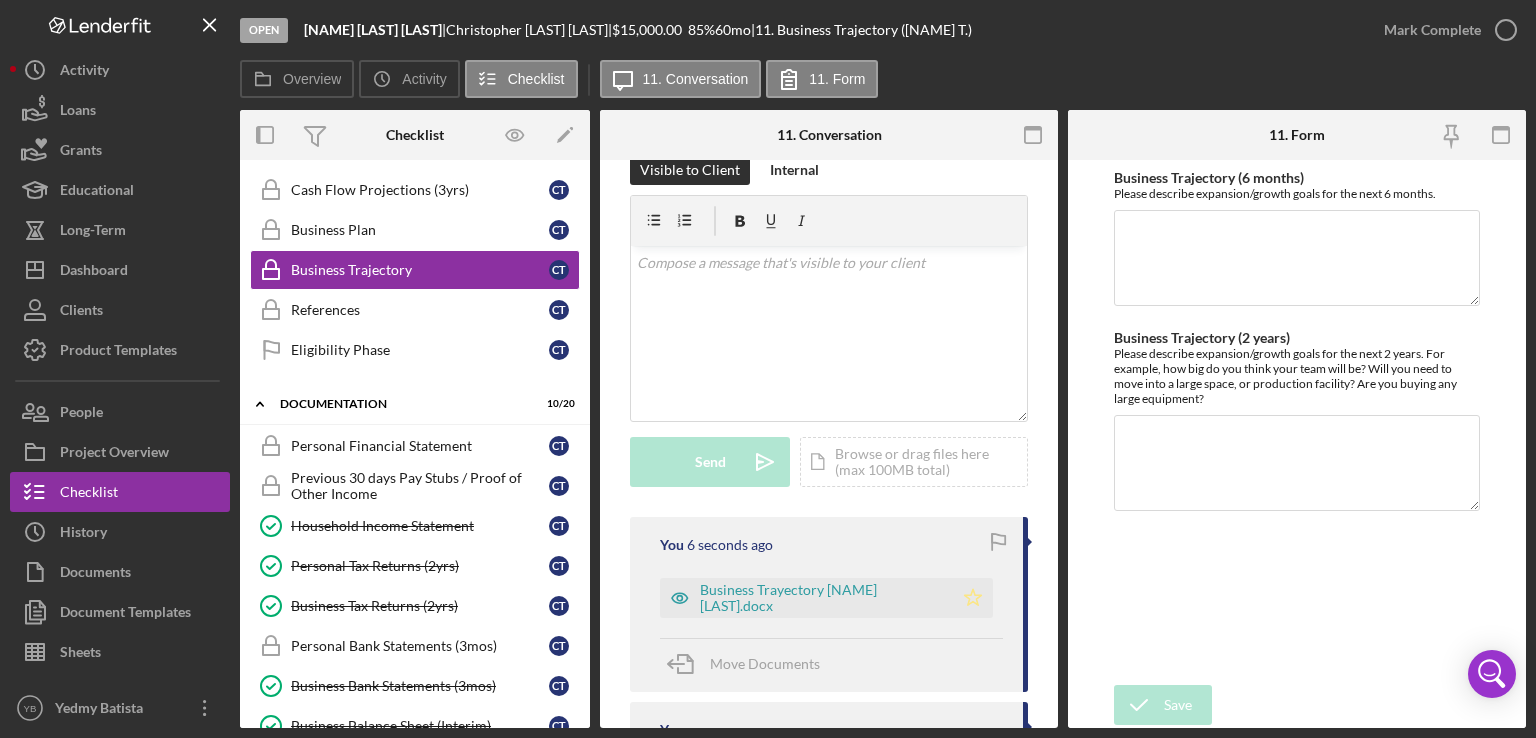 click on "Icon/Star" 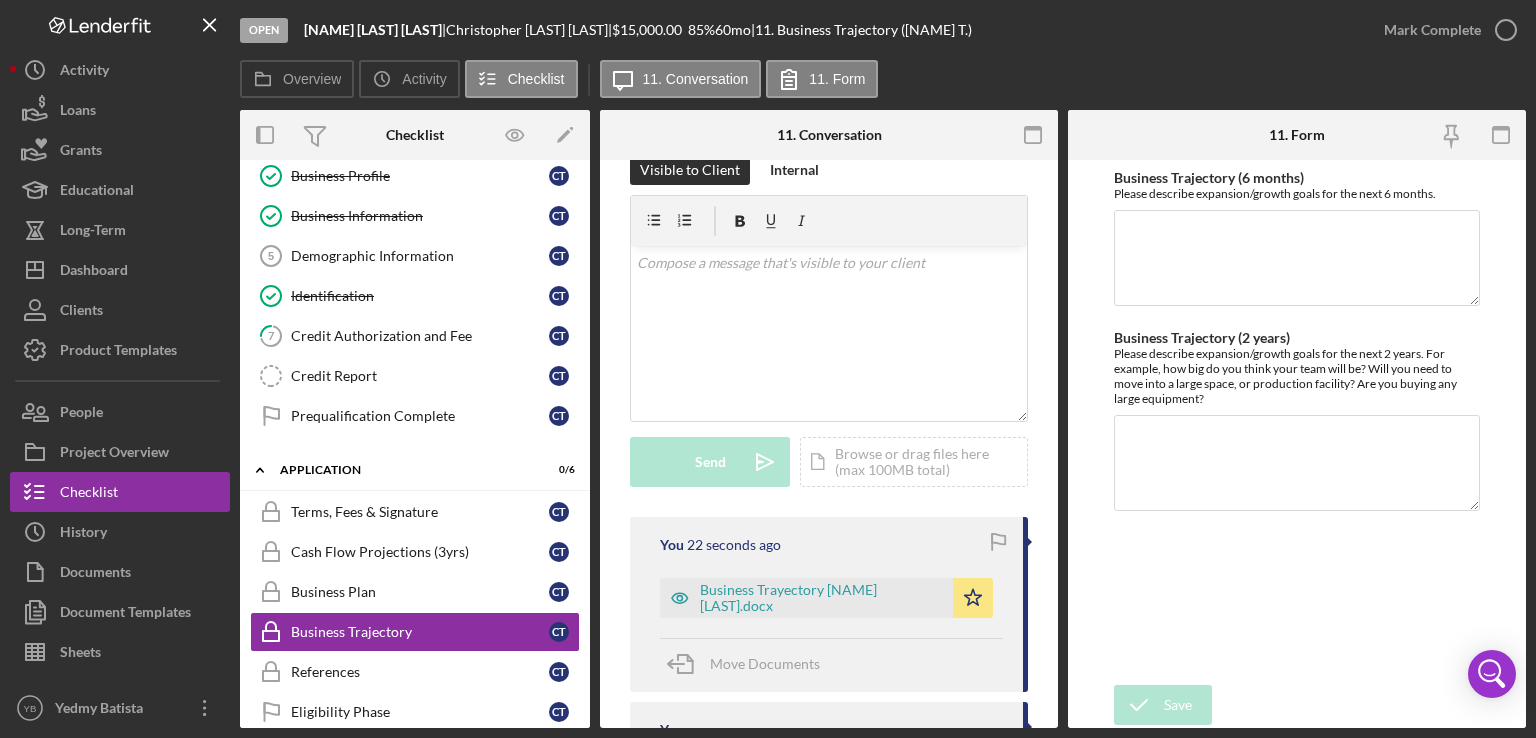 scroll, scrollTop: 143, scrollLeft: 0, axis: vertical 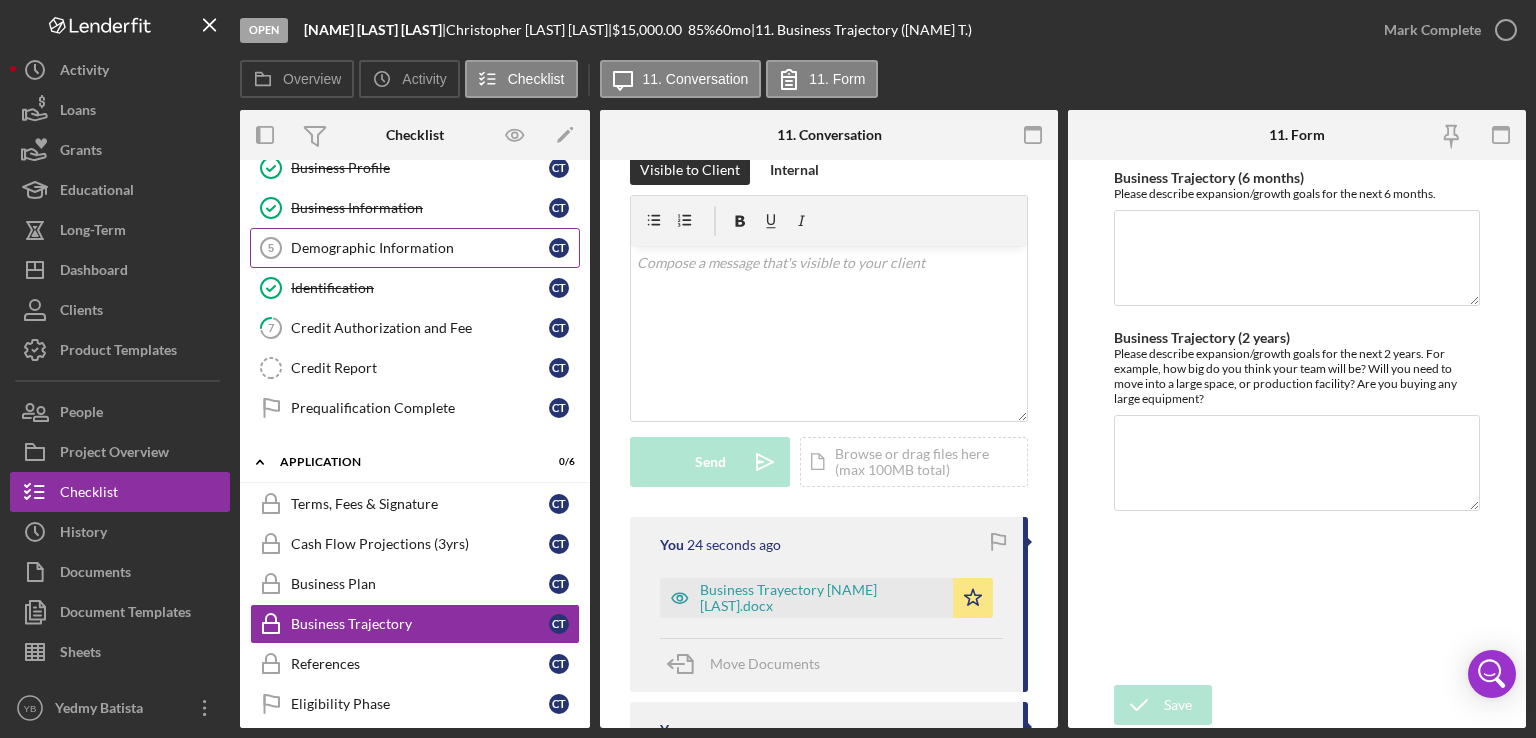 click on "Demographic Information" at bounding box center [420, 248] 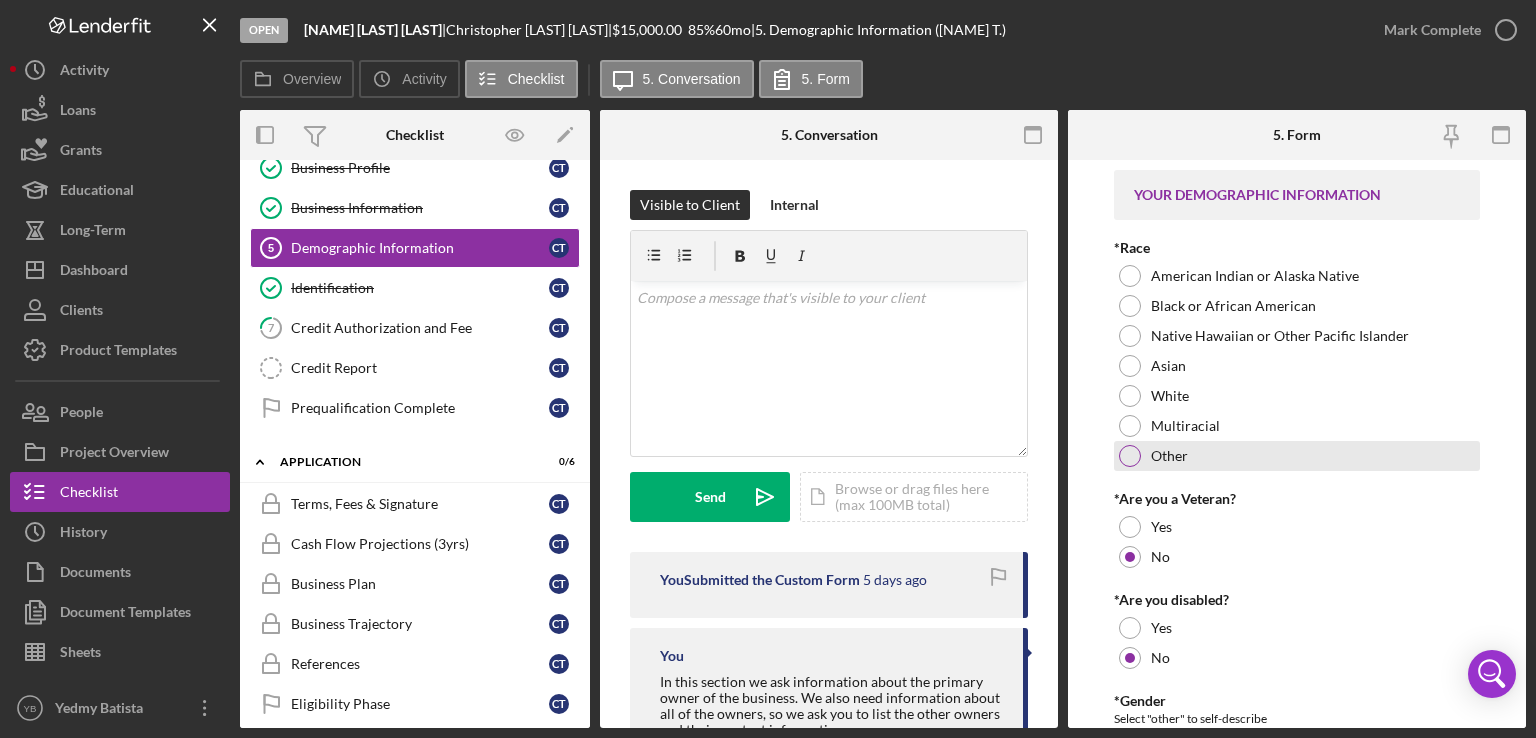click at bounding box center (1130, 456) 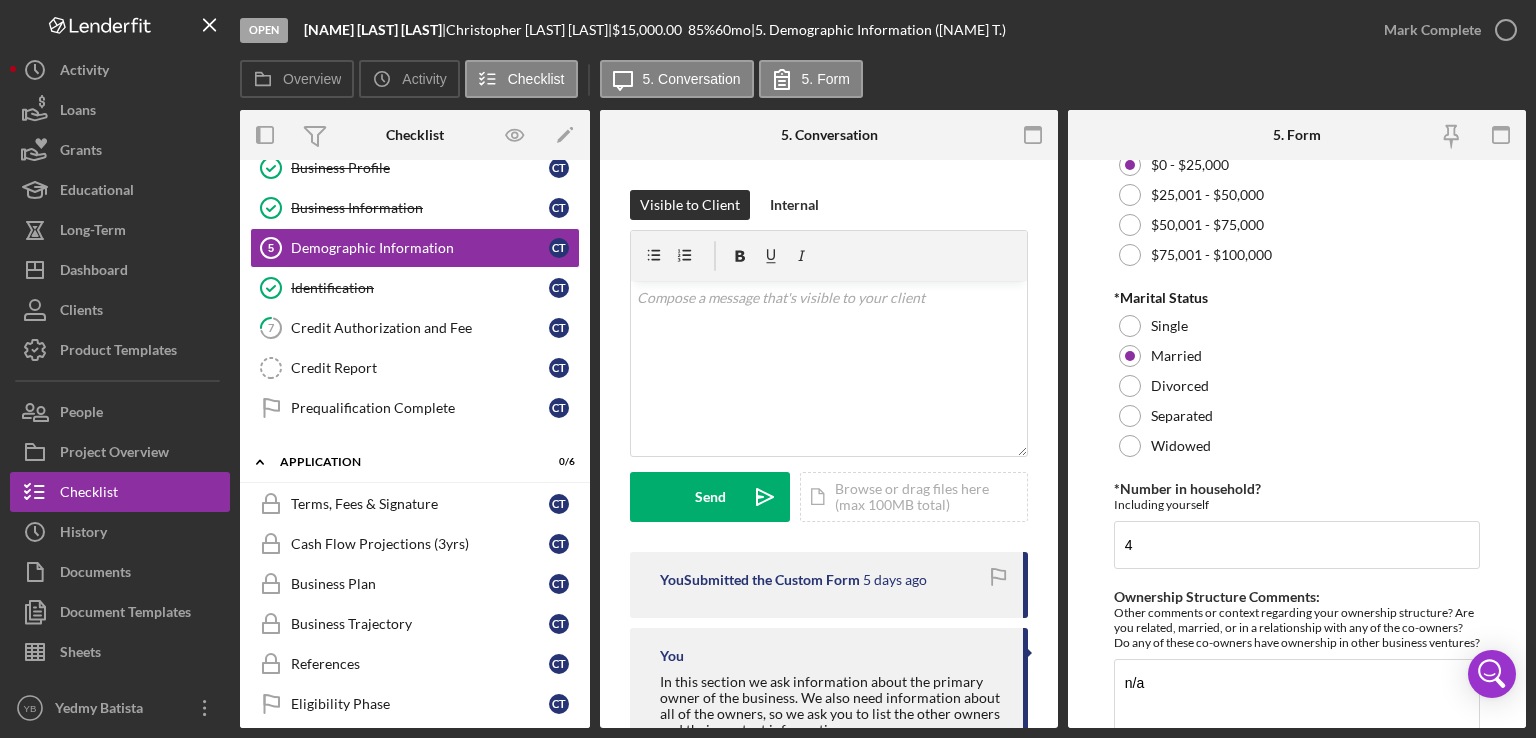 scroll, scrollTop: 975, scrollLeft: 0, axis: vertical 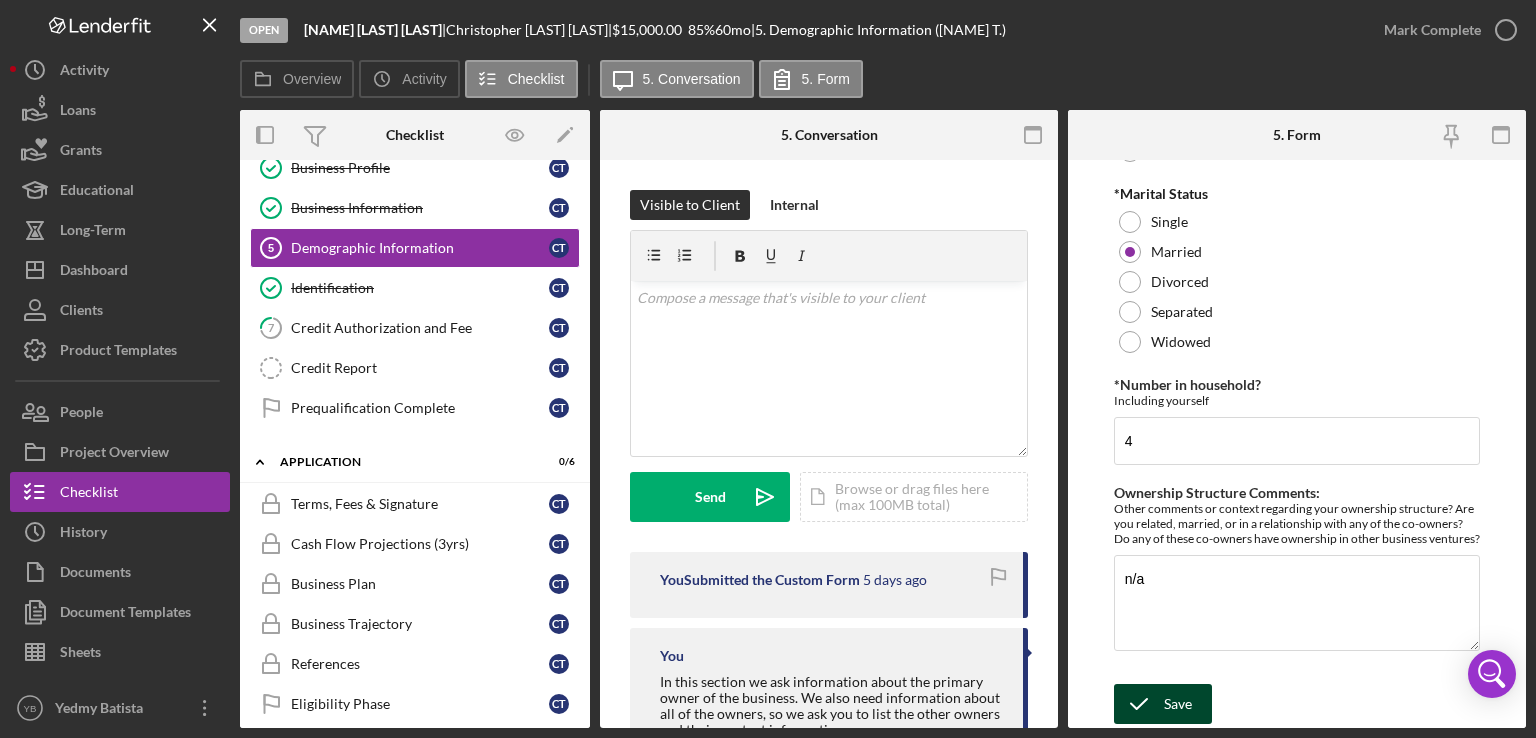click on "Save" at bounding box center (1178, 704) 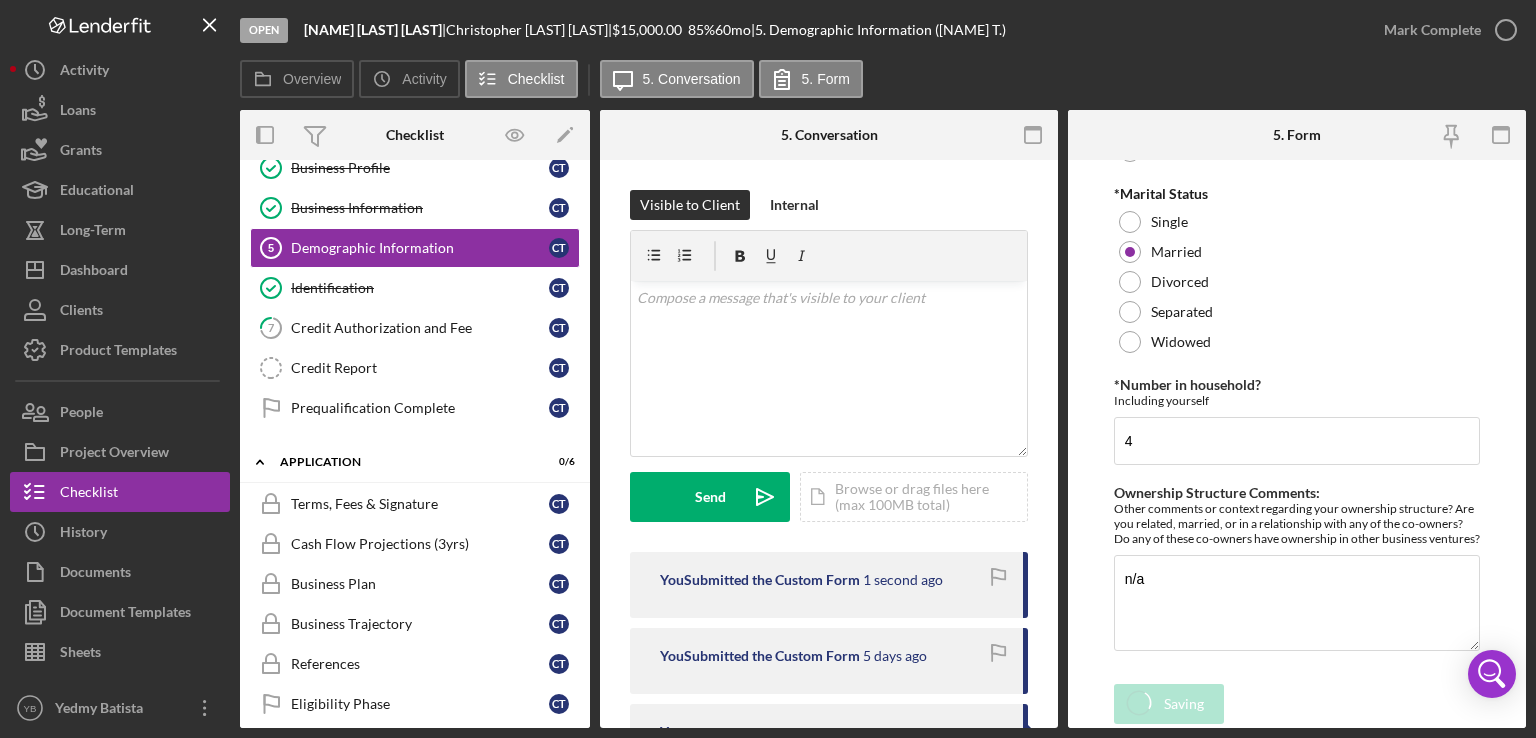 scroll, scrollTop: 995, scrollLeft: 0, axis: vertical 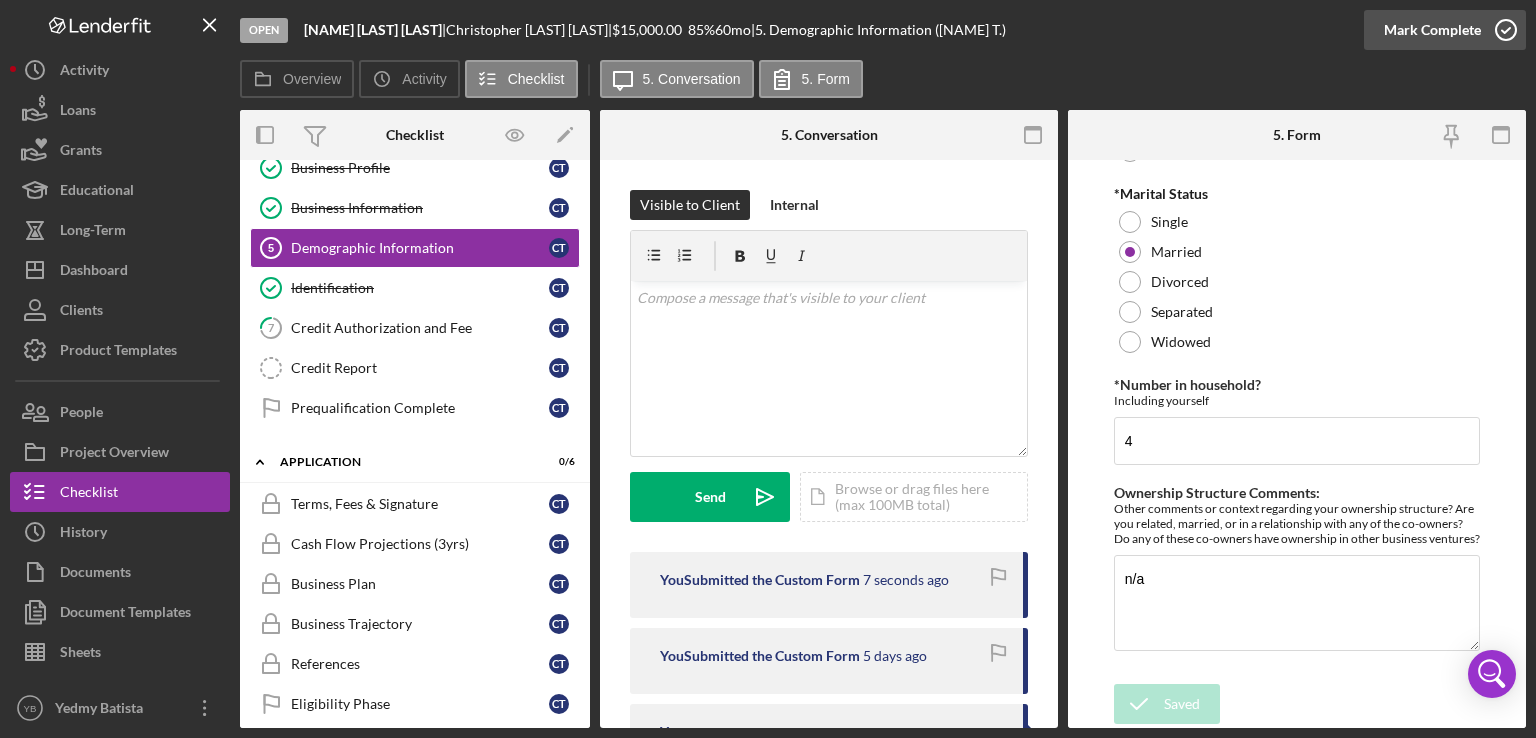 click on "Mark Complete" at bounding box center (1432, 30) 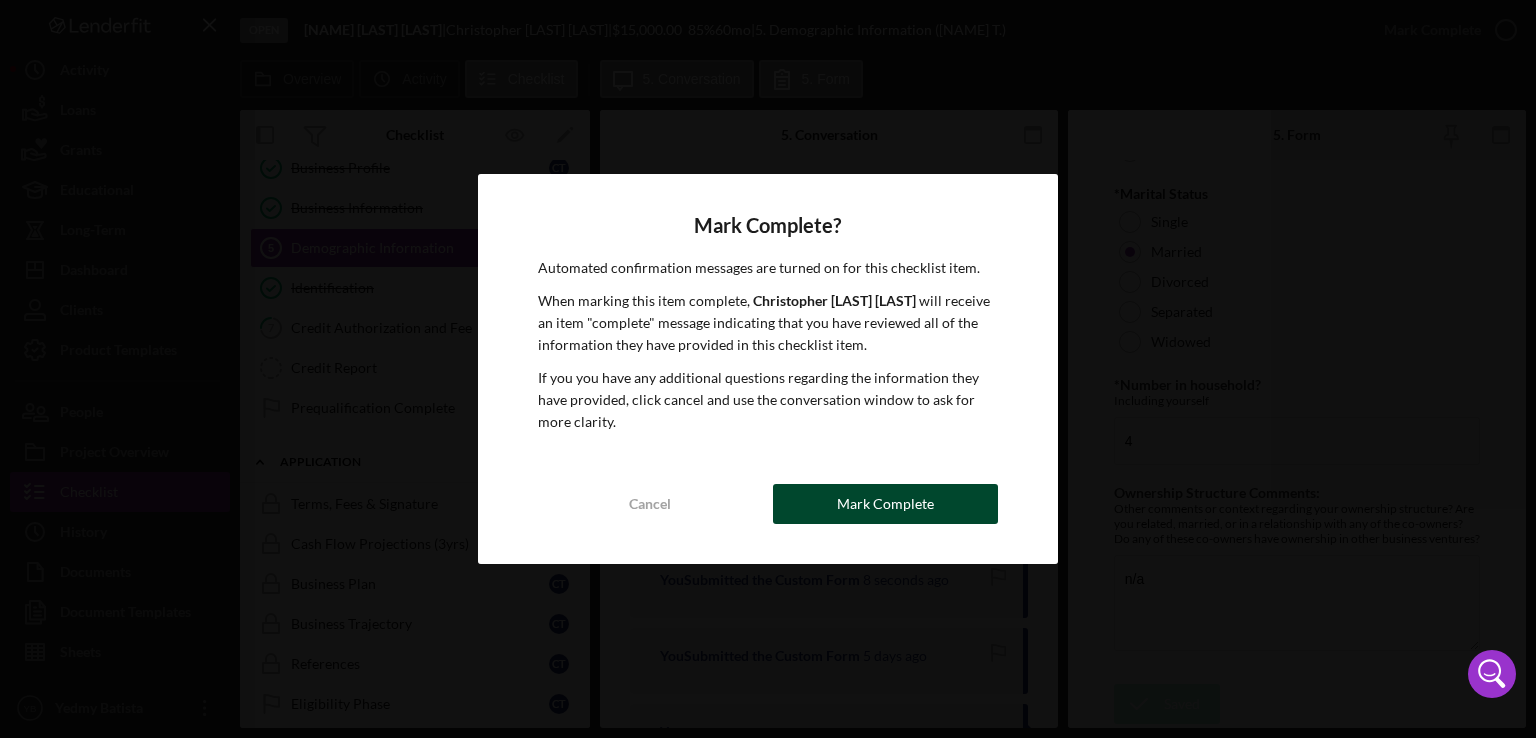 click on "Mark Complete" at bounding box center (885, 504) 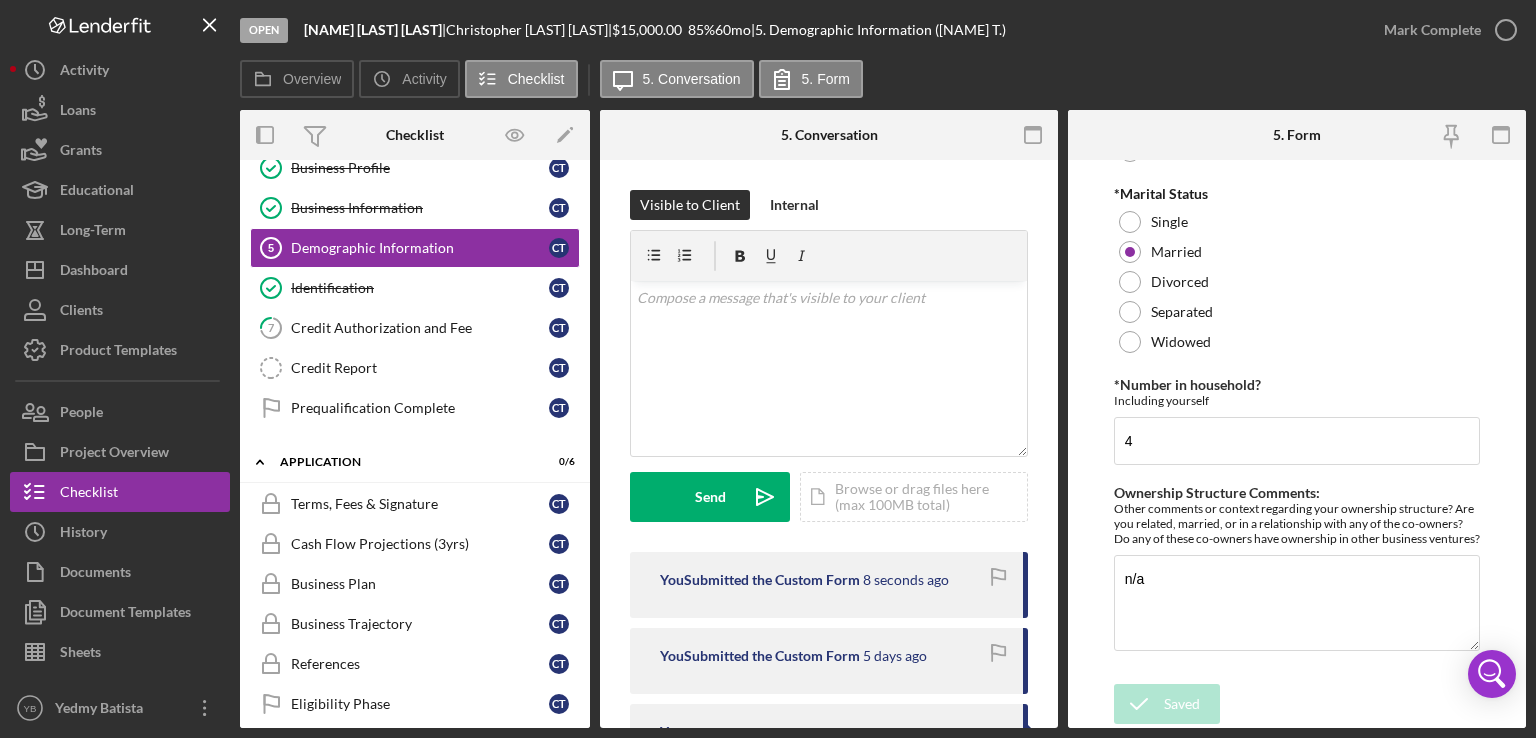 scroll, scrollTop: 1075, scrollLeft: 0, axis: vertical 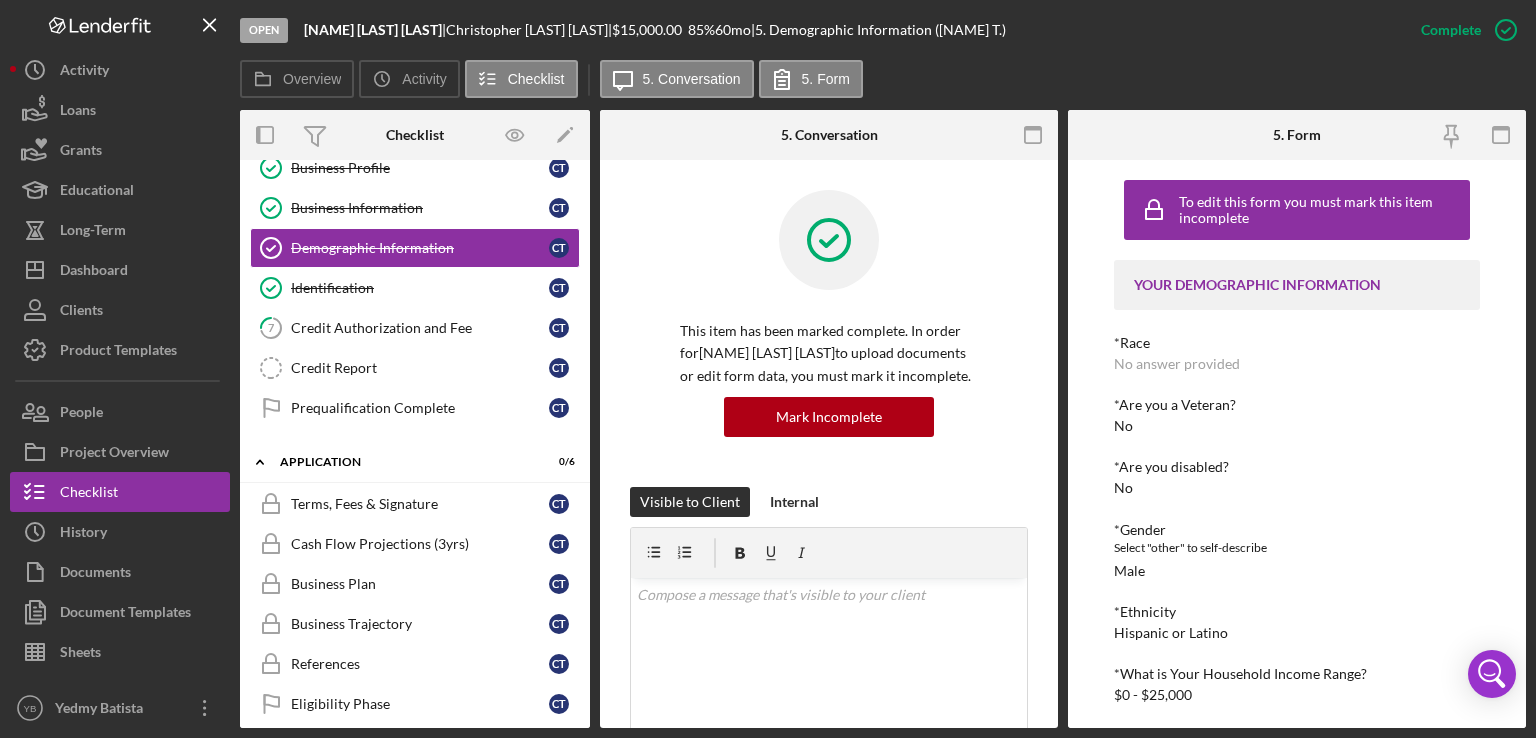click on "Overview Overview Edit Icon/Edit Status Ongoing Risk Rating Sentiment Rating 5 Product Microloan Application Created Date 7/30/2025 Started Date 7/30/2025 Closing Goal 9/28/2025 Amount $15,000.00 Rate 85.000% Term 60 months Contact Icon/User Photo YB [NAME] Account Executive Stage Open Weekly Status Update Yes Inactivity Alerts Yes Key Ratios Edit Icon/Edit DSCR Collateral Coverage DTI LTV Global DSCR Global Collateral Coverage Global DTI NOI Recommendation Edit Icon/Edit Payment Type Rate Term Amount Down Payment Closing Fee Include closing fee in amount financed? No Origination Fee Include origination fee in amount financed? No Amount Financed Closing Date First Payment Date Maturity Date Resolution Edit Icon/Edit Resolved On Resolution New Activity No new activity. Checklist Icon/Edit Icon/Expander Prequalification 6 / 9 Welcome Welcome C T Personal Information Personal Information C T Business Profile Business Profile C T Business Information Business Information C T Demographic Information C T C" at bounding box center (883, 419) 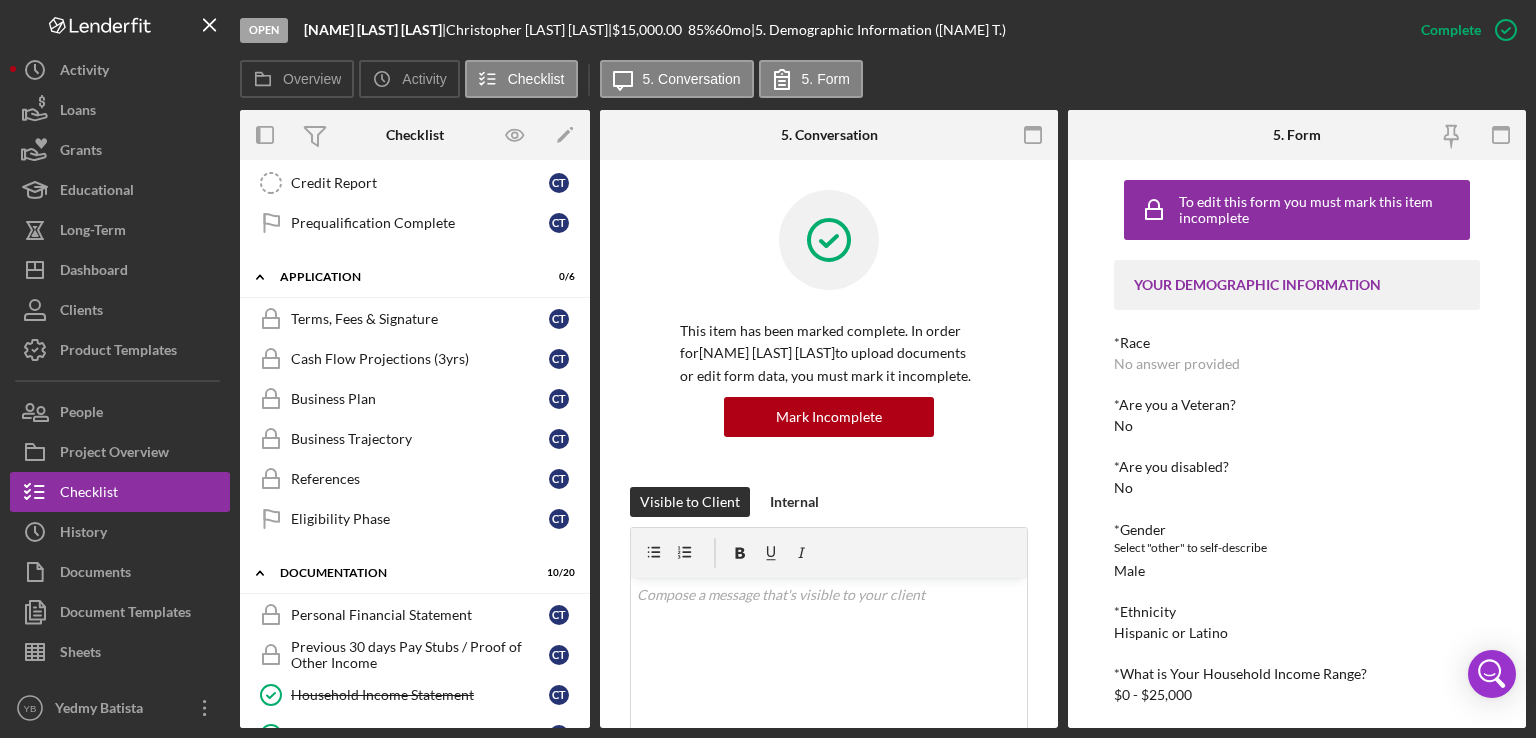 scroll, scrollTop: 332, scrollLeft: 0, axis: vertical 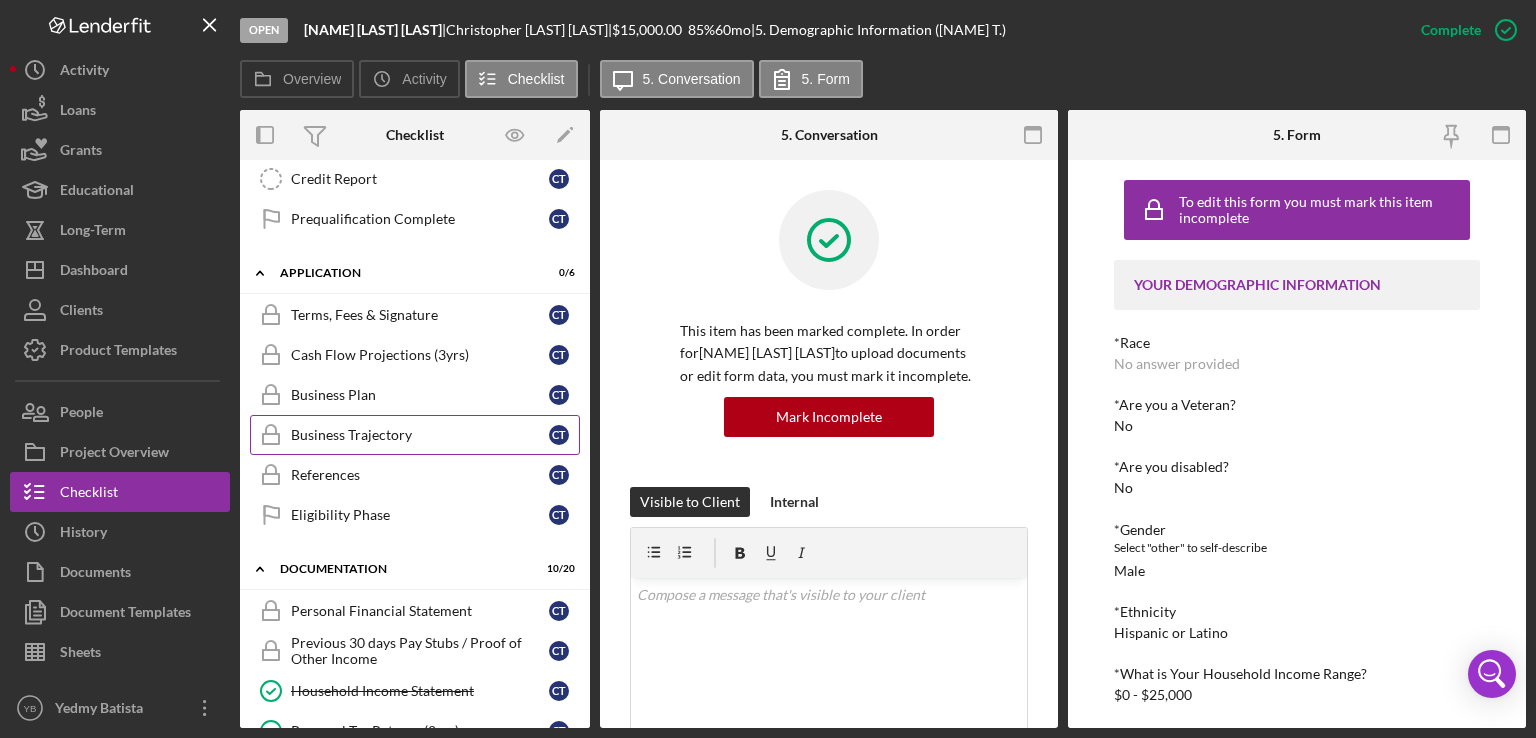 click on "Business Trajectory" at bounding box center (420, 435) 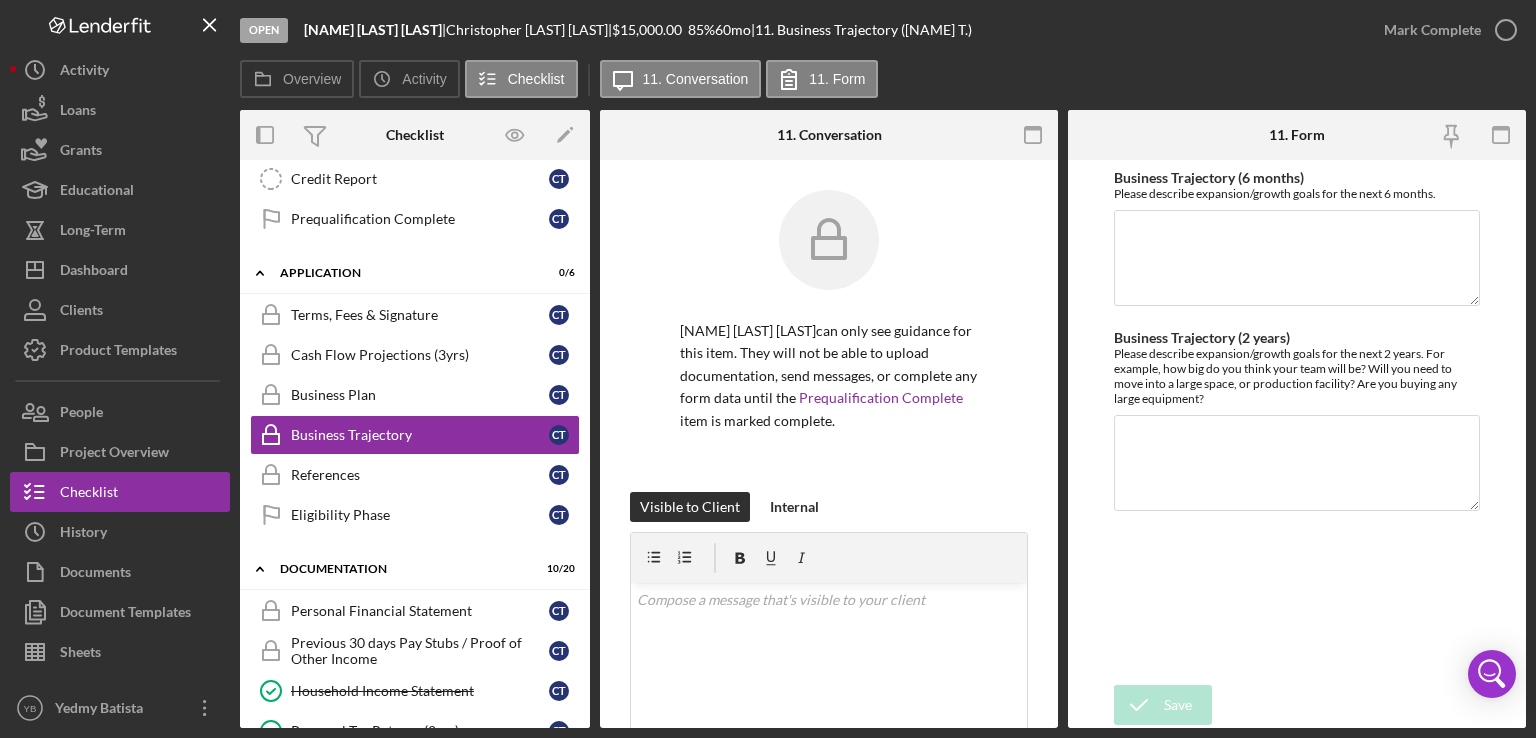 click on "Business Trajectory Business Trajectory [NAME] [LAST] can only see guidance for this item. They will not be able to upload documentation, send messages, or complete any form data until the Prequalification Complete item is marked complete. Visible to Client Internal v Color teal Color pink Remove color Add row above Add row below Add column before Add column after Merge cells Split cells Remove column Remove row Remove table Send Icon/icon-invite-send Icon/Document Browse or drag files here (max 100MB total) Tap to choose files or take a photo Cancel Send Icon/icon-invite-send Icon/Message Comment You 55 seconds ago Business Trayectory [NAME] [LAST].docx Icon/Star Move Documents You may or may not have taken the time to think two years out, but we'd love to understand what your vision is for the company both six months and two years from now. These questions are save and resume so you can come back to them if you need more time." at bounding box center (829, 444) 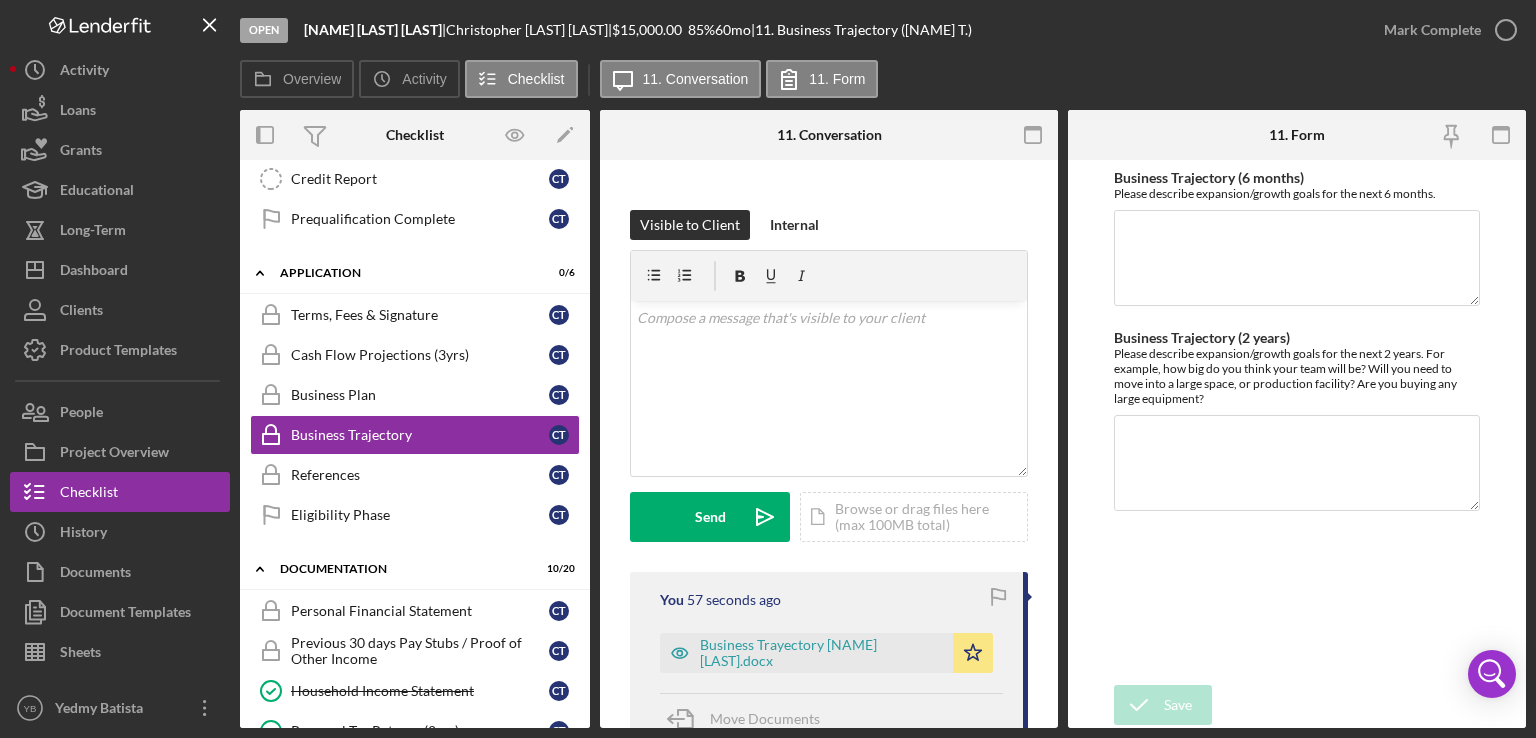scroll, scrollTop: 290, scrollLeft: 0, axis: vertical 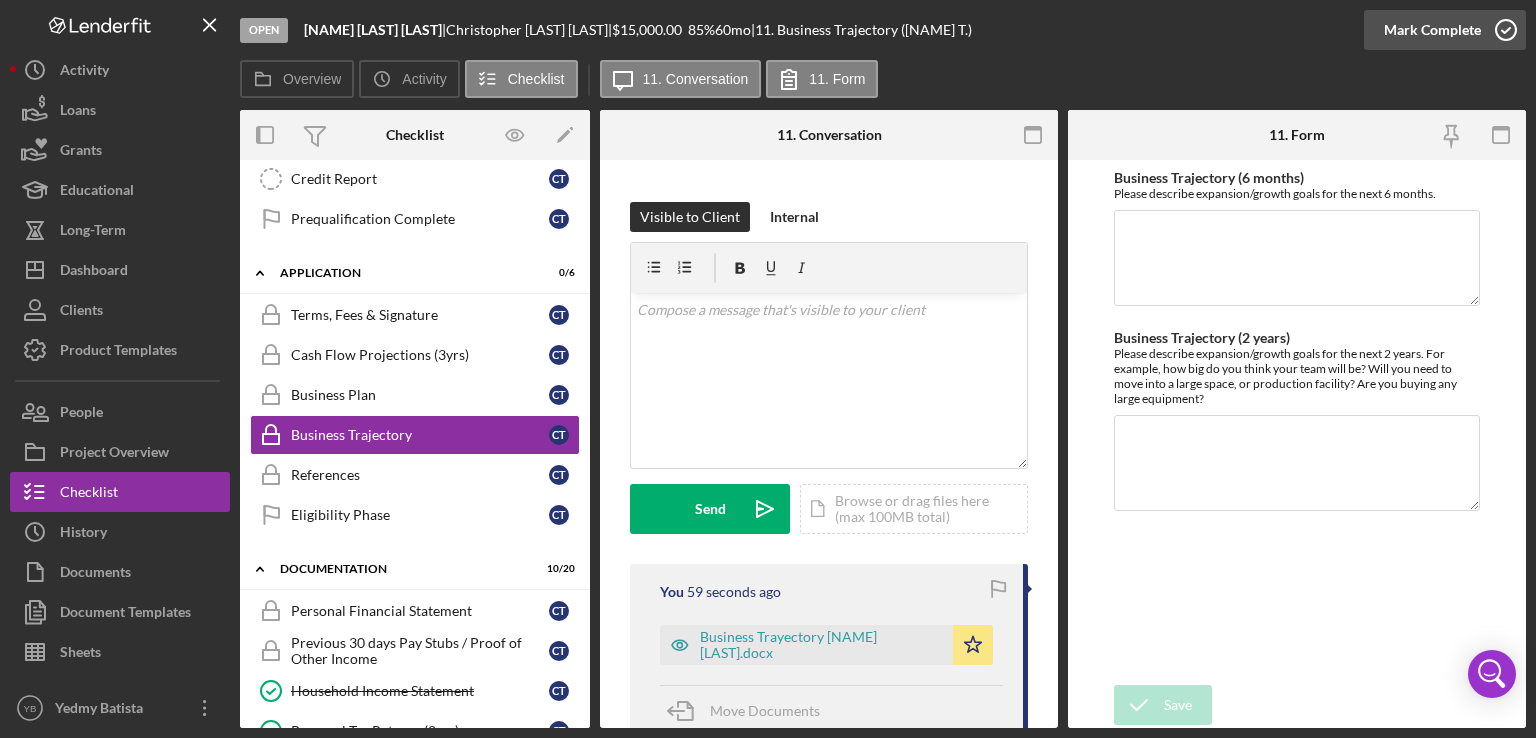 click on "Mark Complete" at bounding box center (1432, 30) 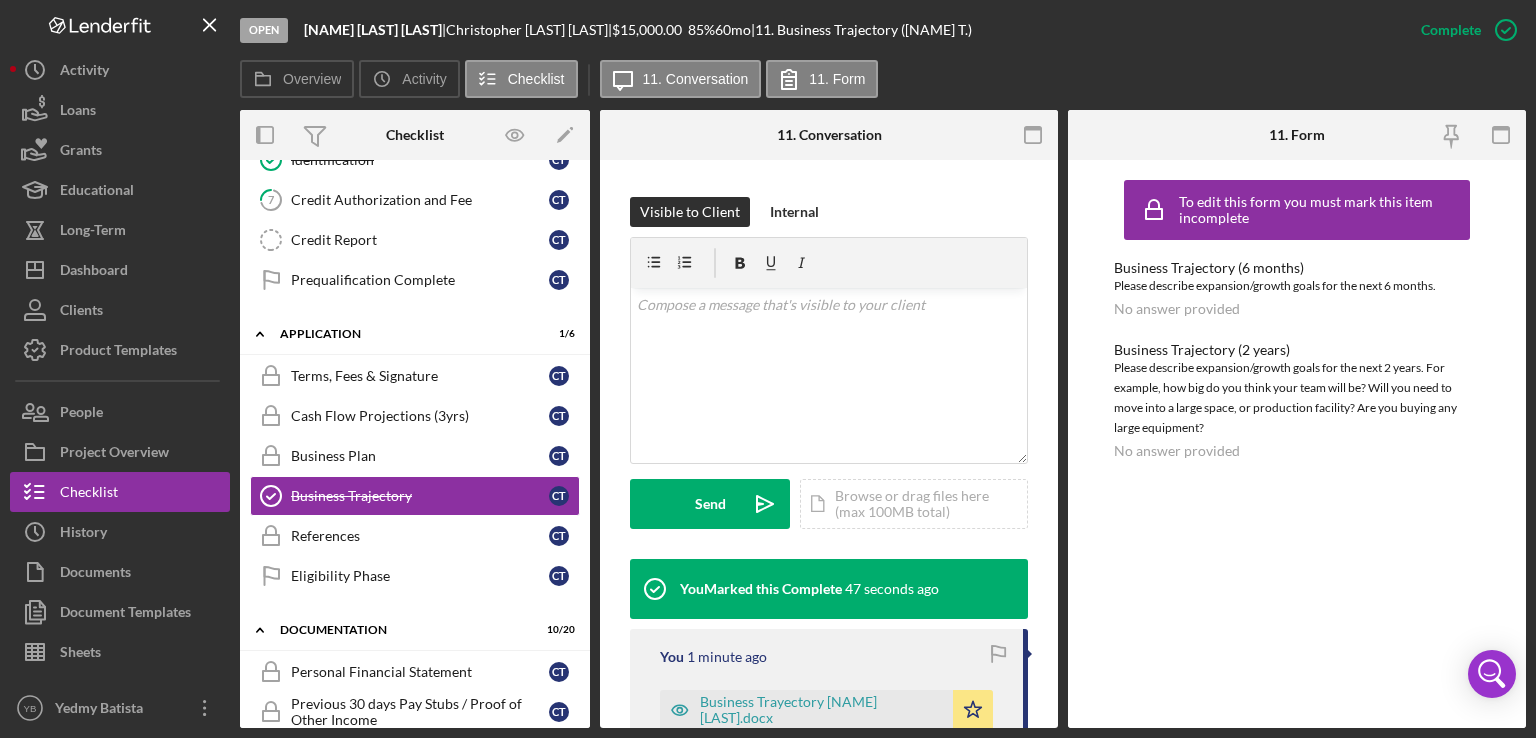 scroll, scrollTop: 285, scrollLeft: 0, axis: vertical 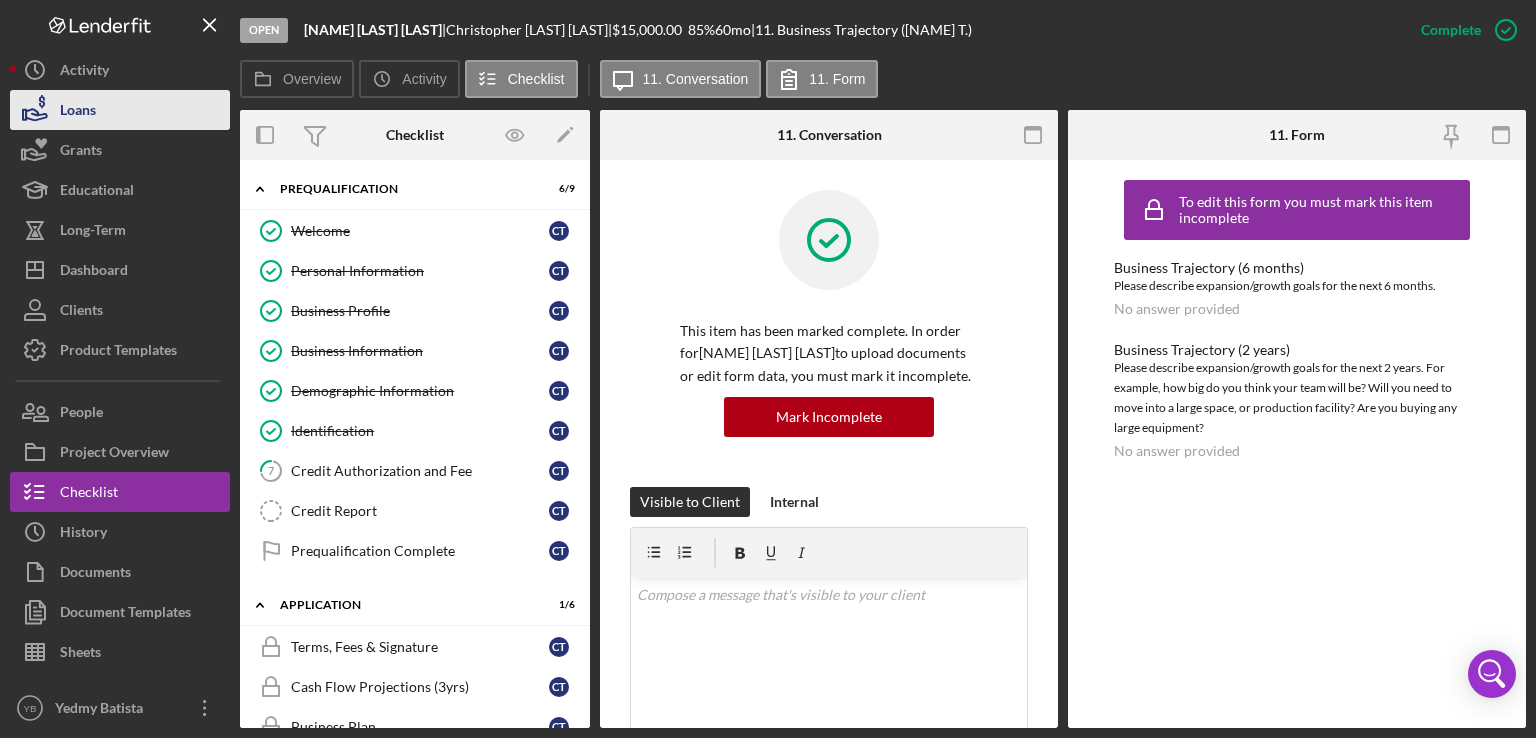 click on "Loans" at bounding box center [120, 110] 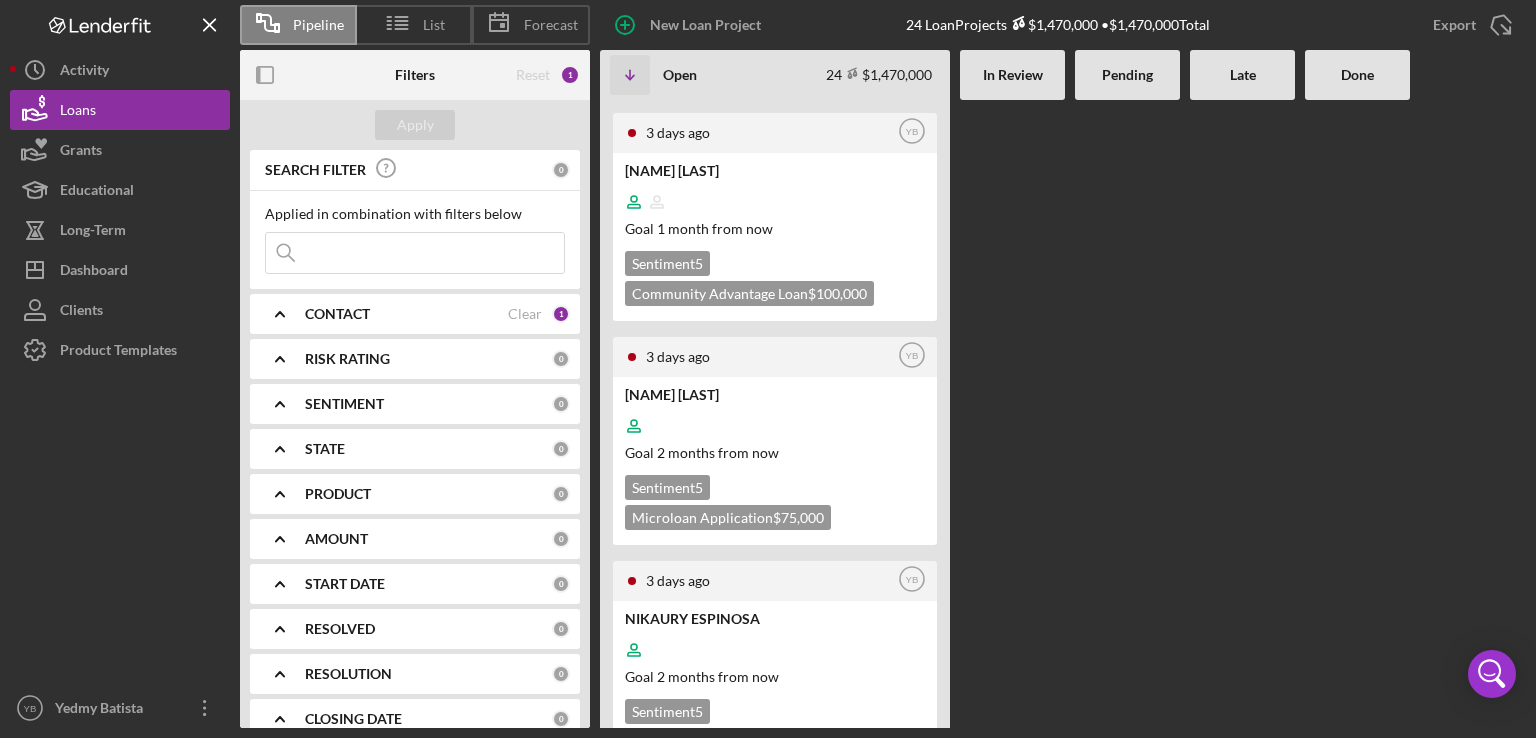 click at bounding box center [1012, 414] 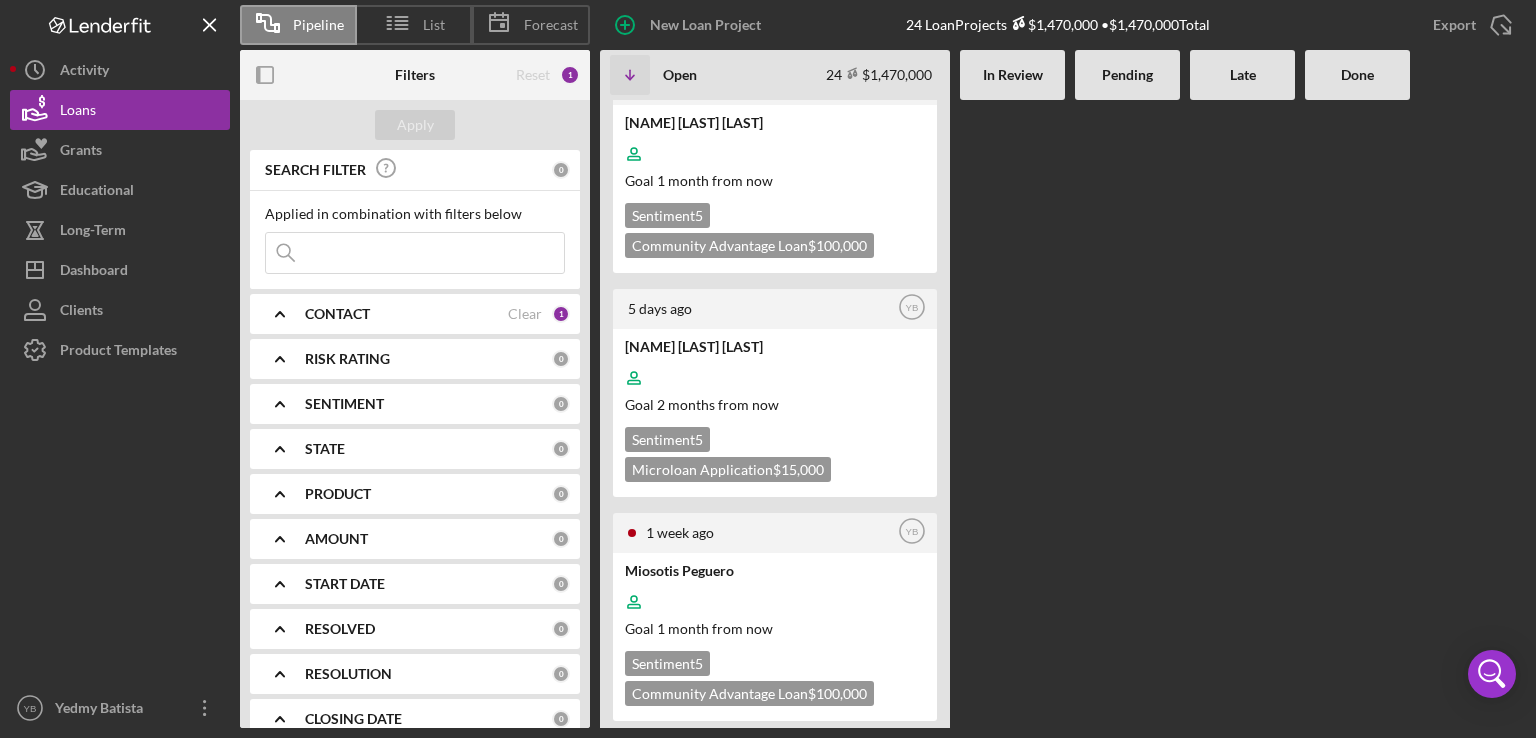 scroll, scrollTop: 1760, scrollLeft: 0, axis: vertical 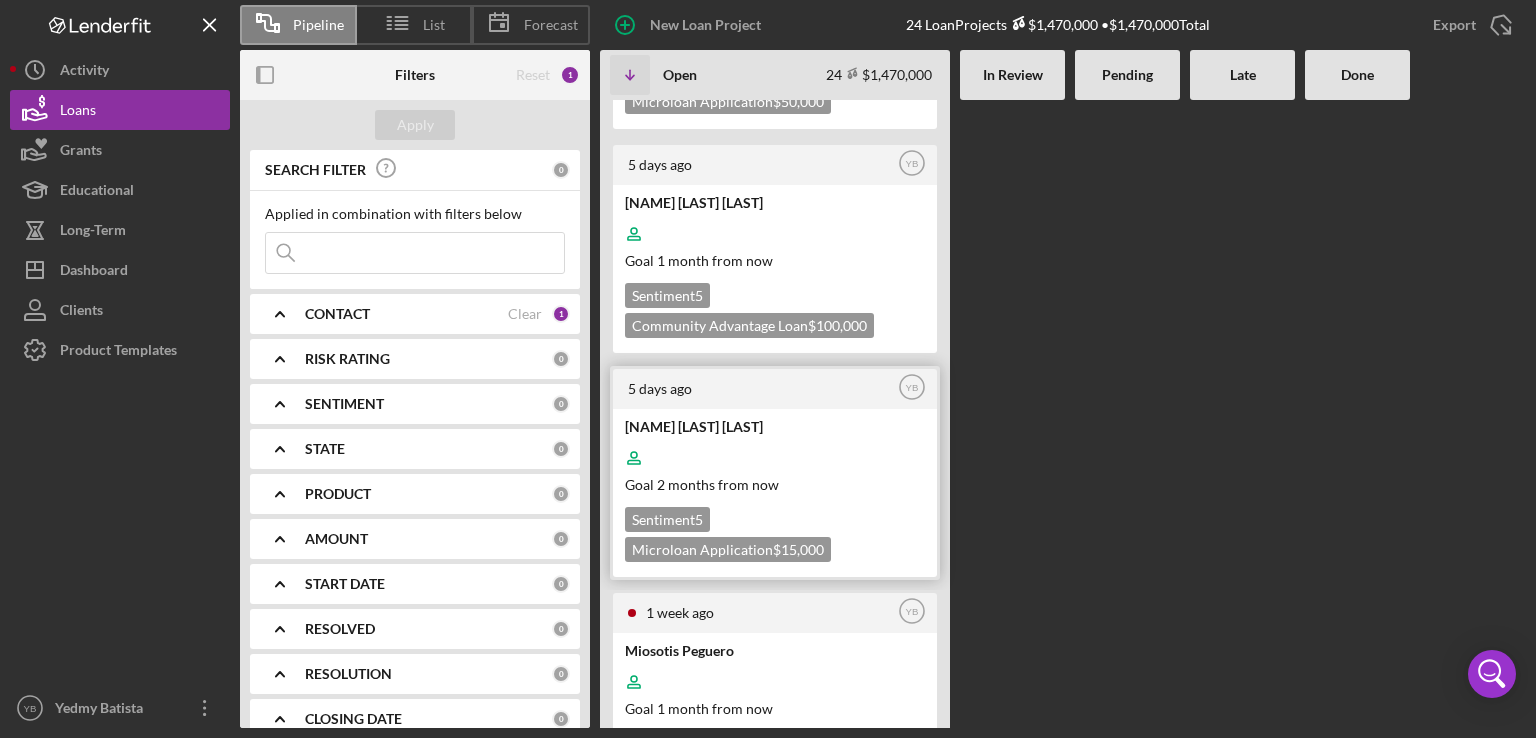 click at bounding box center [773, 458] 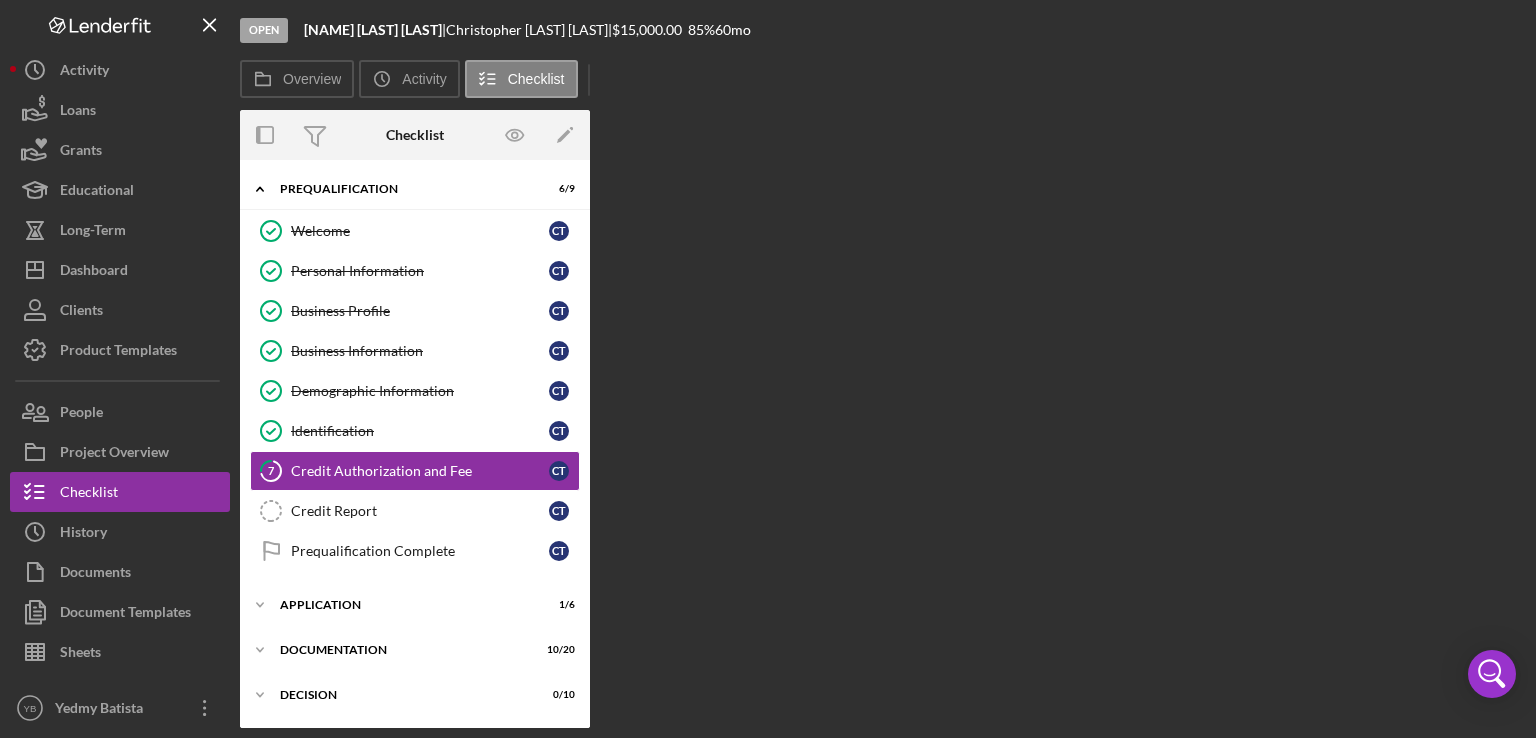 scroll, scrollTop: 24, scrollLeft: 0, axis: vertical 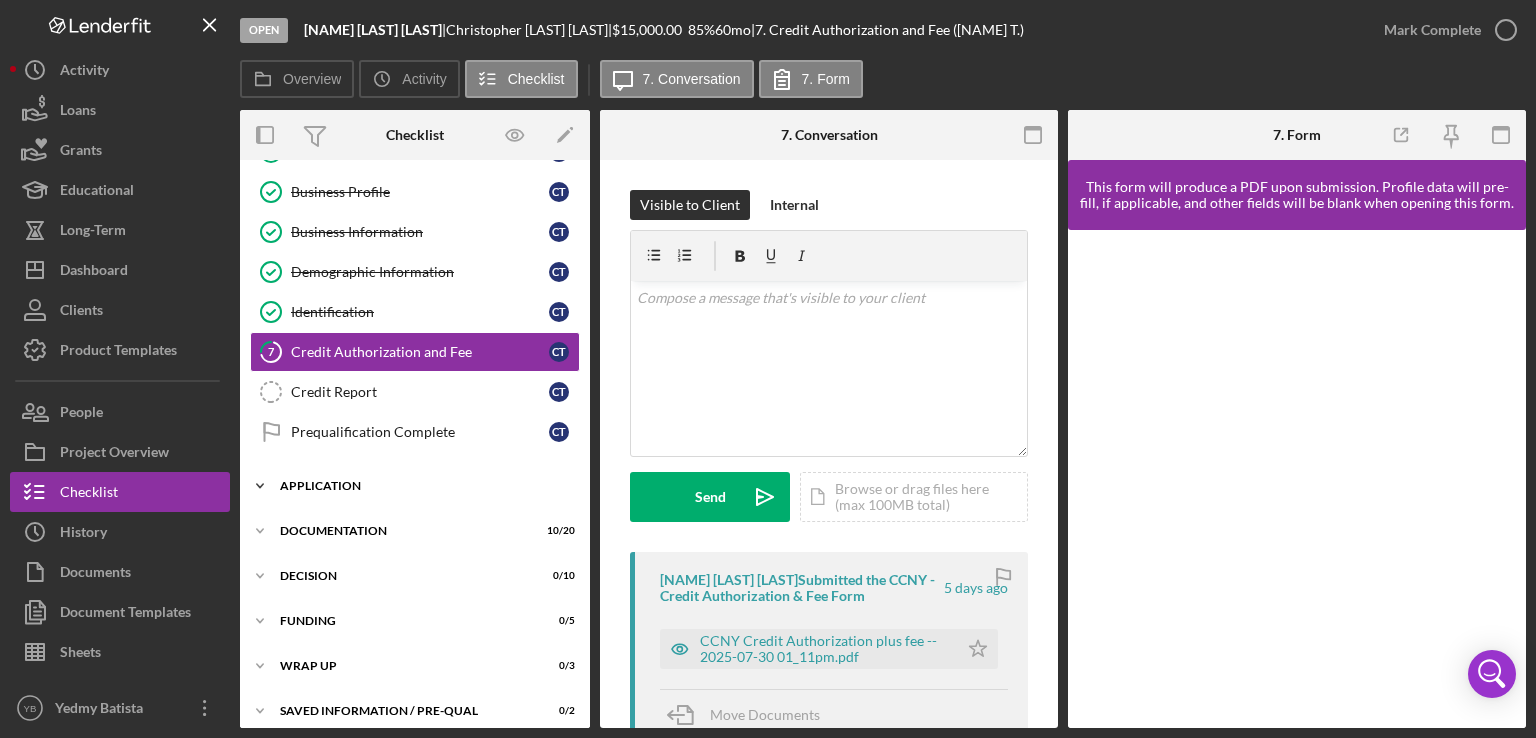 click on "Application" at bounding box center (422, 486) 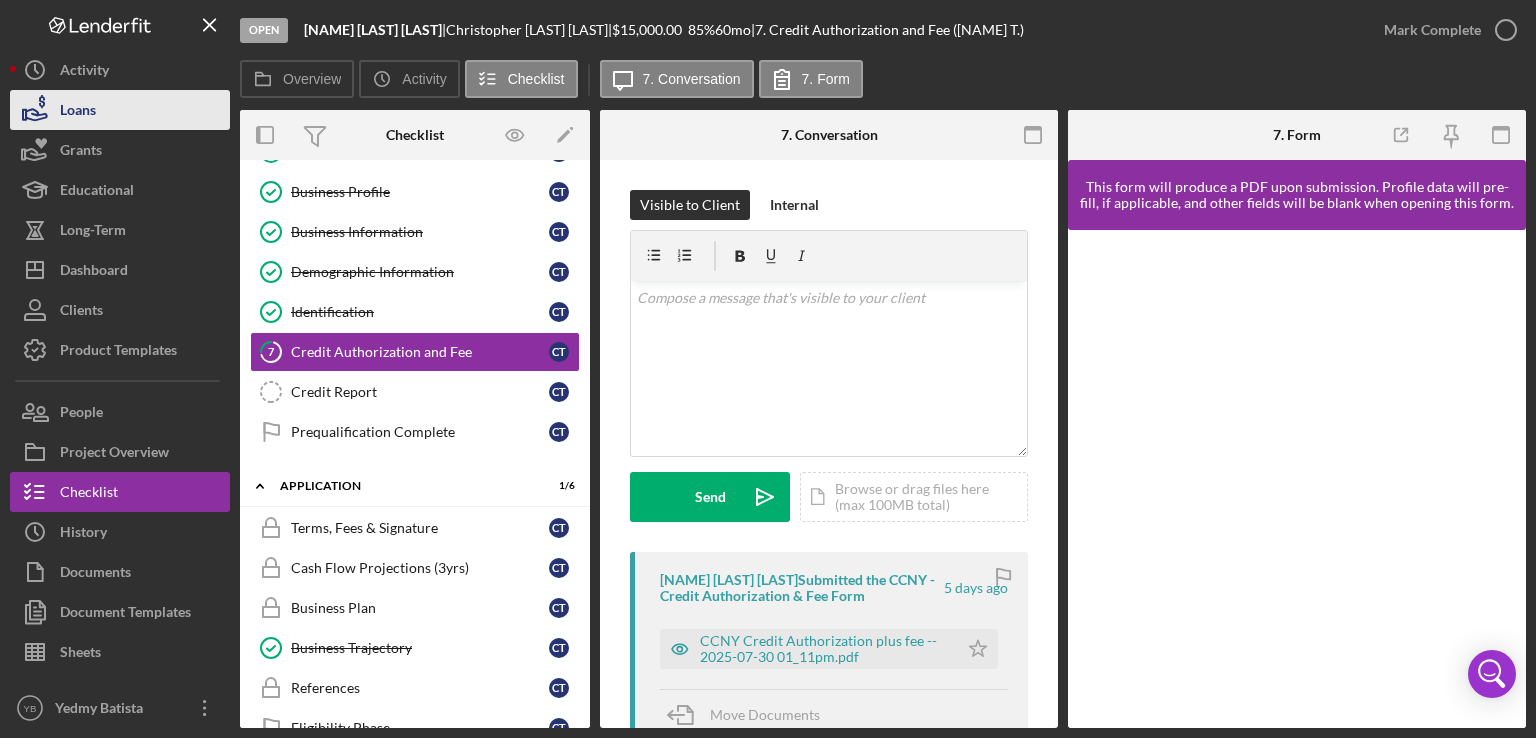 click on "Loans" at bounding box center [120, 110] 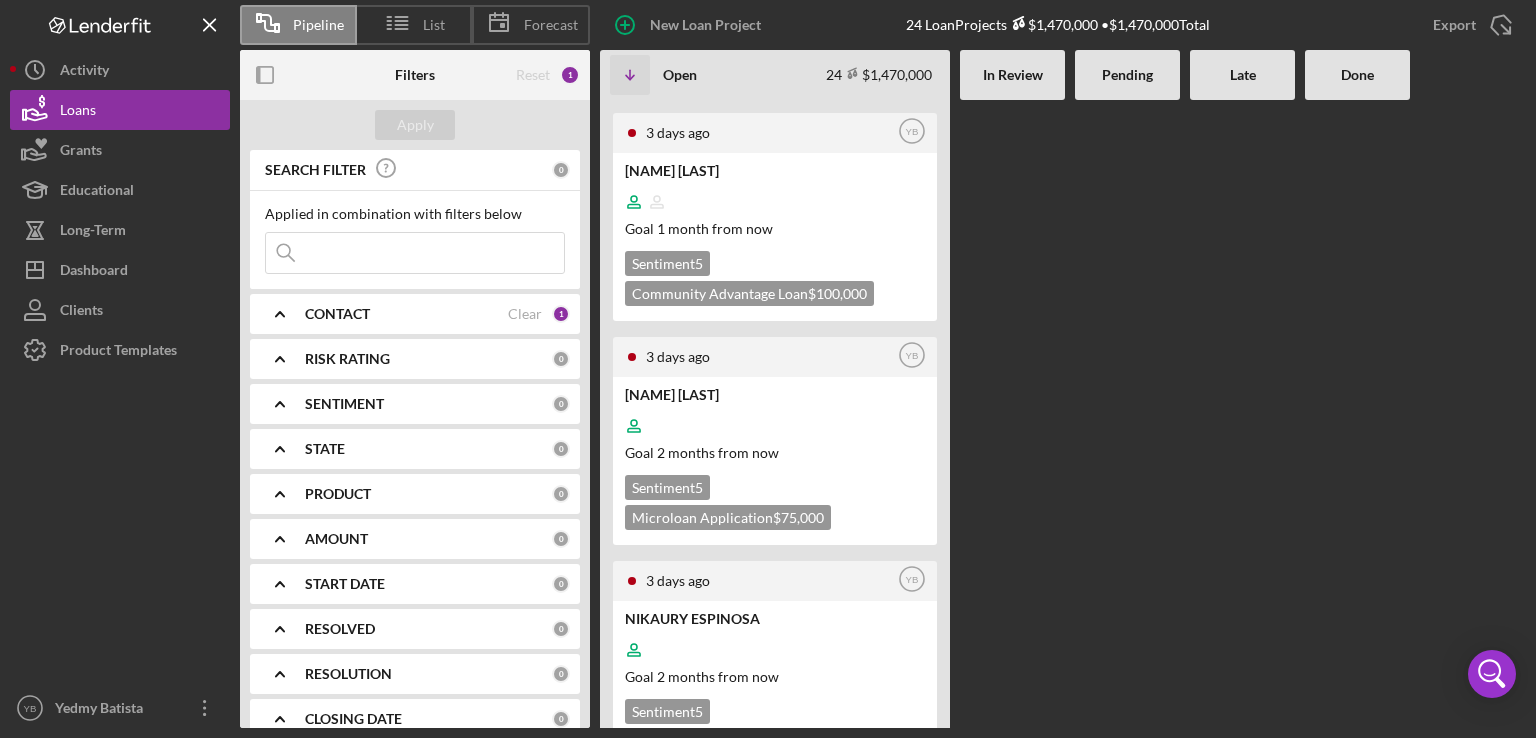 click on "3 days ago Icon/User Photo YB [NAME] [LAST] Goal 1 month from now Sentiment 5 Community Advantage Loan $100,000 3 days ago Icon/User Photo YB [NAME] [LAST] Goal 2 months from now Sentiment 5 Microloan Application $75,000 3 days ago Icon/User Photo YB [NAME] [LAST] Goal 2 months from now Sentiment 5 Microloan Application $75,000 3 days ago Icon/User Photo YB [NAME] [LAST] Goal 2 months from now Sentiment 5 Microloan Application $10,000 4 days ago Icon/User Photo YB [NAME] [LAST] Goal 2 months from now Sentiment 5 Microloan Application $75,000 4 days ago Icon/User Photo YB [NAME] [LAST] Goal 2 months from now Sentiment 5 Microloan Application $75,000 4 days ago Icon/User Photo YB [NAME] [LAST] Goal 2 months from now Sentiment 5 Microloan Application $15,000 5 days ago Icon/User Photo YB [NAME] [LAST] Goal 2 months from now Sentiment 5 Microloan Application $50,000 5 days ago Icon/User Photo YB [CITY] [LAST] [LAST] Goal 1 month from now Sentiment" at bounding box center [1058, 414] 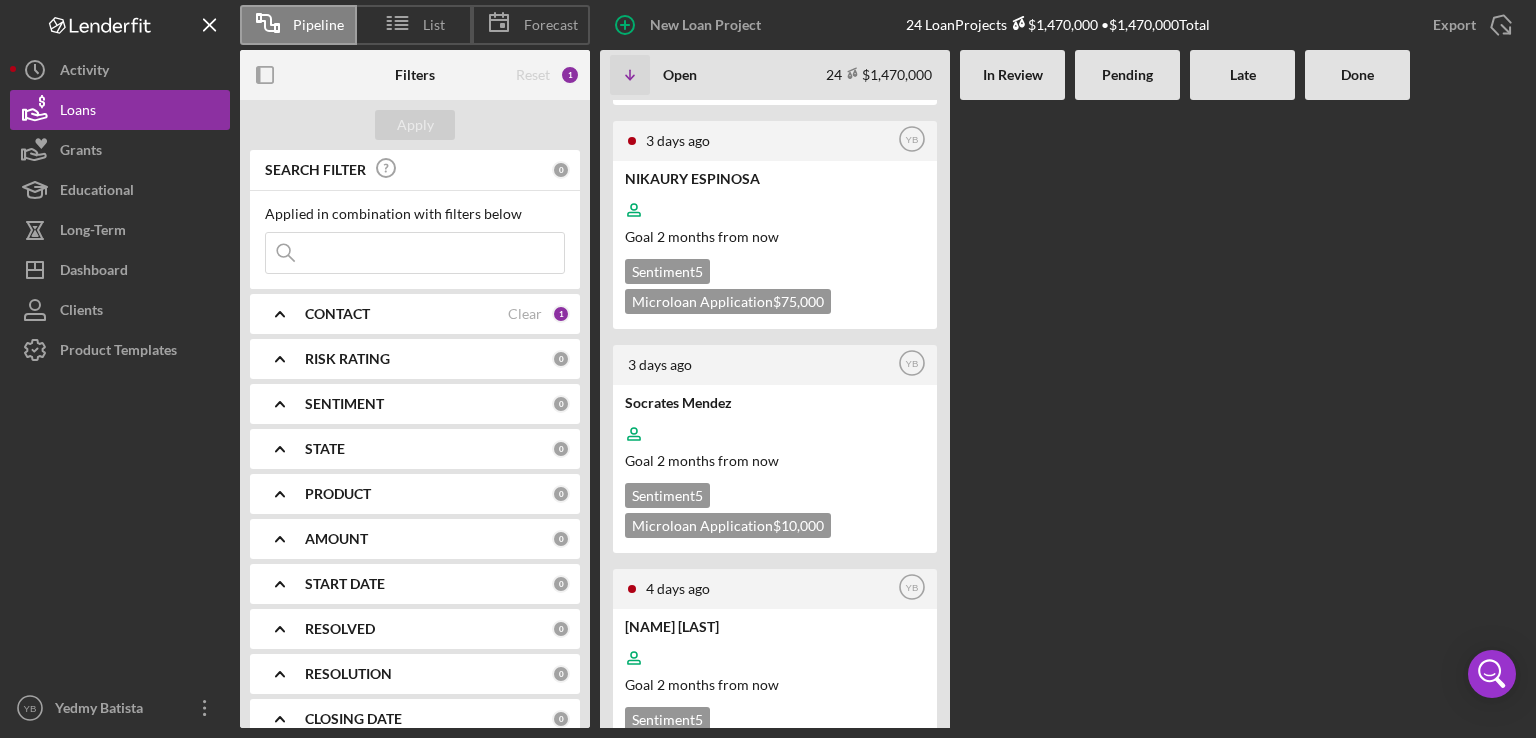 scroll, scrollTop: 480, scrollLeft: 0, axis: vertical 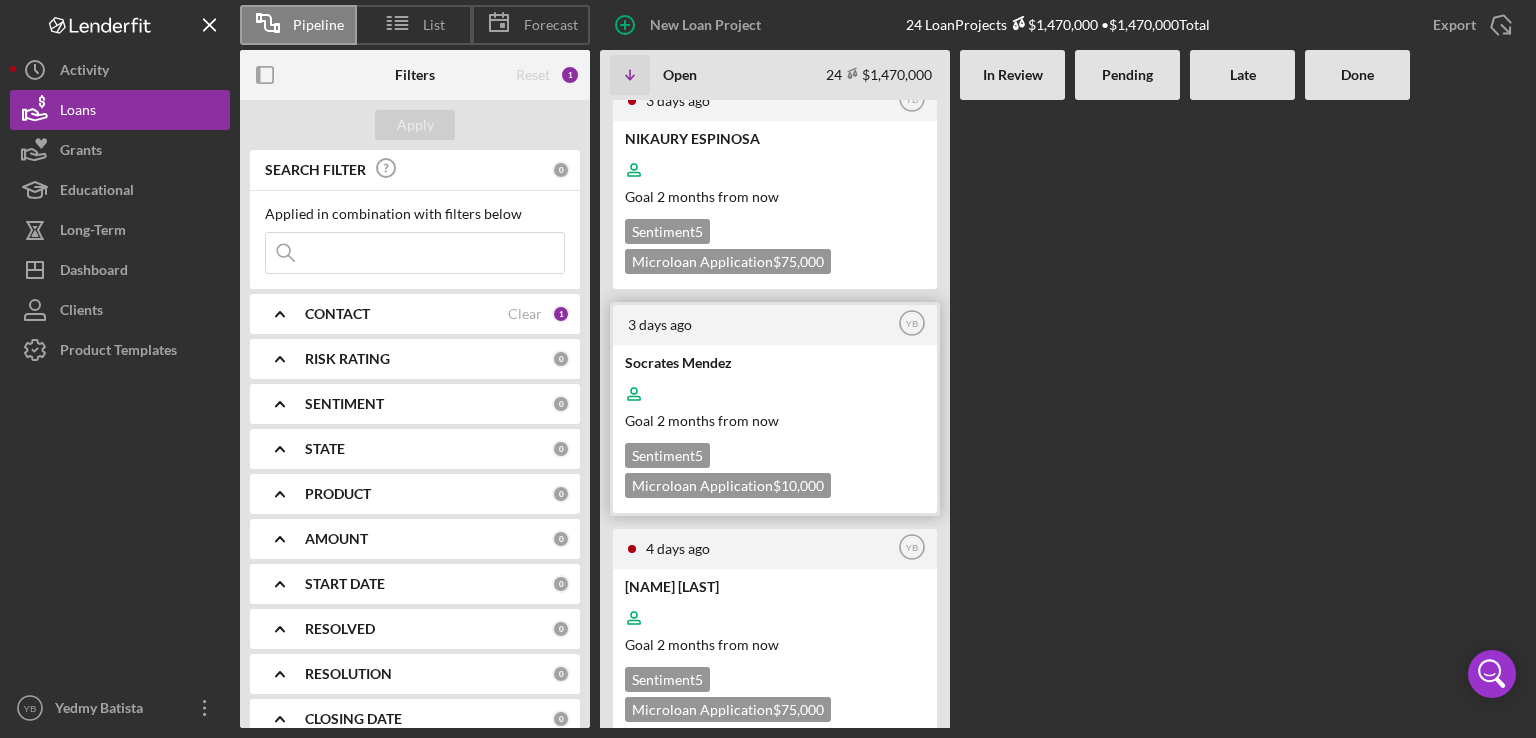 click on "Goal   2 months from now" at bounding box center (773, 420) 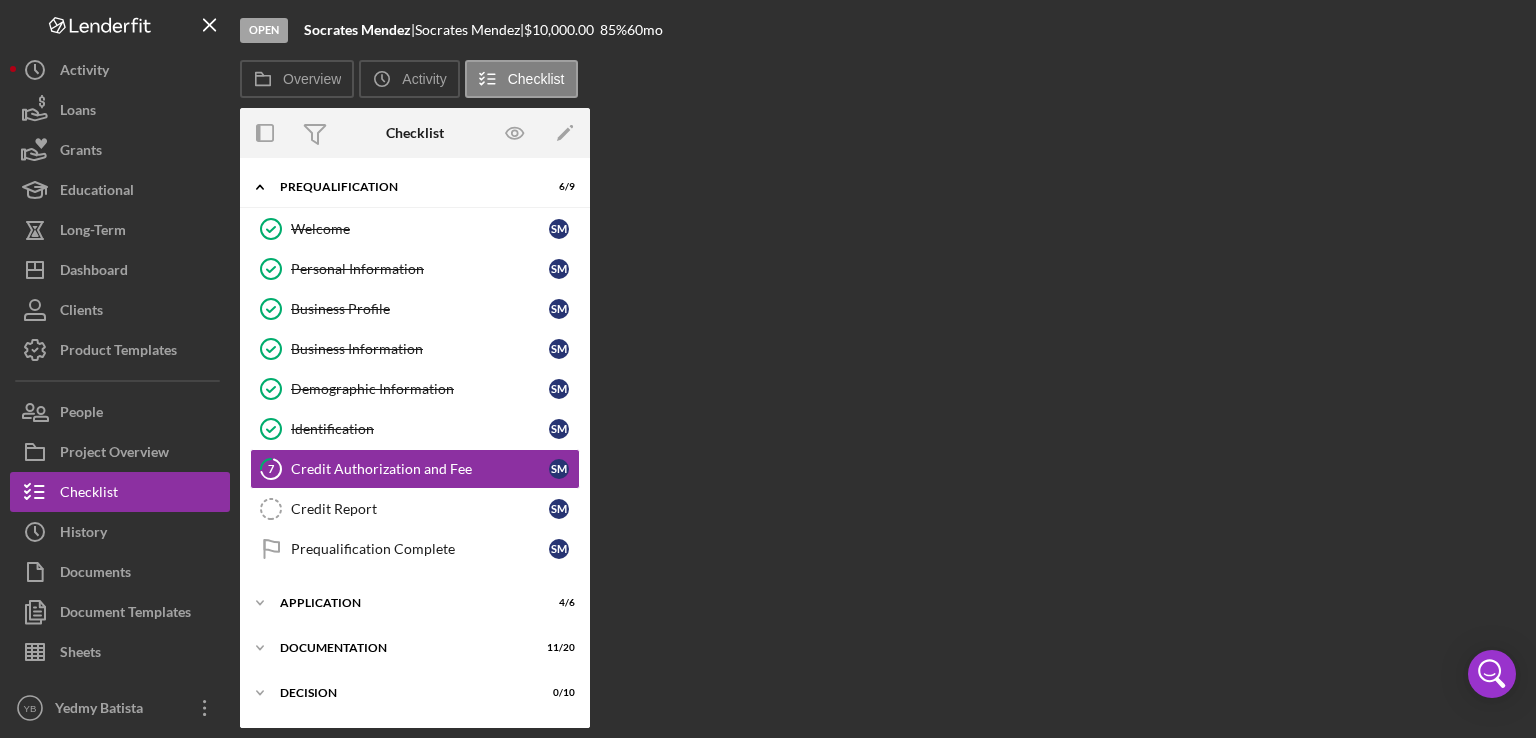 scroll, scrollTop: 24, scrollLeft: 0, axis: vertical 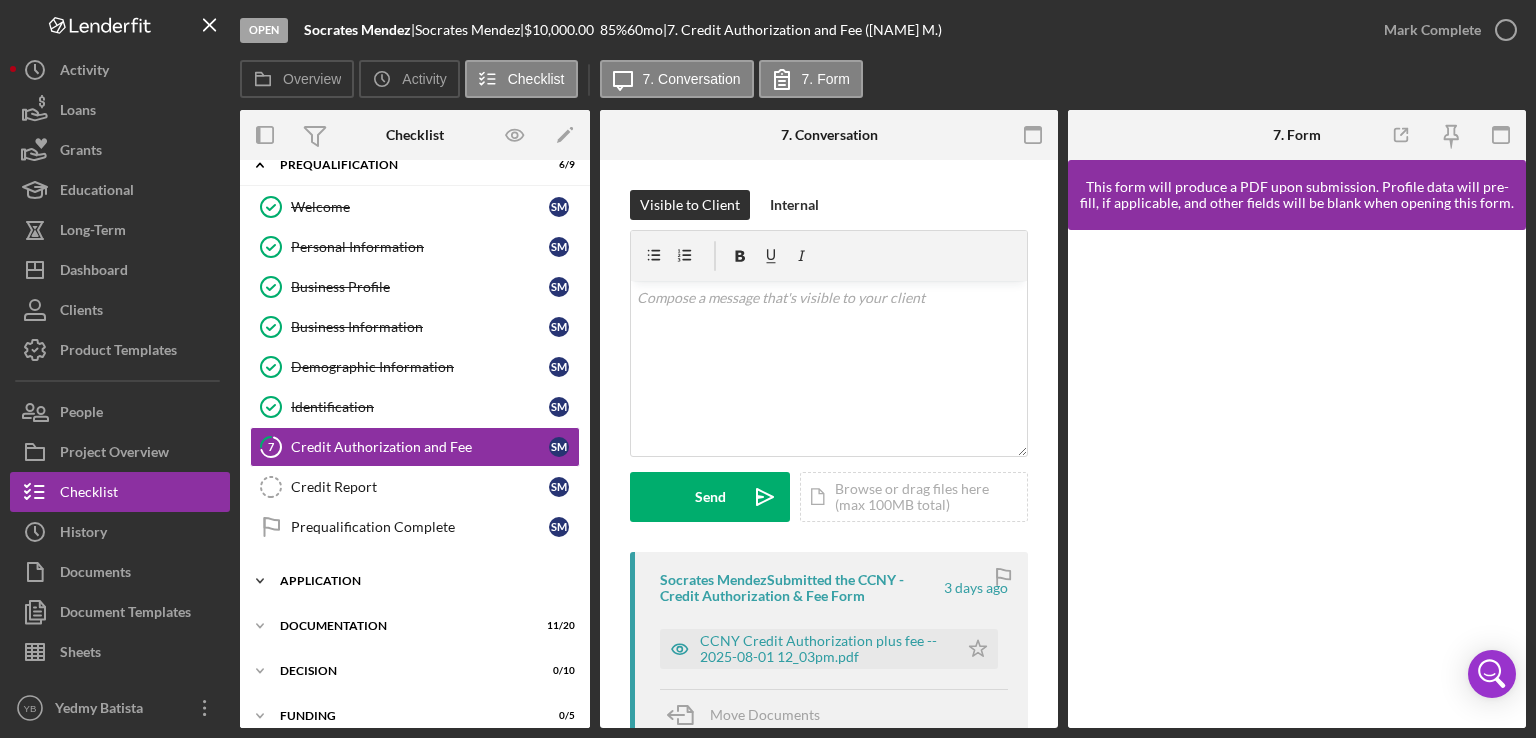 click on "Icon/Expander Application 4 / 6" at bounding box center (415, 581) 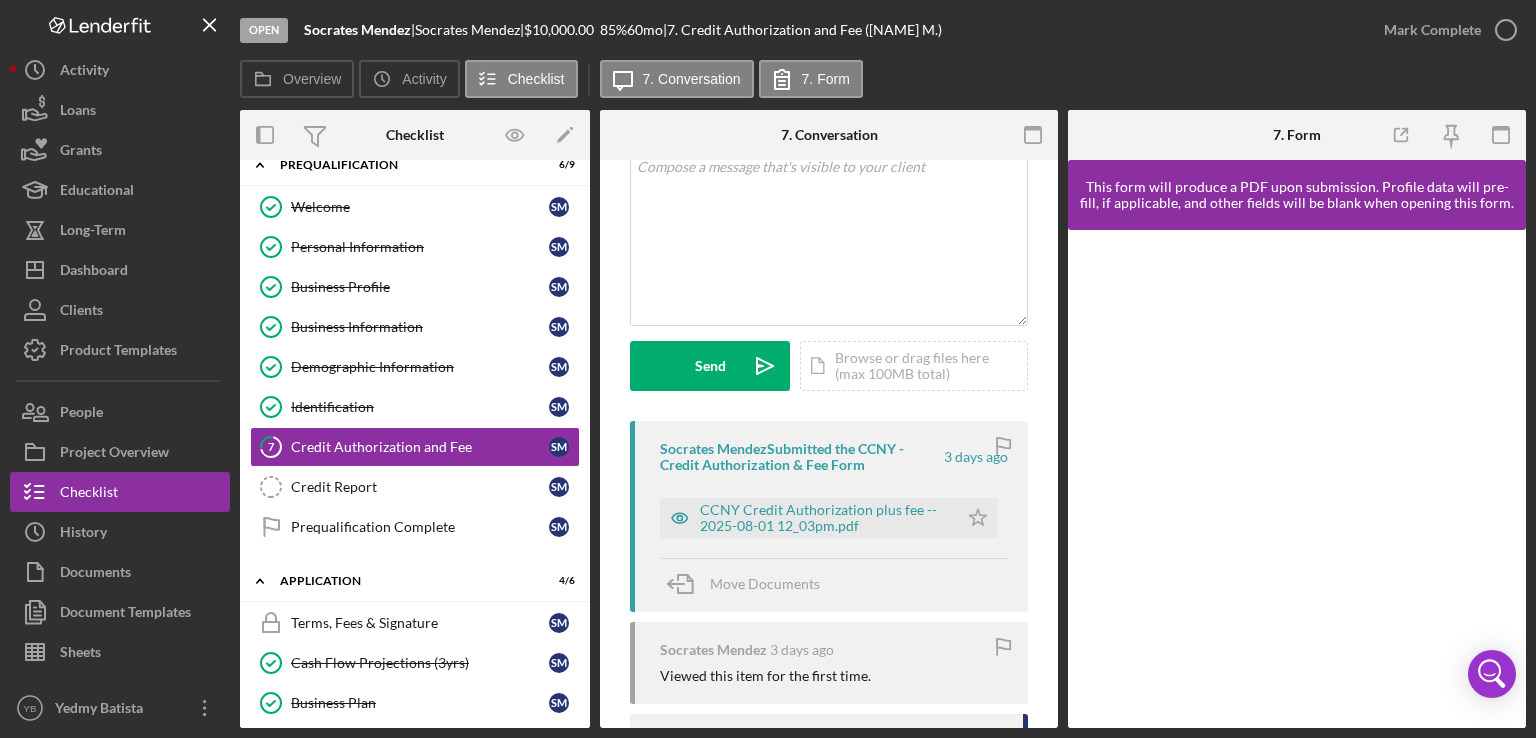scroll, scrollTop: 174, scrollLeft: 0, axis: vertical 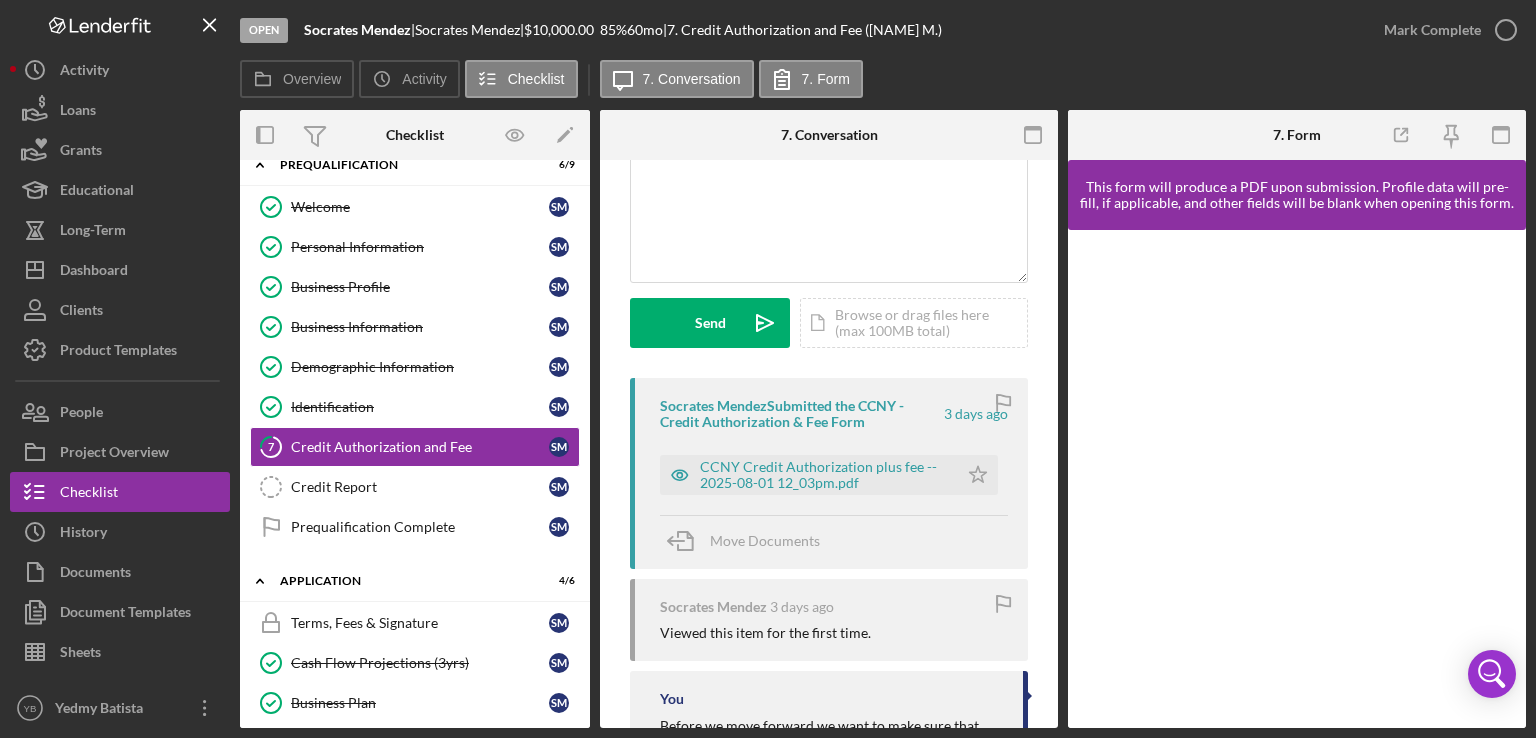 click on "Overview Overview Edit Icon/Edit Status Ongoing Risk Rating Sentiment Rating 5 Product Microloan Application Created Date 8/1/2025 Started Date 8/1/2025 Closing Goal 9/30/2025 Amount $10,000.00 Rate 85.000% Term 60 months Contact Icon/User Photo YB [NAME] Account Executive Stage Open Weekly Status Update Yes Inactivity Alerts Yes Key Ratios Edit Icon/Edit DSCR Collateral Coverage DTI LTV Global DSCR Global Collateral Coverage Global DTI NOI Recommendation Edit Icon/Edit Payment Type Rate Term Amount Down Payment Closing Fee Include closing fee in amount financed? No Origination Fee Include origination fee in amount financed? No Amount Financed Closing Date First Payment Date Maturity Date Resolution Edit Icon/Edit Resolved On Resolution New Activity No new activity. Checklist Icon/Edit Icon/Expander Prequalification 6 / 9 Welcome Welcome S M Personal Information Personal Information S M Business Profile Business Profile S M Business Information Business Information S M Demographic Information S M S M" at bounding box center [883, 419] 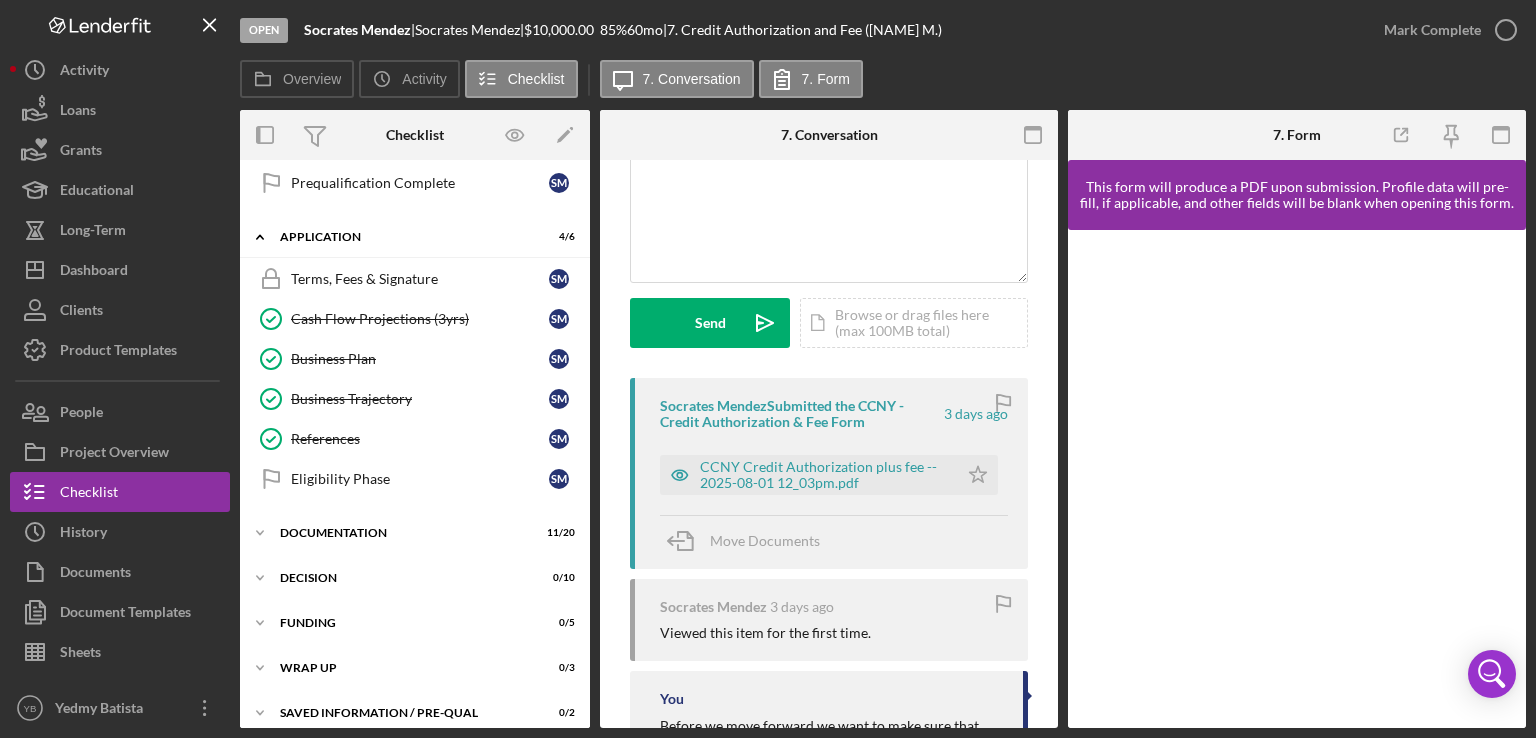 scroll, scrollTop: 0, scrollLeft: 0, axis: both 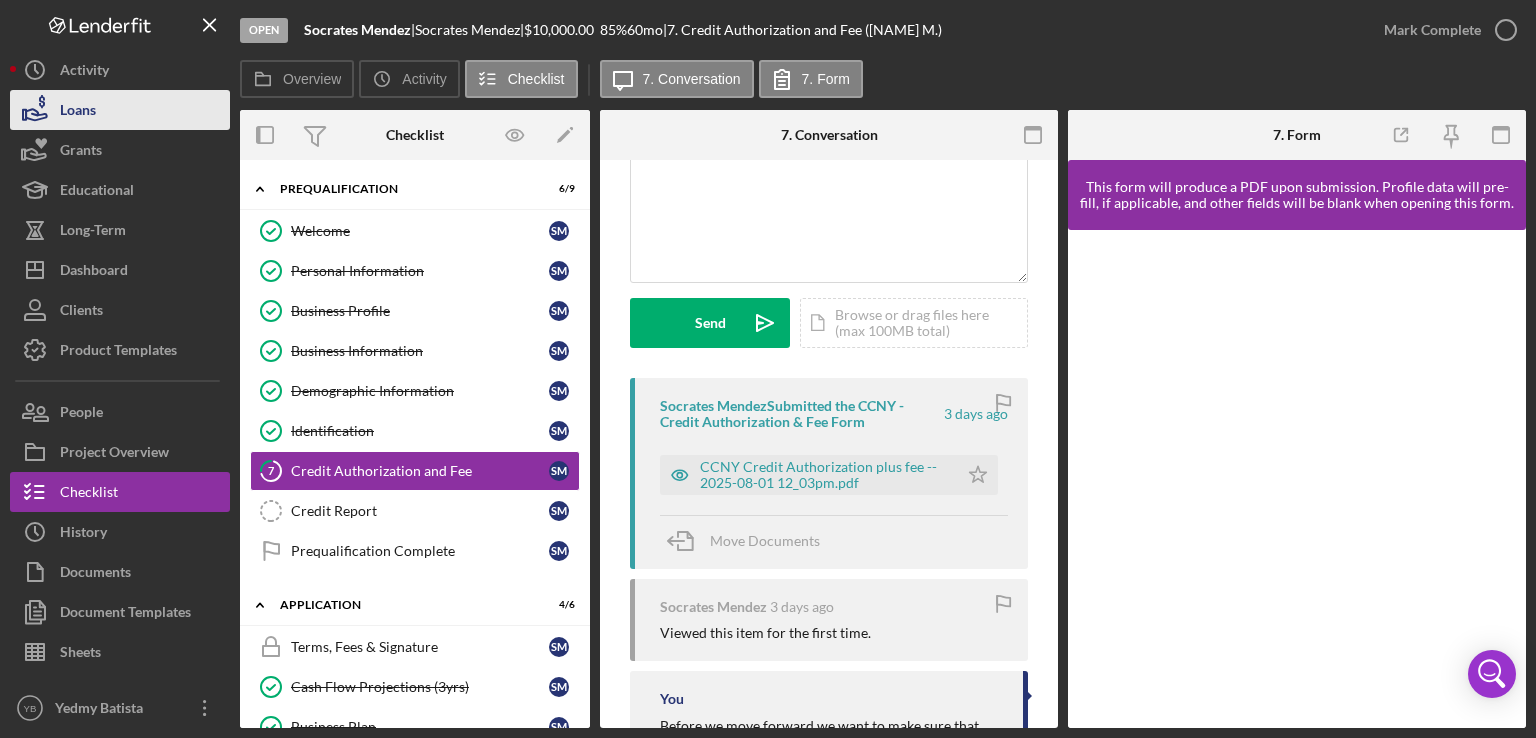click on "Loans" at bounding box center (120, 110) 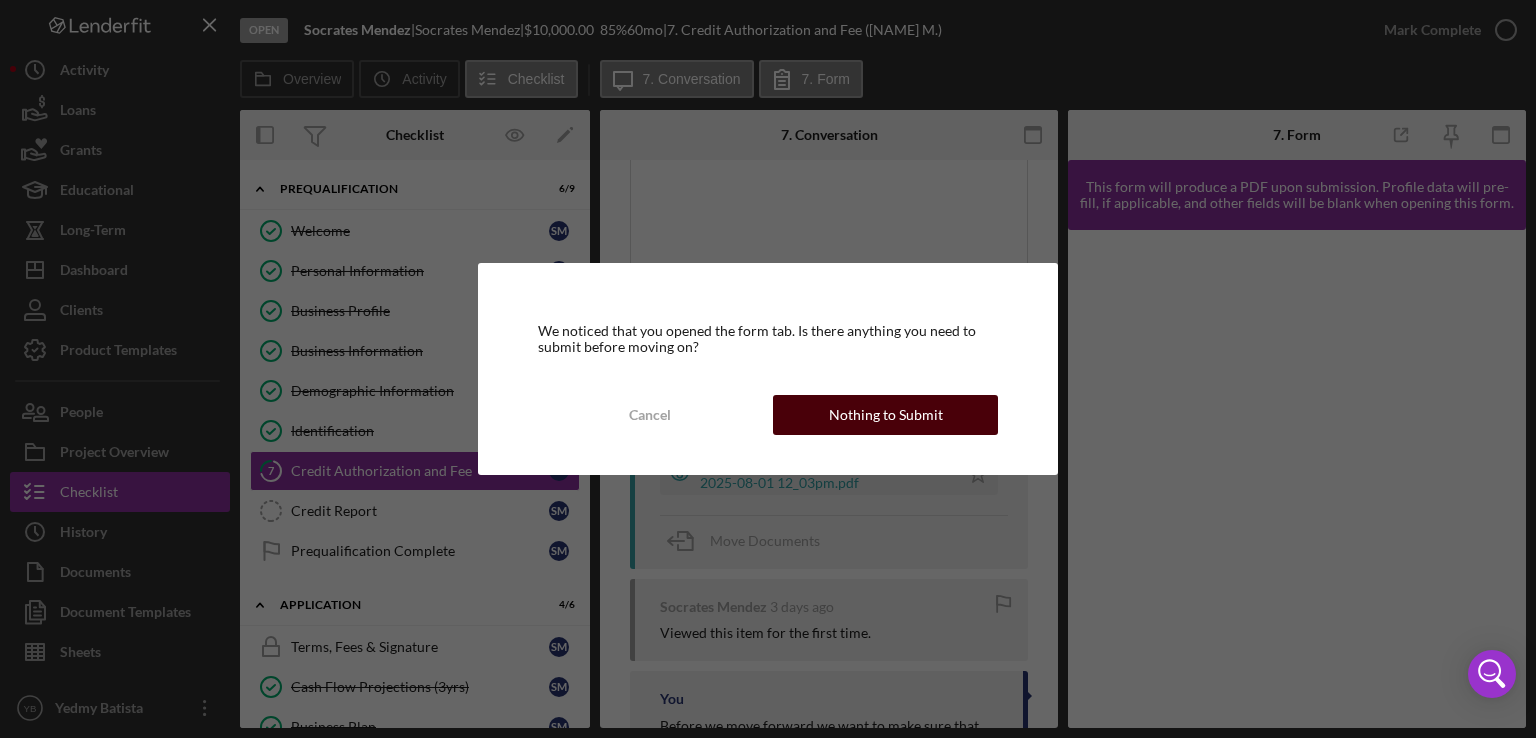 click on "Nothing to Submit" at bounding box center [886, 415] 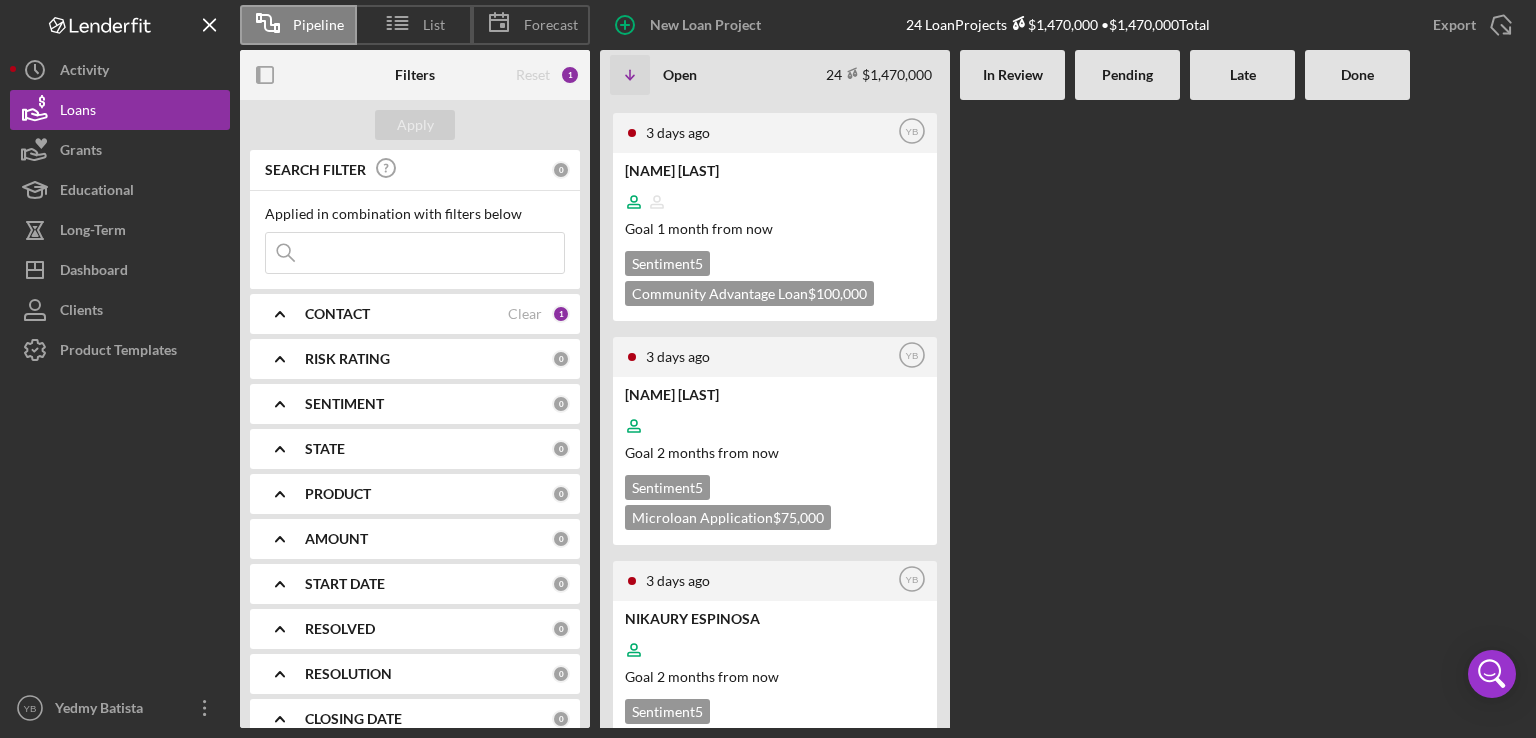 click at bounding box center (1127, 414) 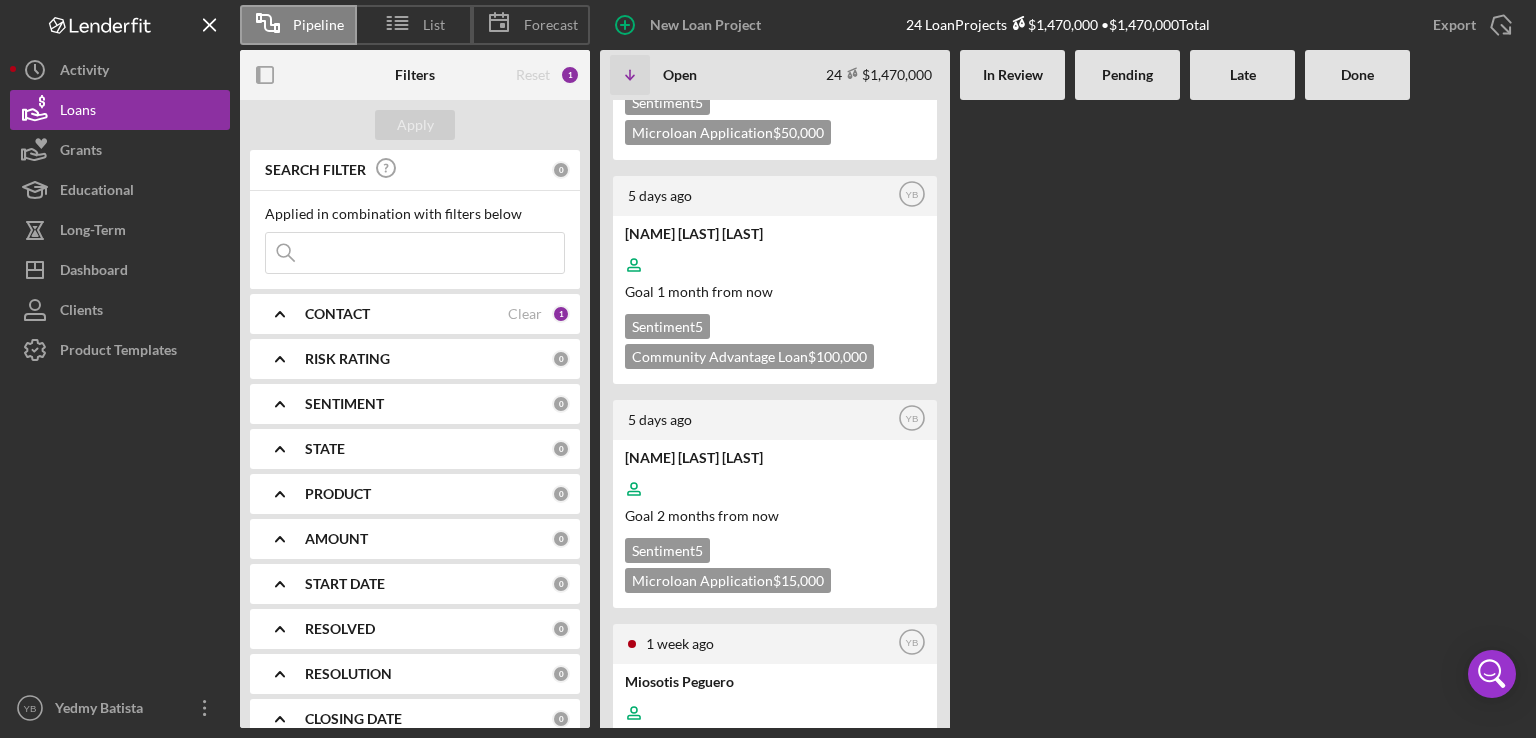 scroll, scrollTop: 1800, scrollLeft: 0, axis: vertical 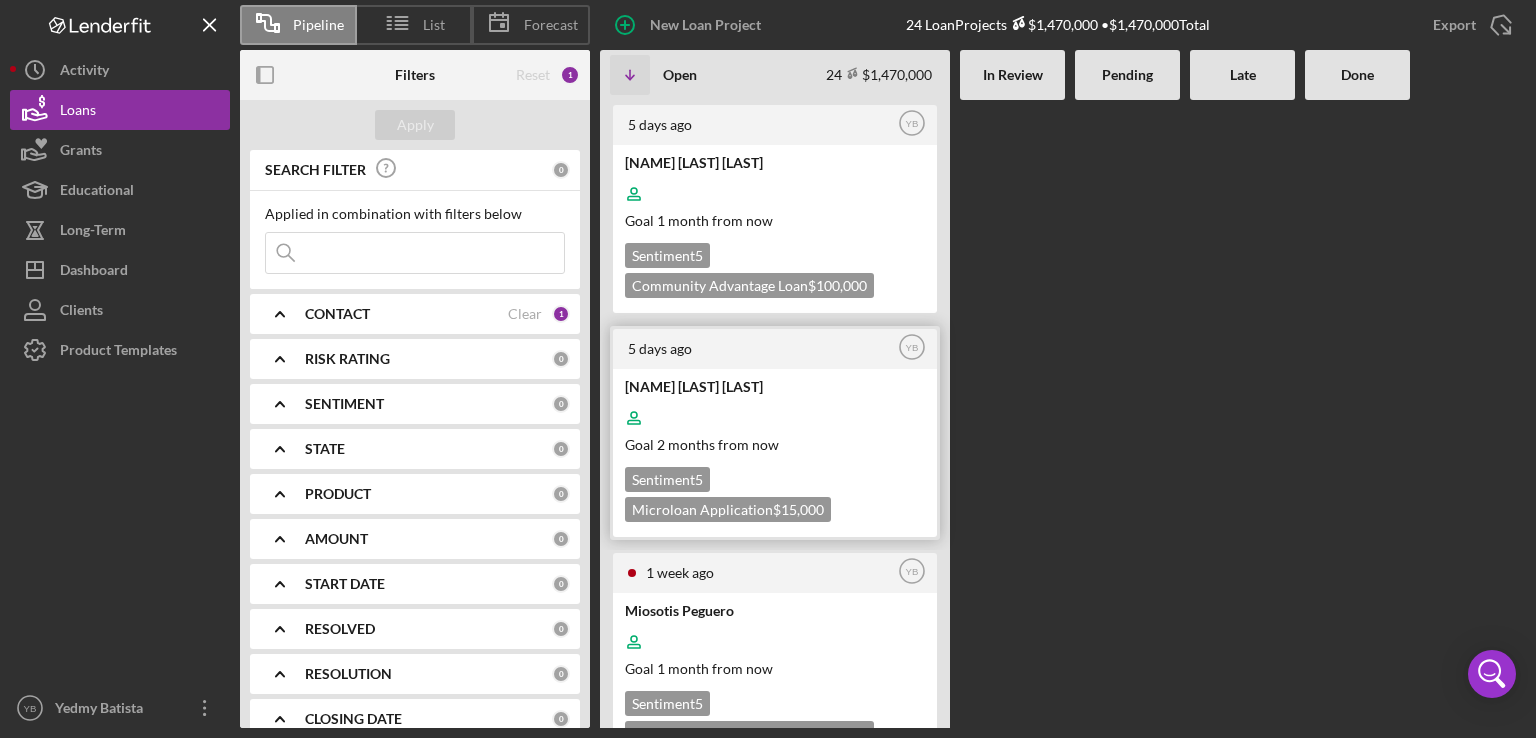 click at bounding box center [773, 418] 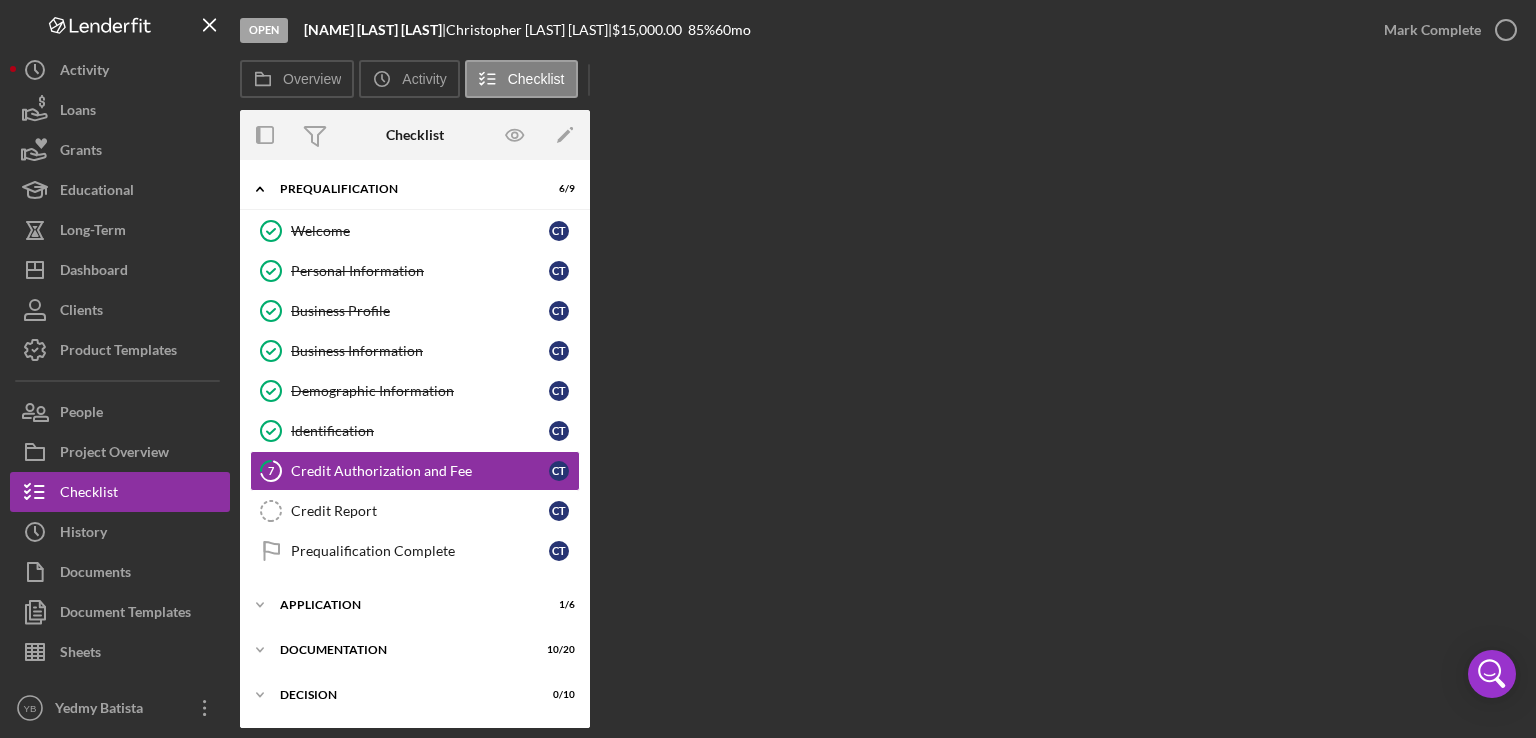 scroll, scrollTop: 24, scrollLeft: 0, axis: vertical 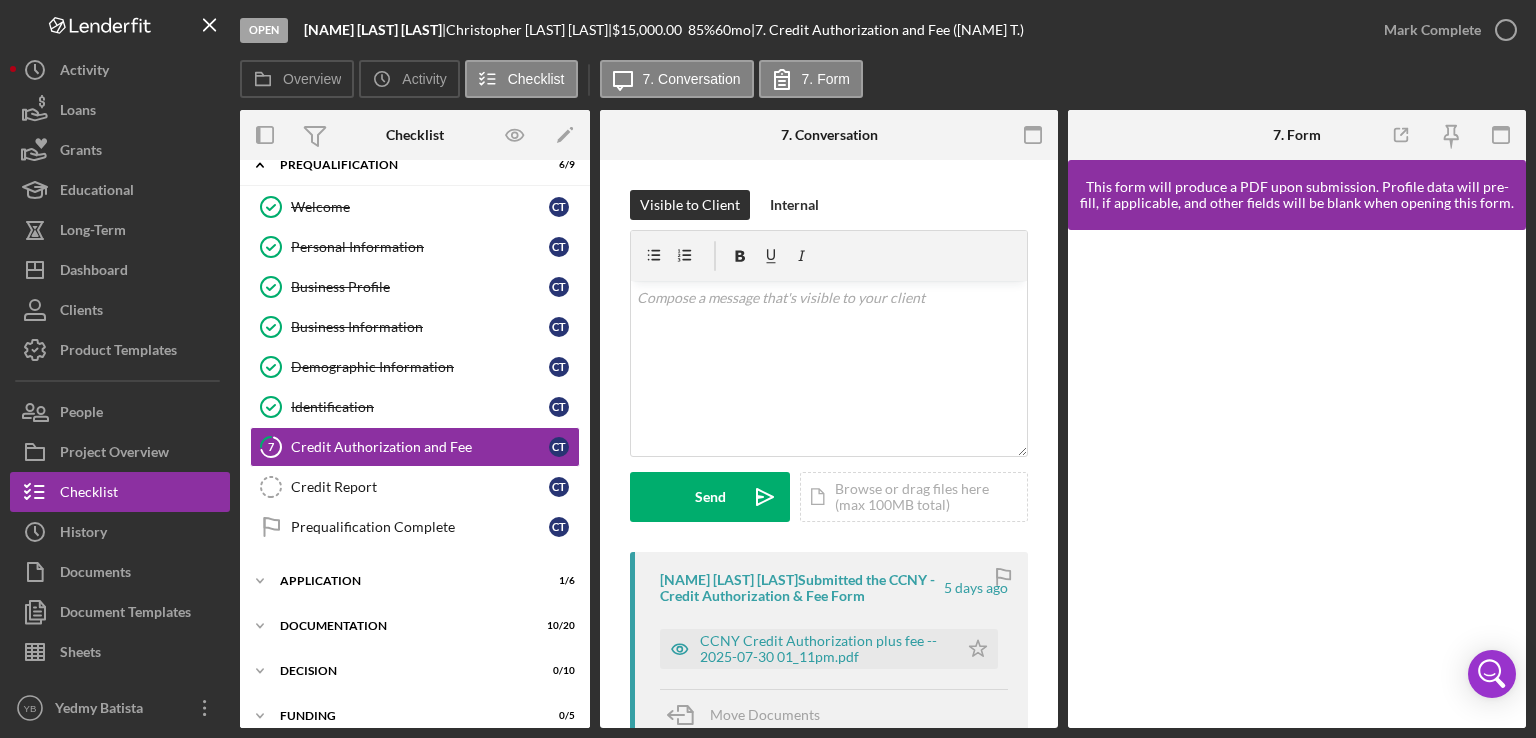 click at bounding box center [1144, 135] 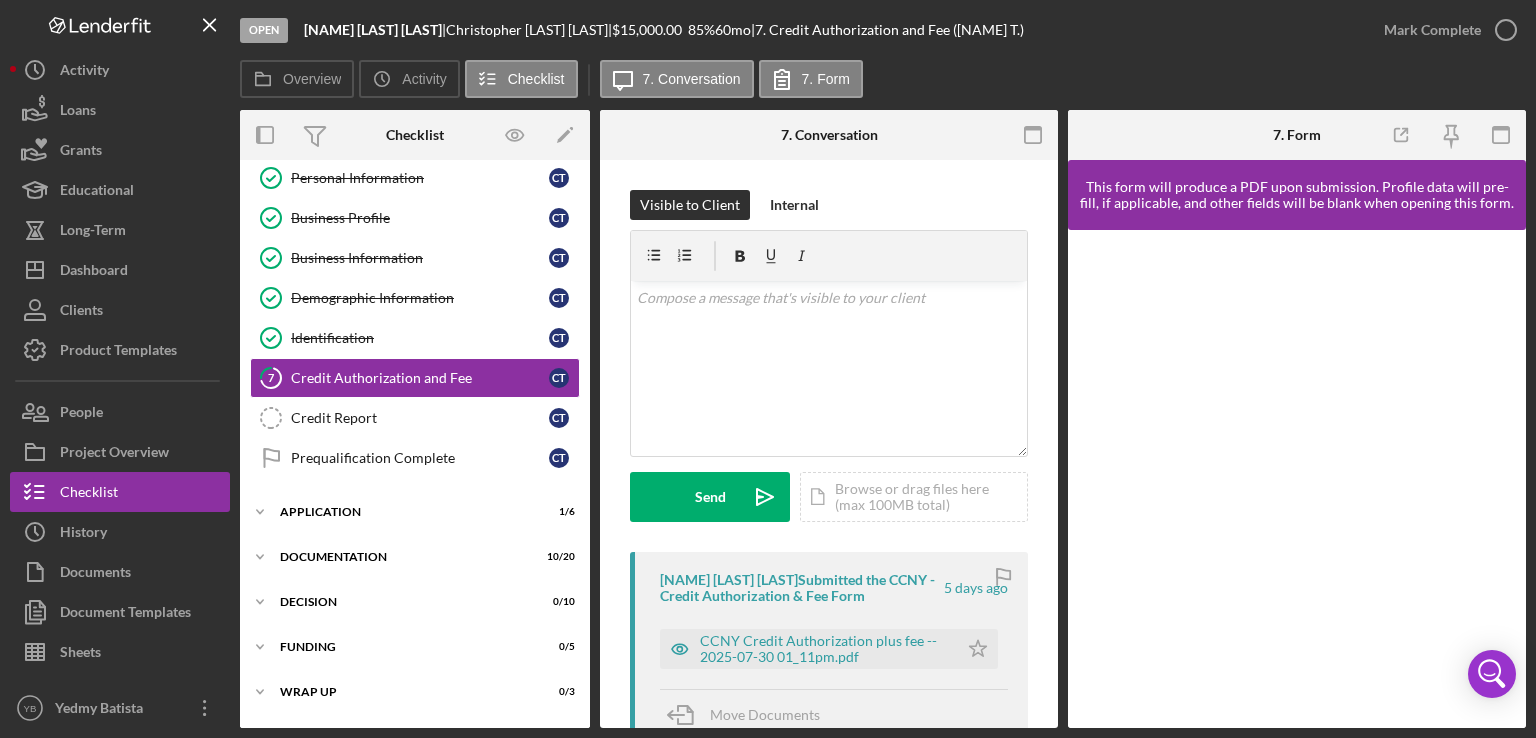scroll, scrollTop: 129, scrollLeft: 0, axis: vertical 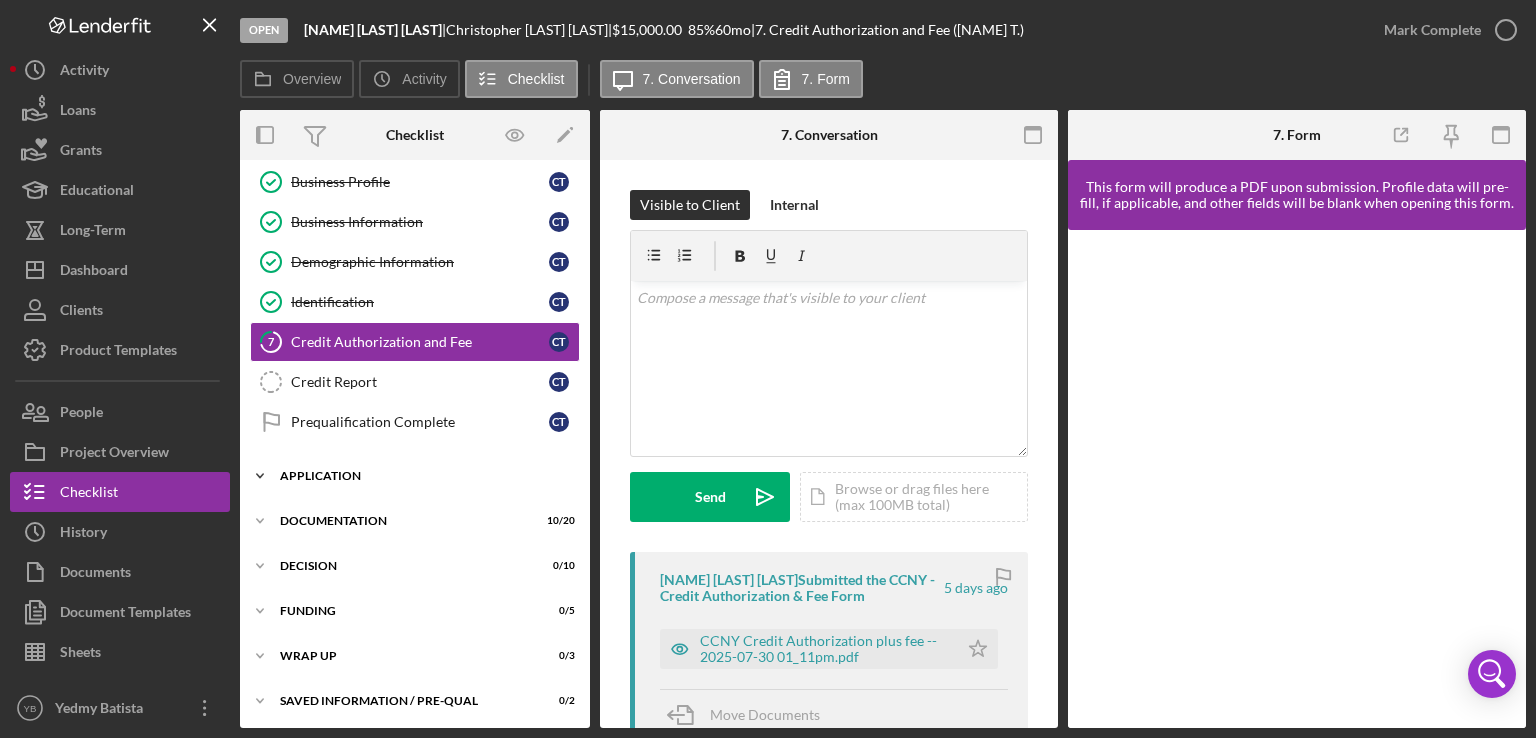 click on "Application" at bounding box center (422, 476) 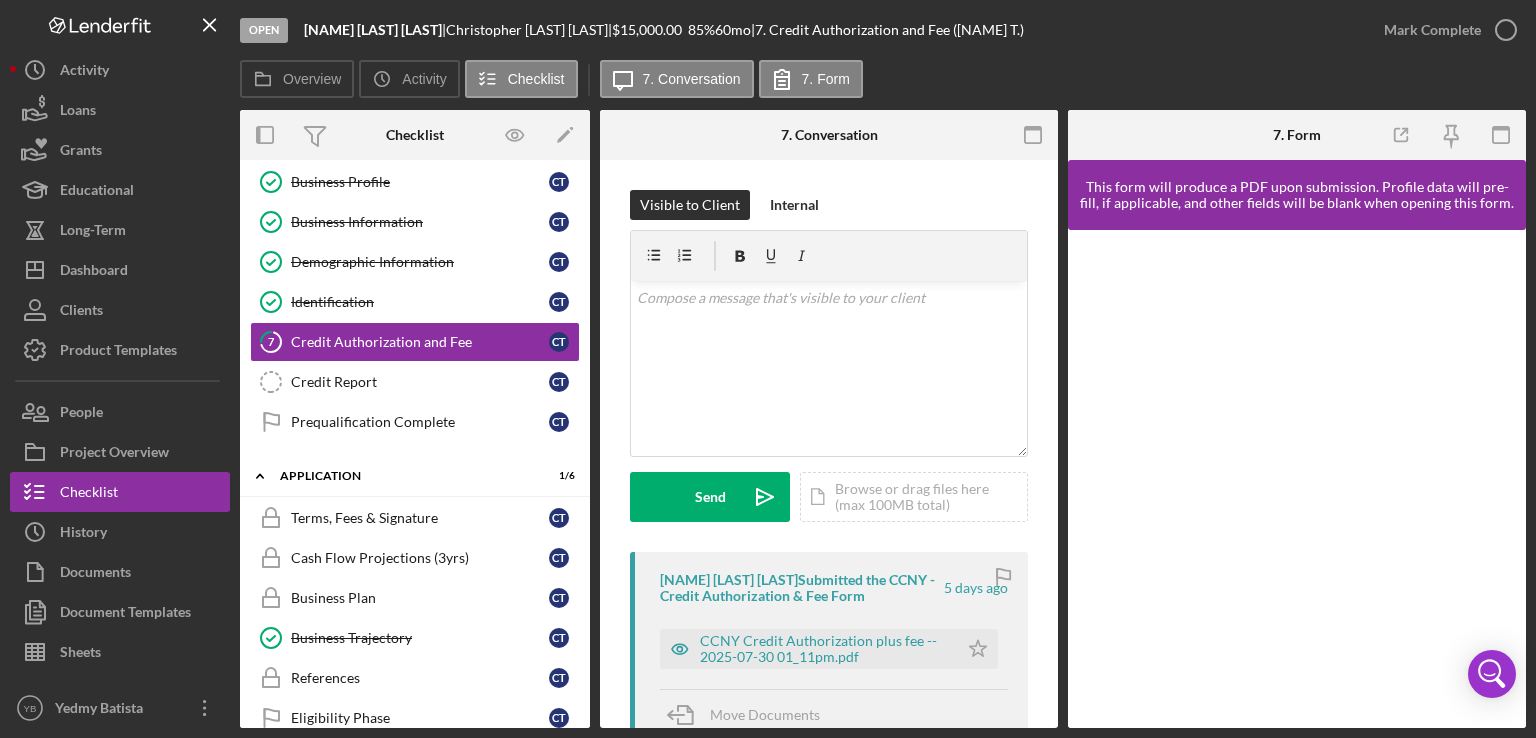 drag, startPoint x: 584, startPoint y: 350, endPoint x: 586, endPoint y: 505, distance: 155.01291 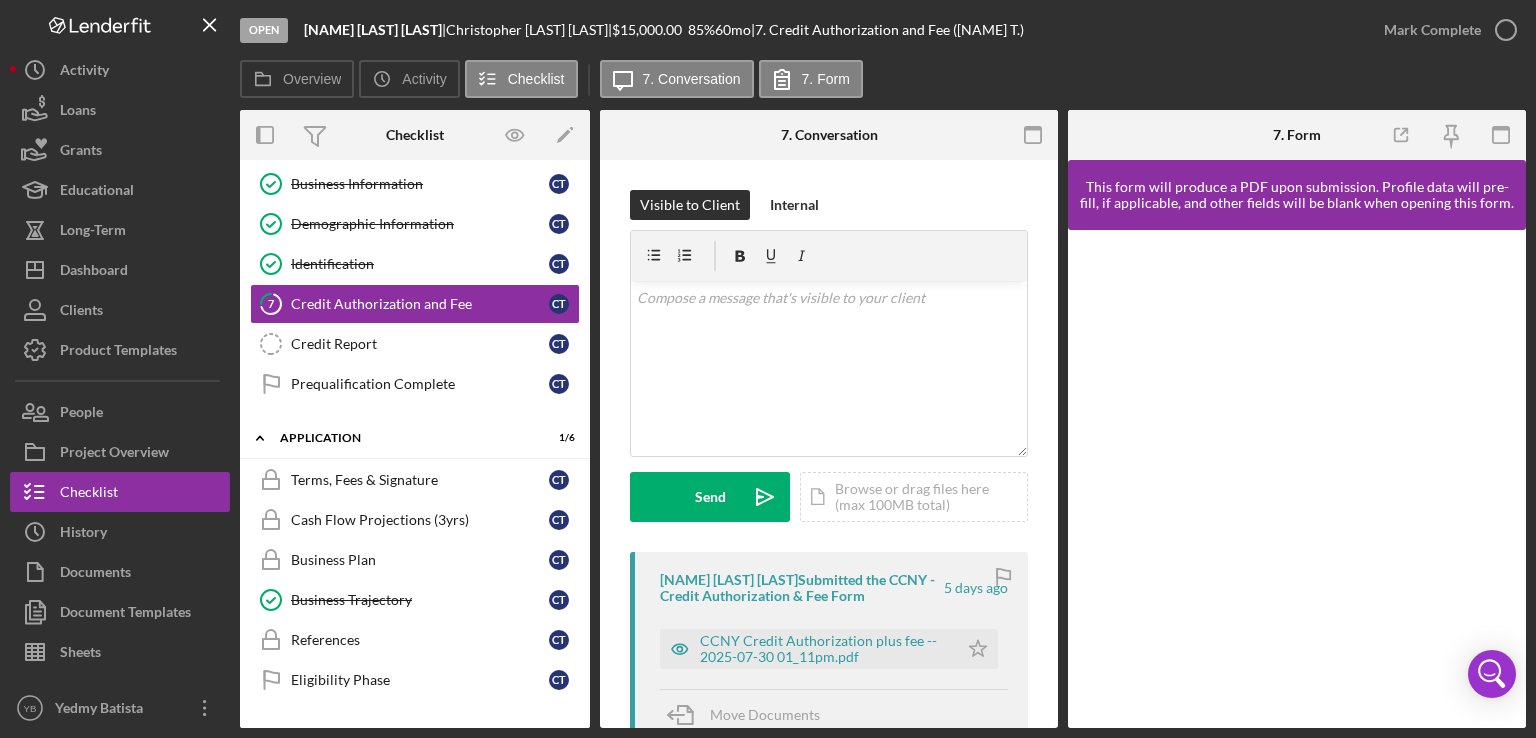 scroll, scrollTop: 0, scrollLeft: 0, axis: both 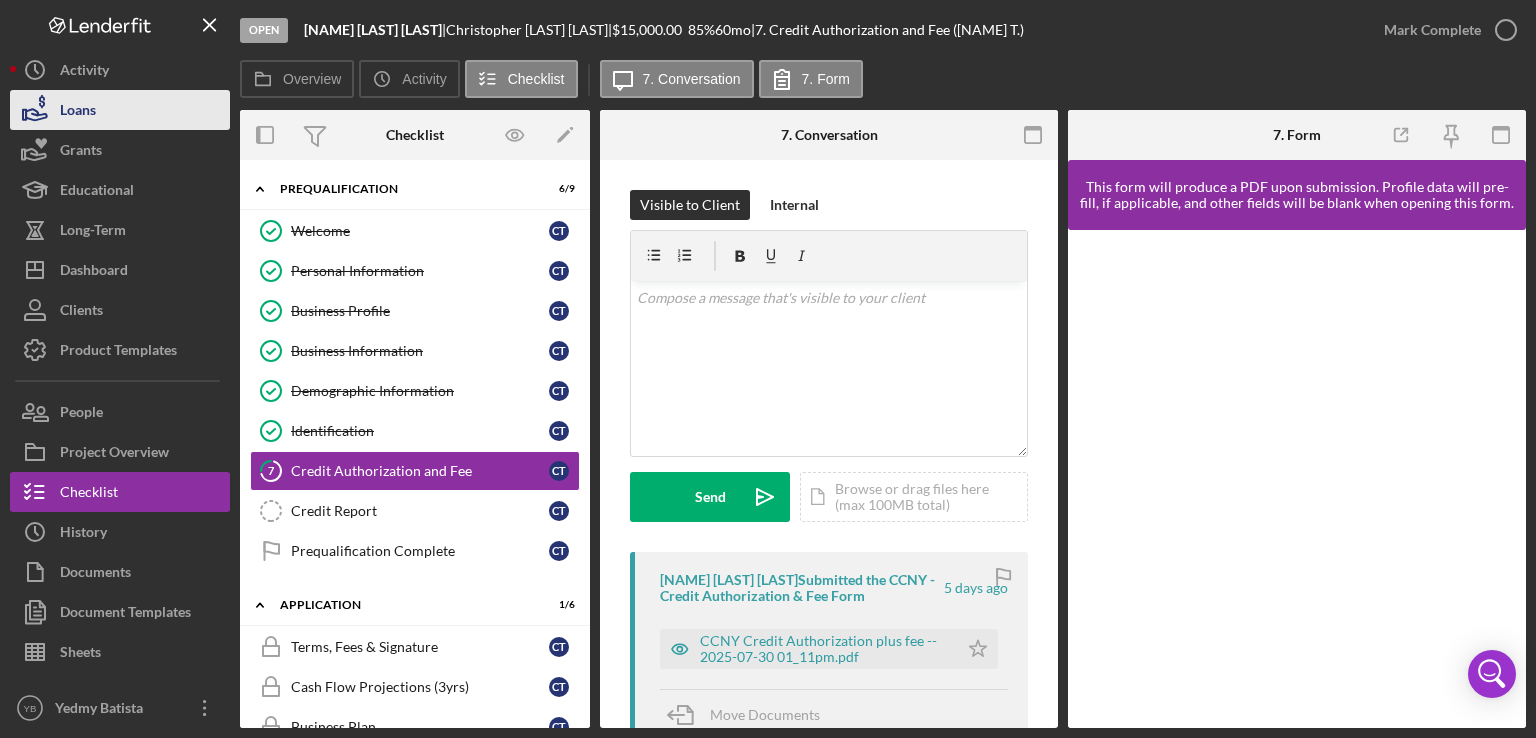click on "Loans" at bounding box center [120, 110] 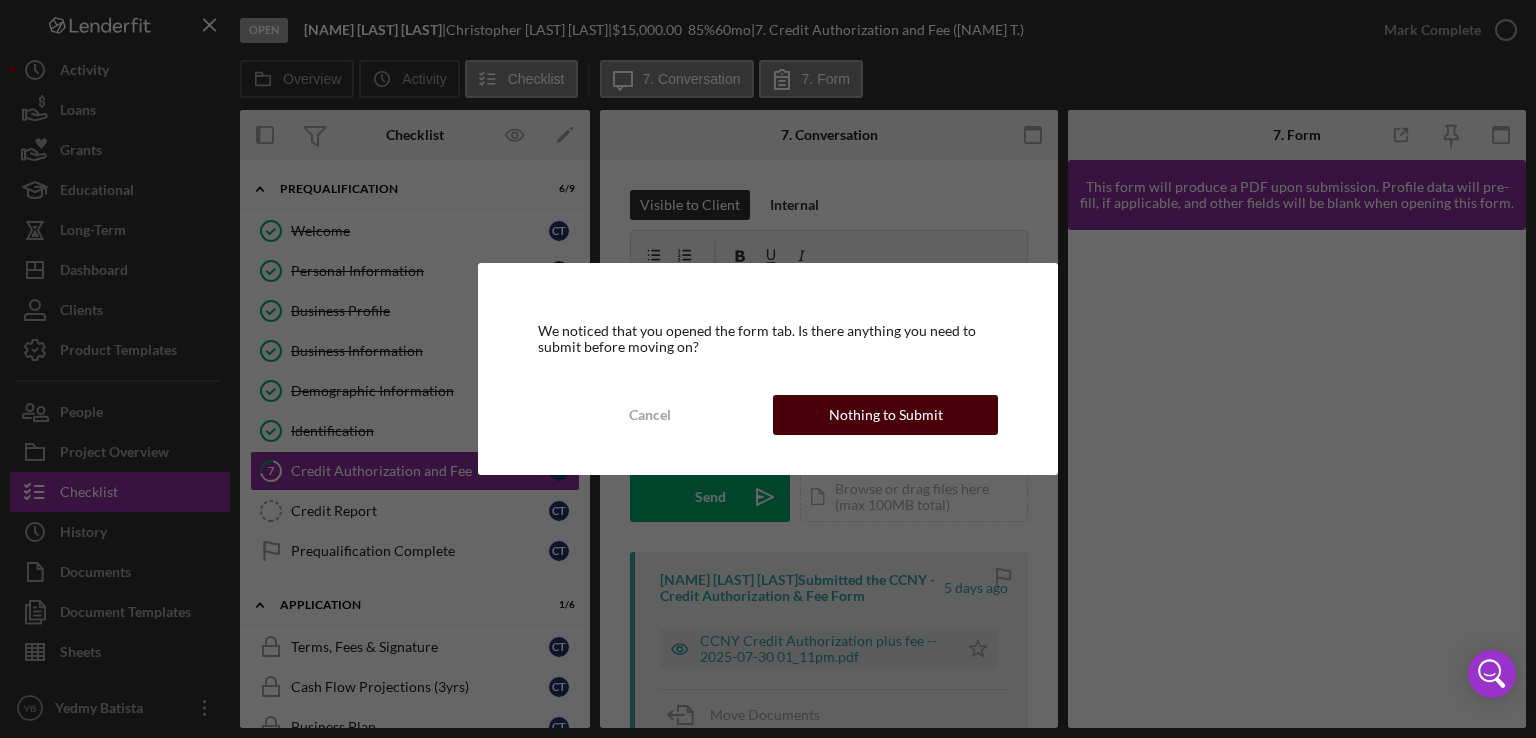 click on "Nothing to Submit" at bounding box center [886, 415] 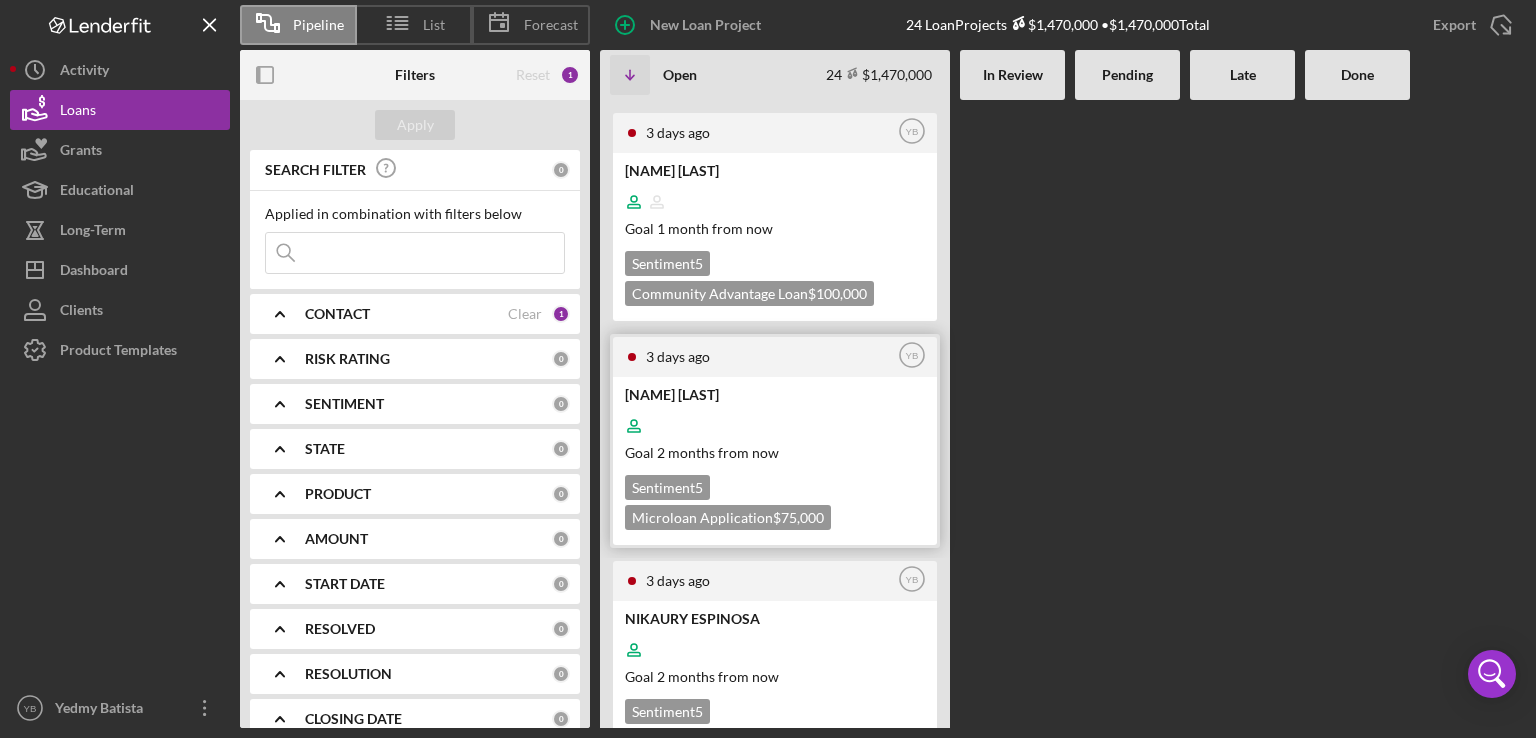 click at bounding box center (773, 426) 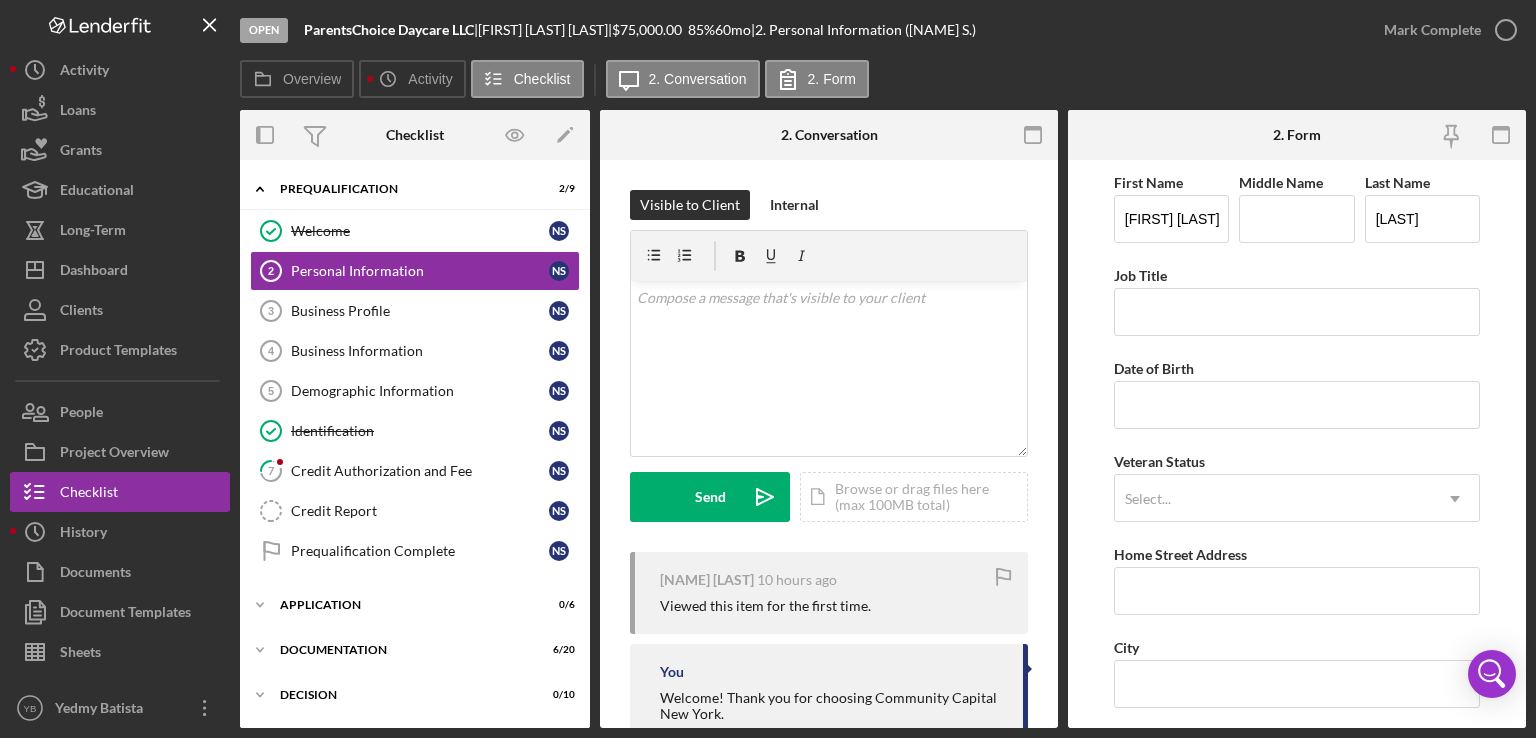 scroll, scrollTop: 129, scrollLeft: 0, axis: vertical 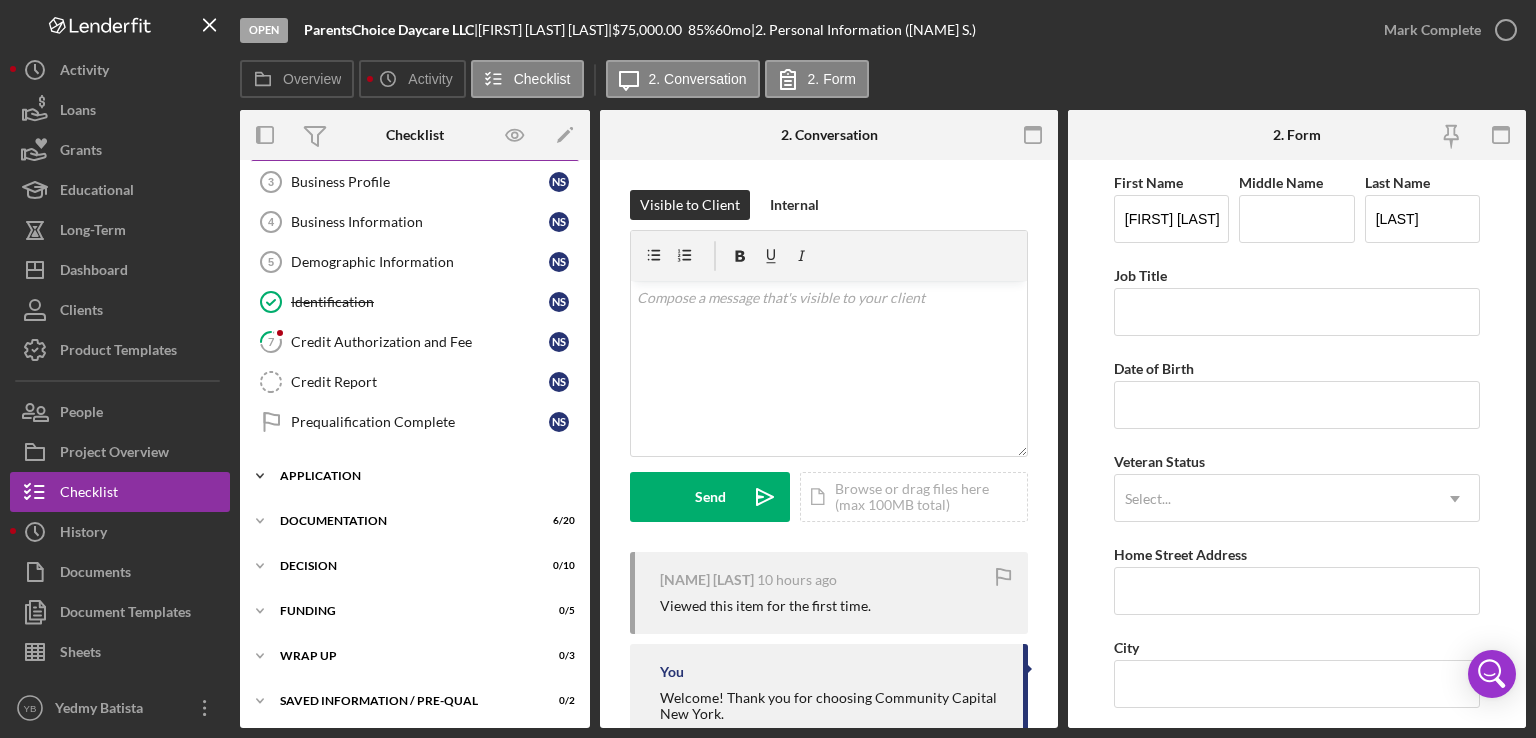 click on "Application" at bounding box center [422, 476] 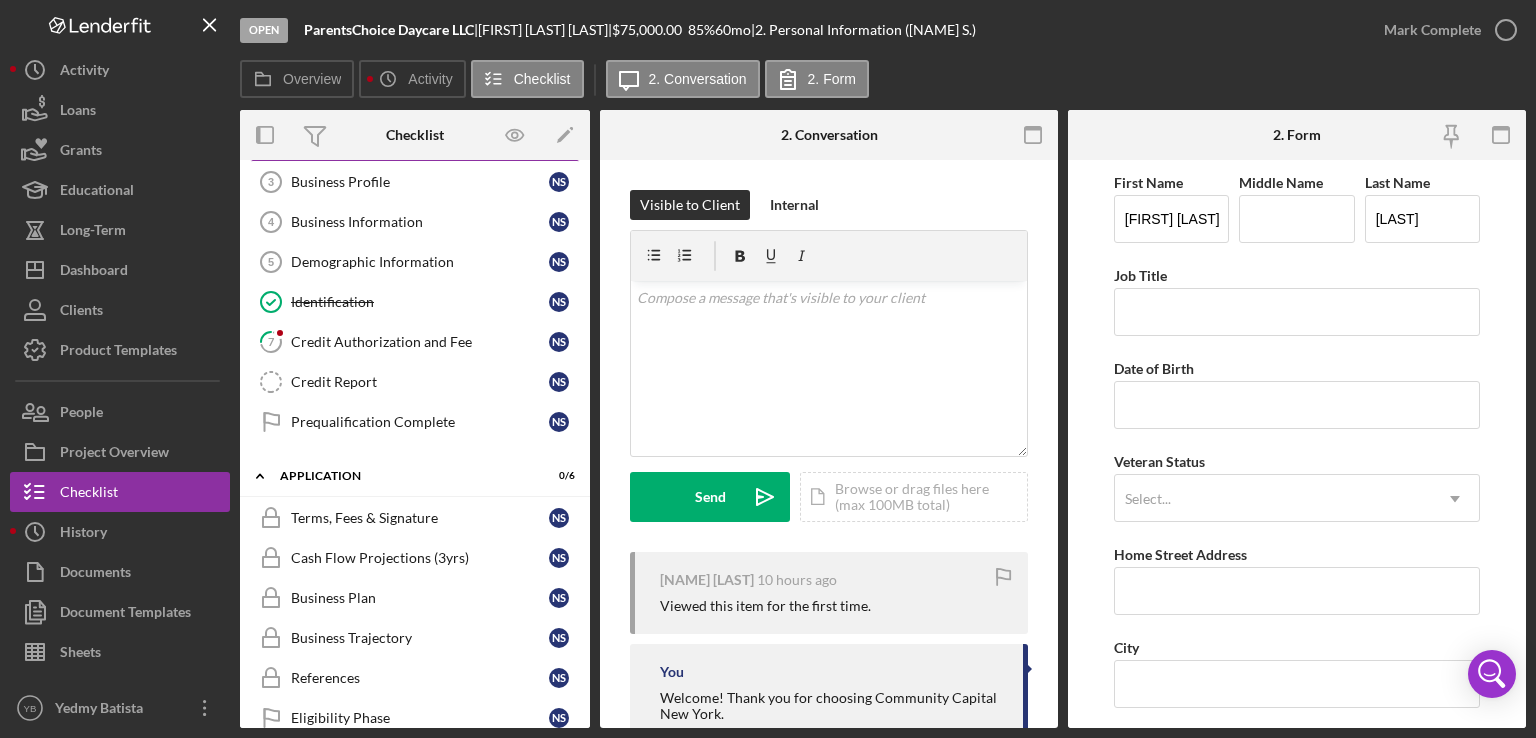 drag, startPoint x: 591, startPoint y: 498, endPoint x: 585, endPoint y: 544, distance: 46.389652 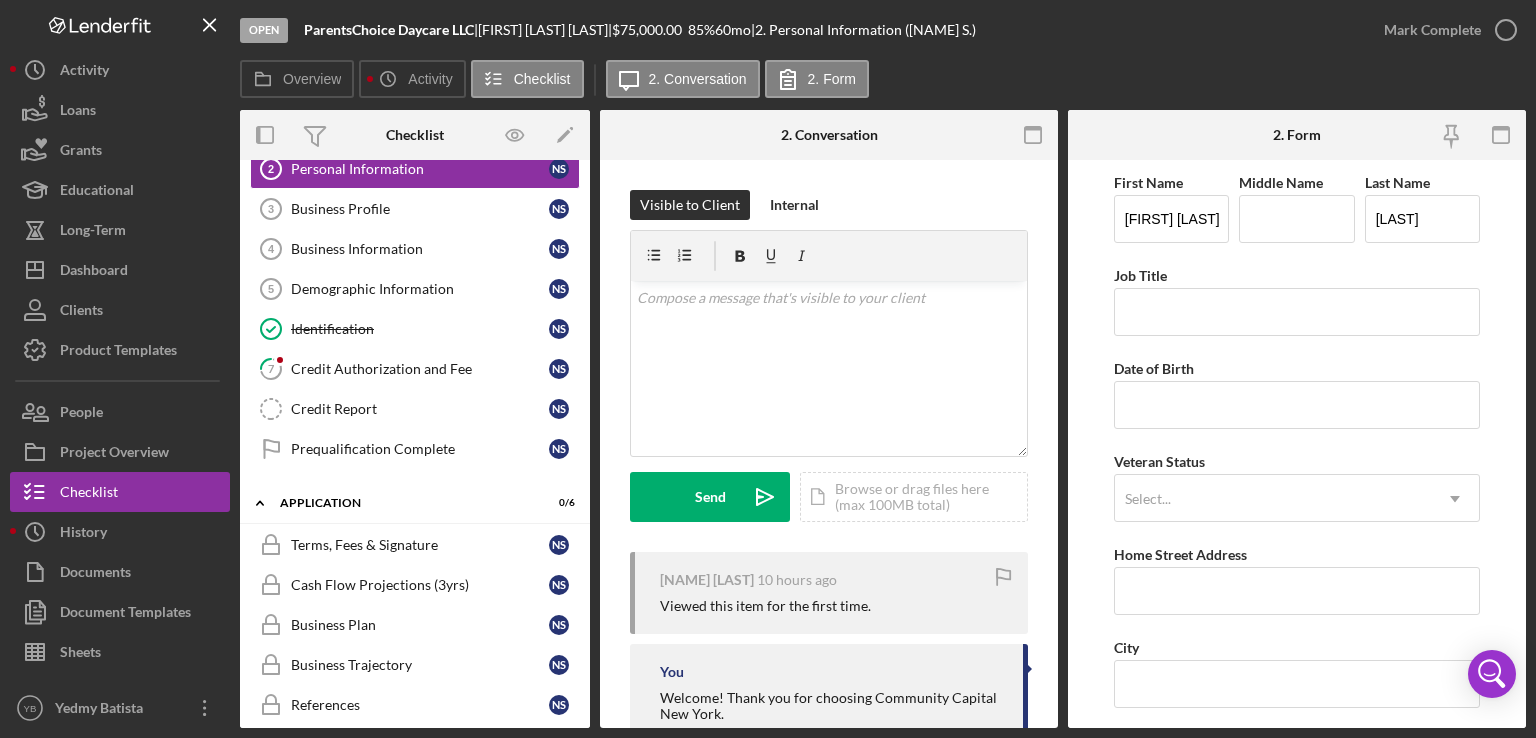 scroll, scrollTop: 0, scrollLeft: 0, axis: both 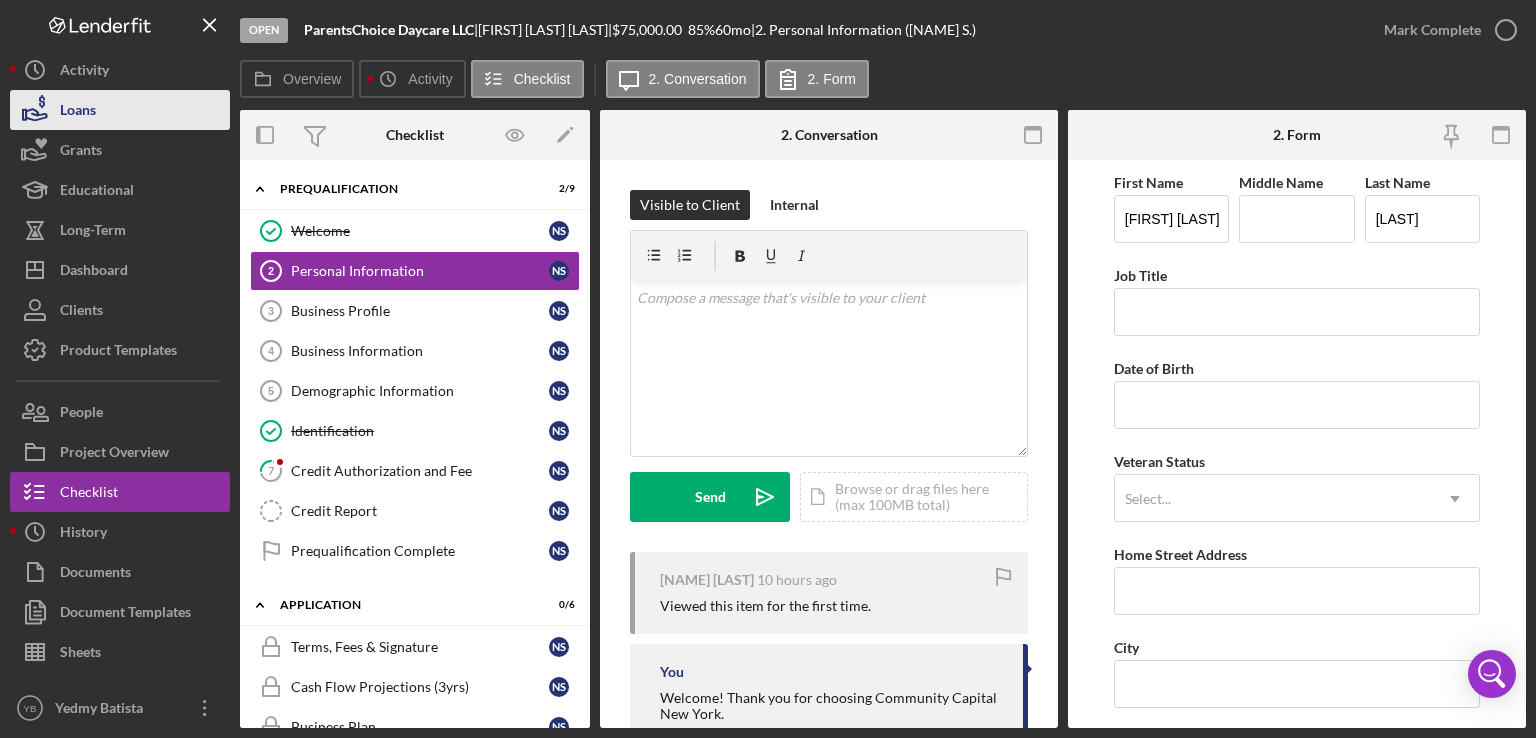 click on "Loans" at bounding box center (120, 110) 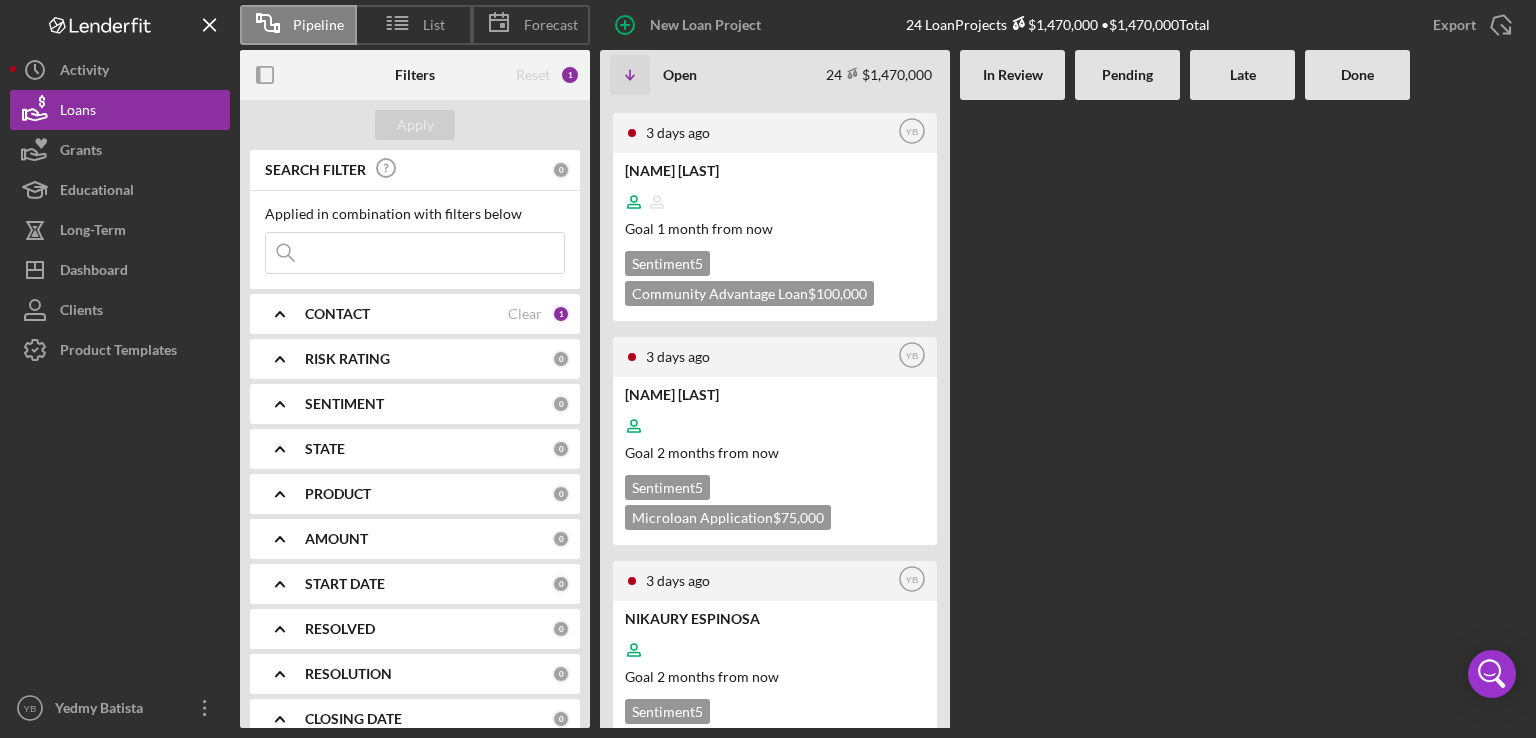 click on "3 days ago Icon/User Photo YB [NAME] [LAST] Goal 1 month from now Sentiment 5 Community Advantage Loan $100,000 3 days ago Icon/User Photo YB [NAME] [LAST] Goal 2 months from now Sentiment 5 Microloan Application $75,000 3 days ago Icon/User Photo YB [NAME] [LAST] Goal 2 months from now Sentiment 5 Microloan Application $75,000 3 days ago Icon/User Photo YB [NAME] [LAST] Goal 2 months from now Sentiment 5 Microloan Application $10,000 4 days ago Icon/User Photo YB [NAME] [LAST] Goal 2 months from now Sentiment 5 Microloan Application $75,000 4 days ago Icon/User Photo YB [NAME] [LAST] Goal 2 months from now Sentiment 5 Microloan Application $75,000 4 days ago Icon/User Photo YB [NAME] [LAST] Goal 2 months from now Sentiment 5 Microloan Application $15,000 5 days ago Icon/User Photo YB [NAME] [LAST] Goal 2 months from now Sentiment 5 Microloan Application $50,000 5 days ago Icon/User Photo YB [CITY] [LAST] [LAST] Goal 1 month from now Sentiment" at bounding box center [1058, 414] 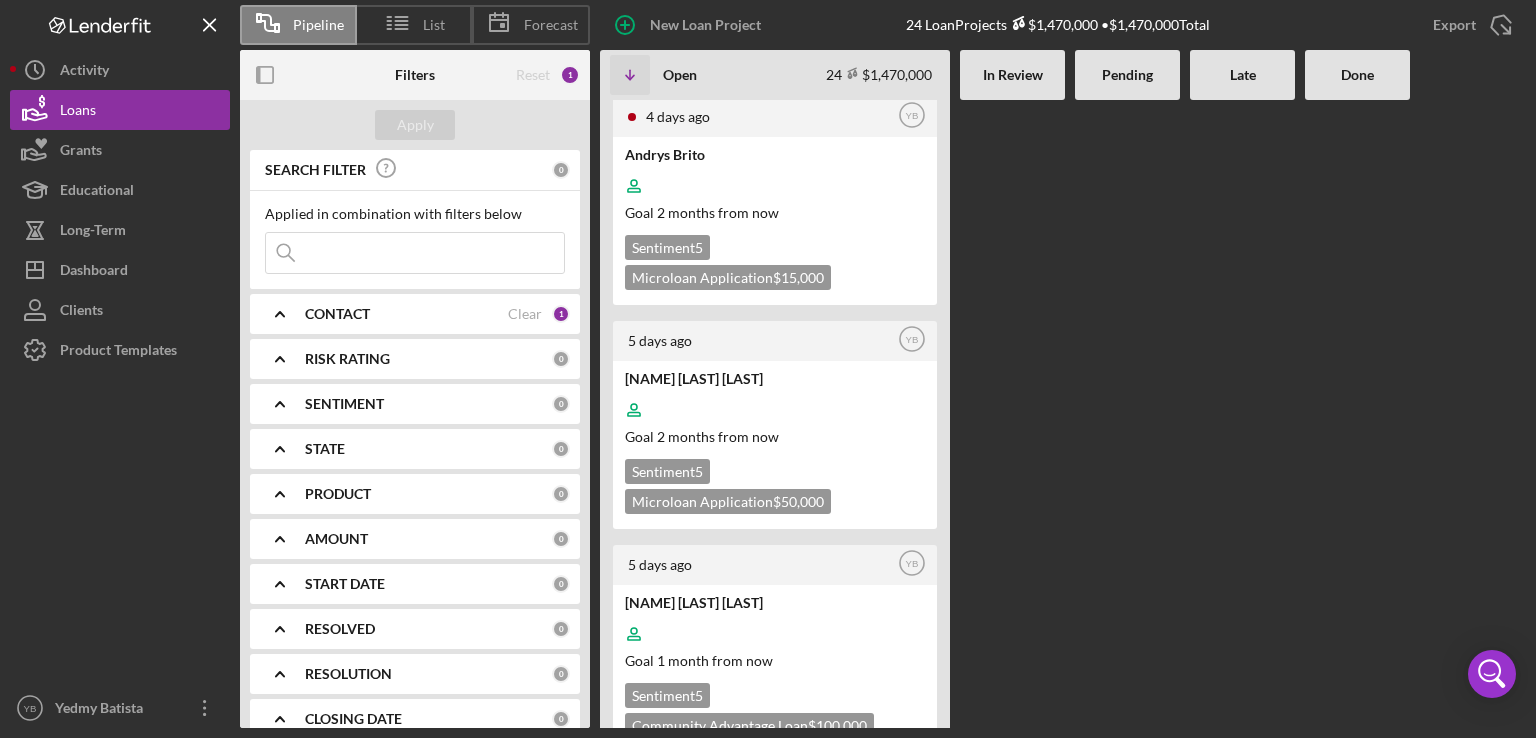 scroll, scrollTop: 1400, scrollLeft: 0, axis: vertical 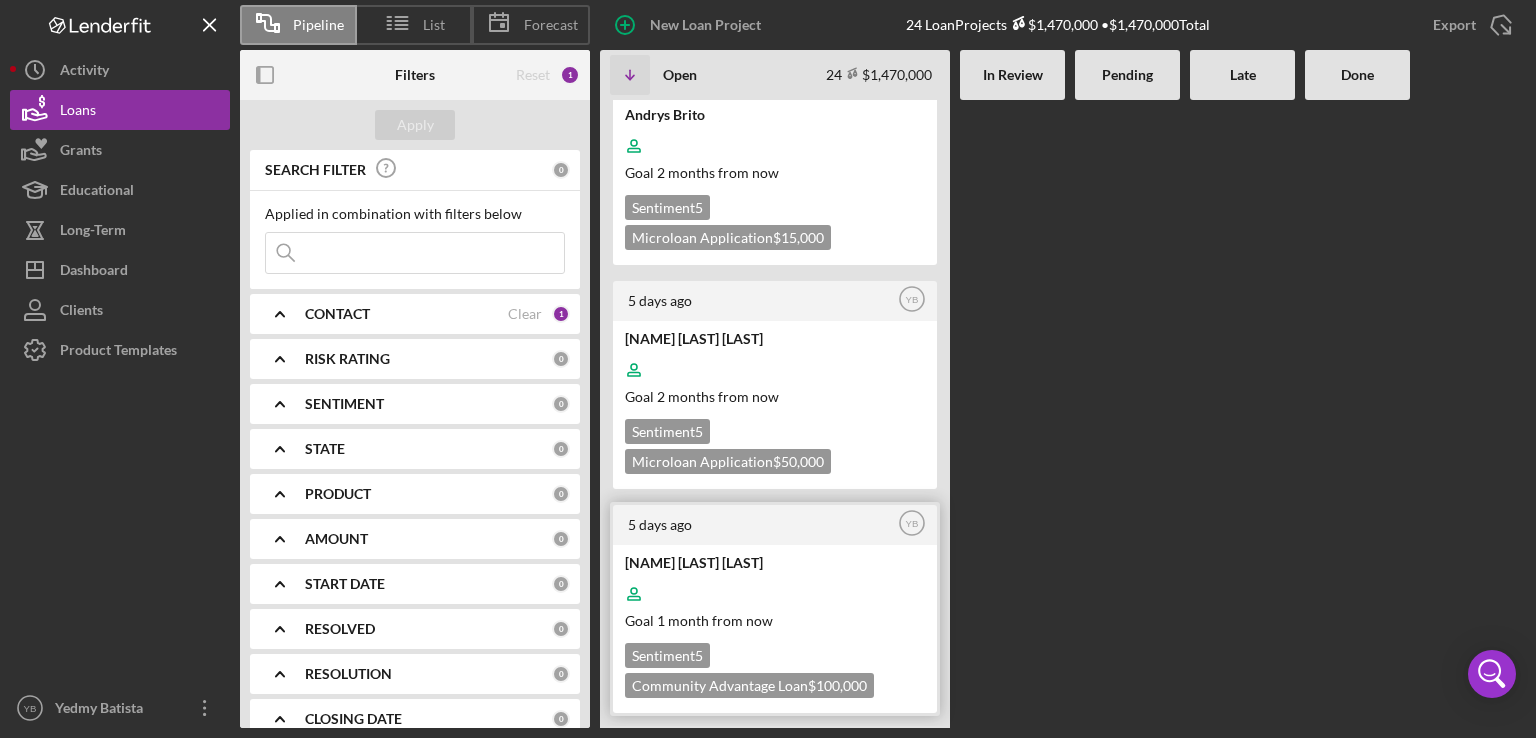 click at bounding box center (773, 594) 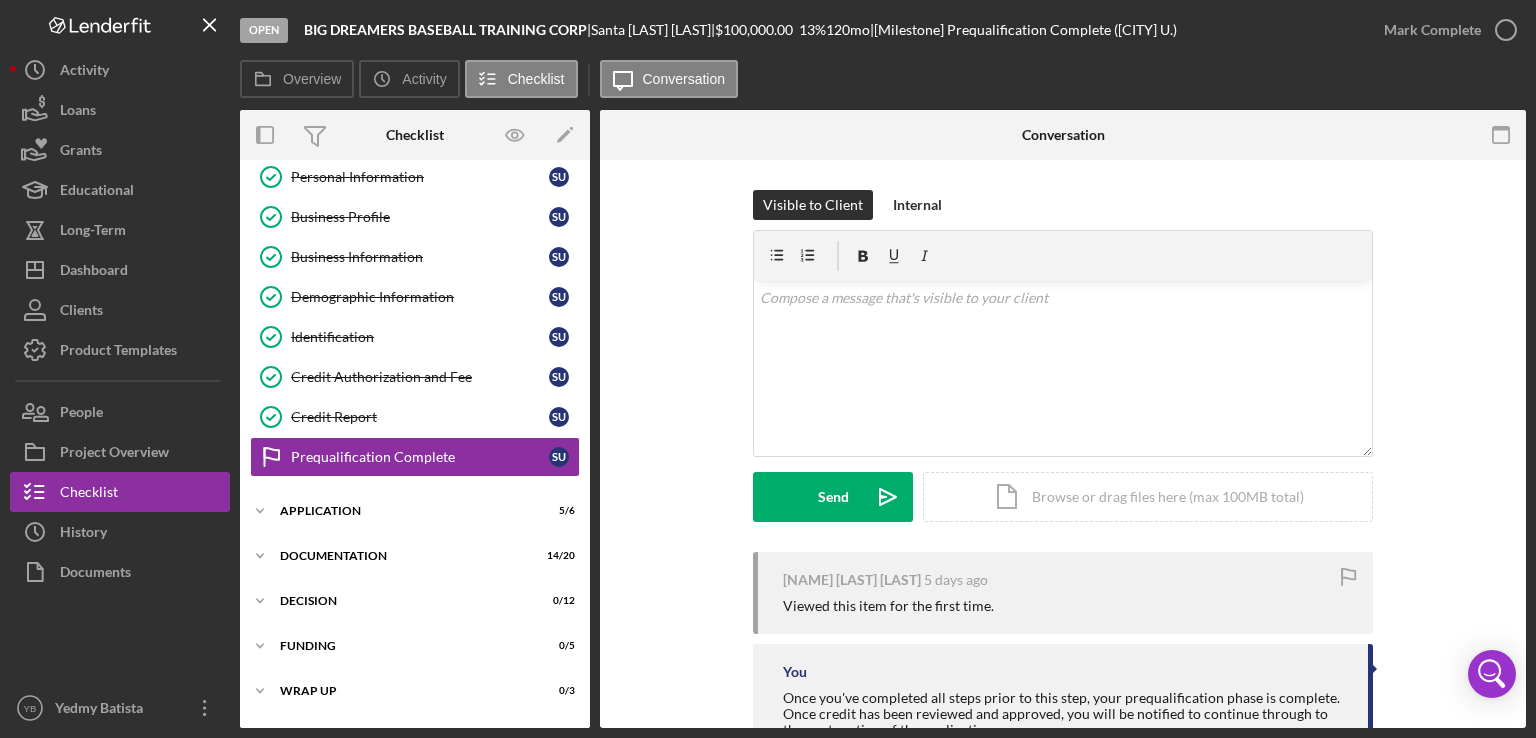 scroll, scrollTop: 104, scrollLeft: 0, axis: vertical 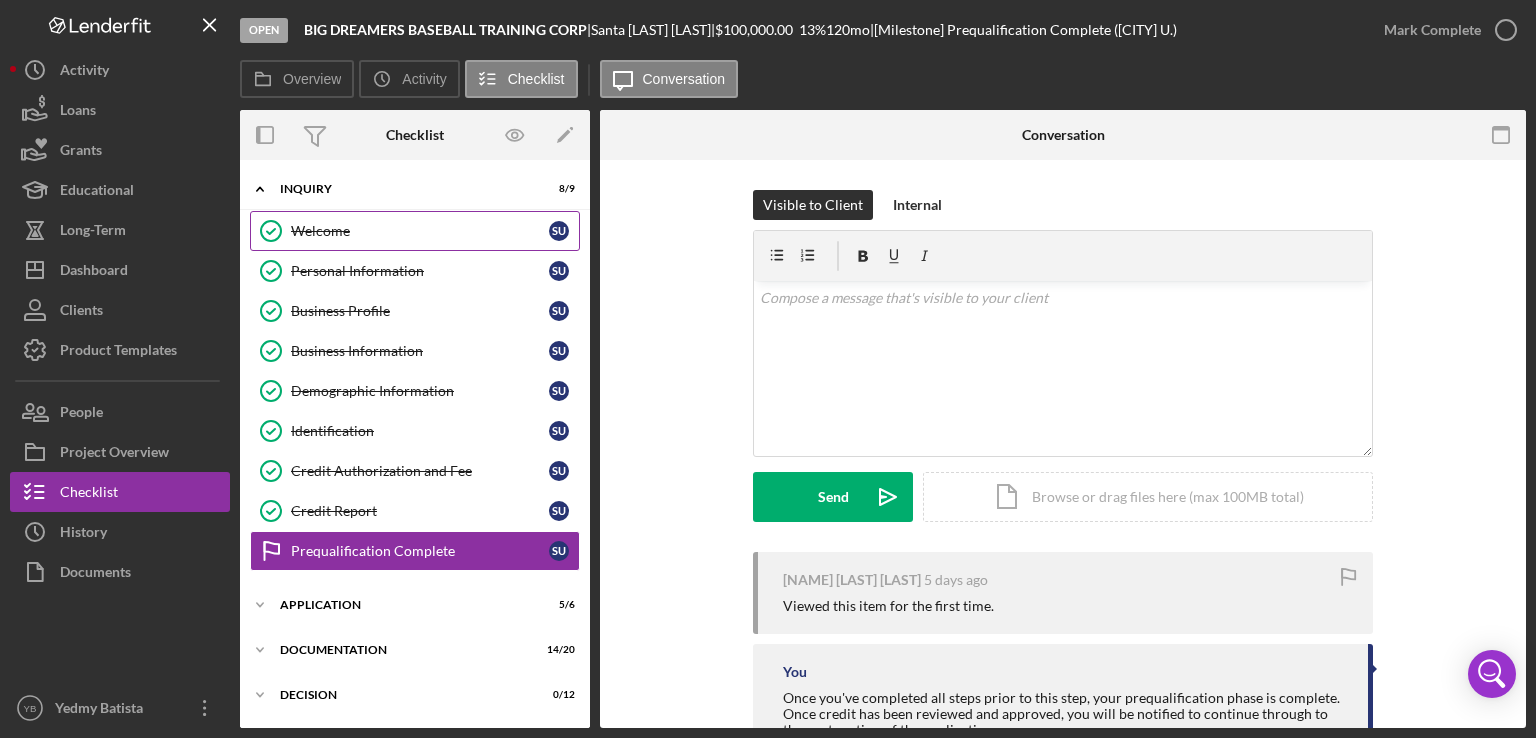click on "Welcome" at bounding box center [420, 231] 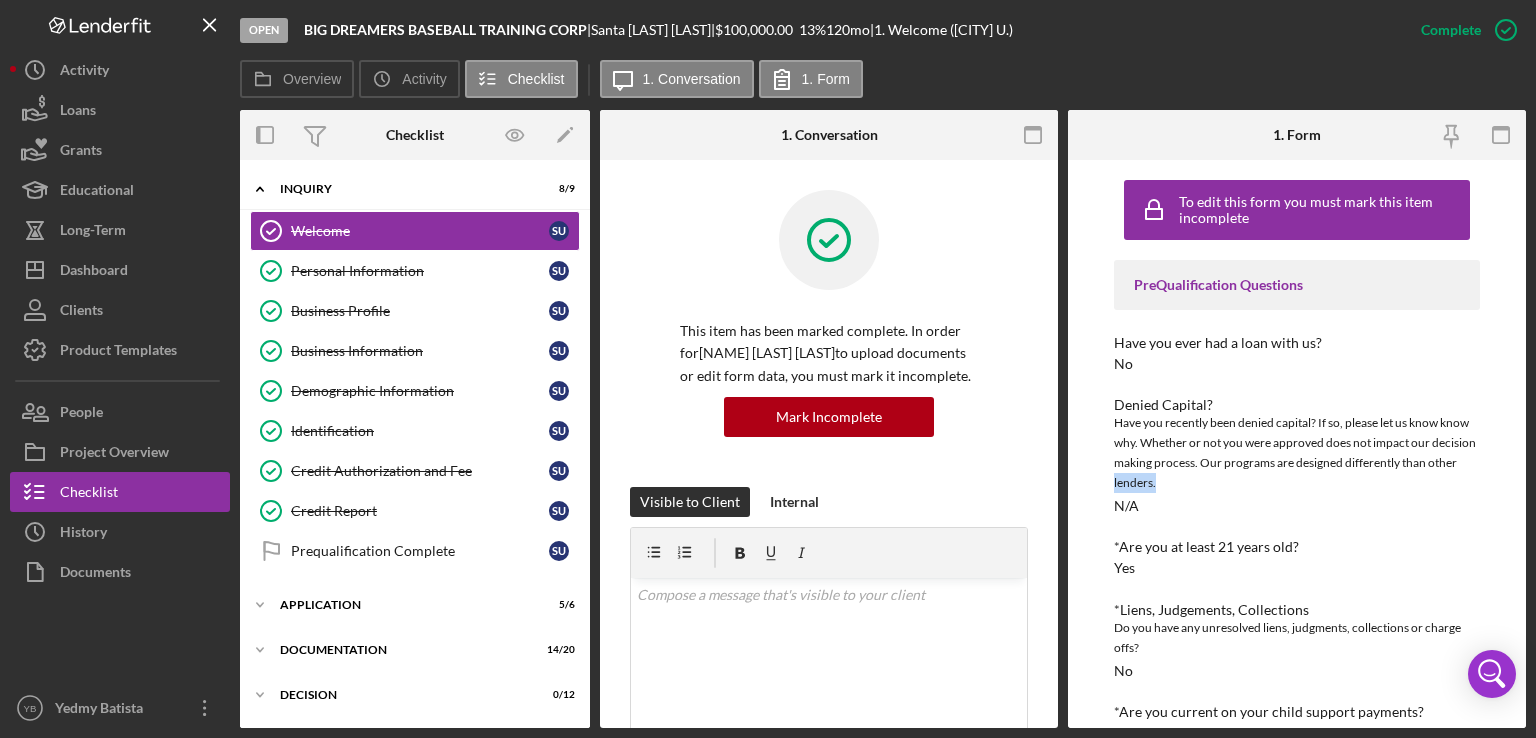 drag, startPoint x: 1520, startPoint y: 463, endPoint x: 1407, endPoint y: 485, distance: 115.12167 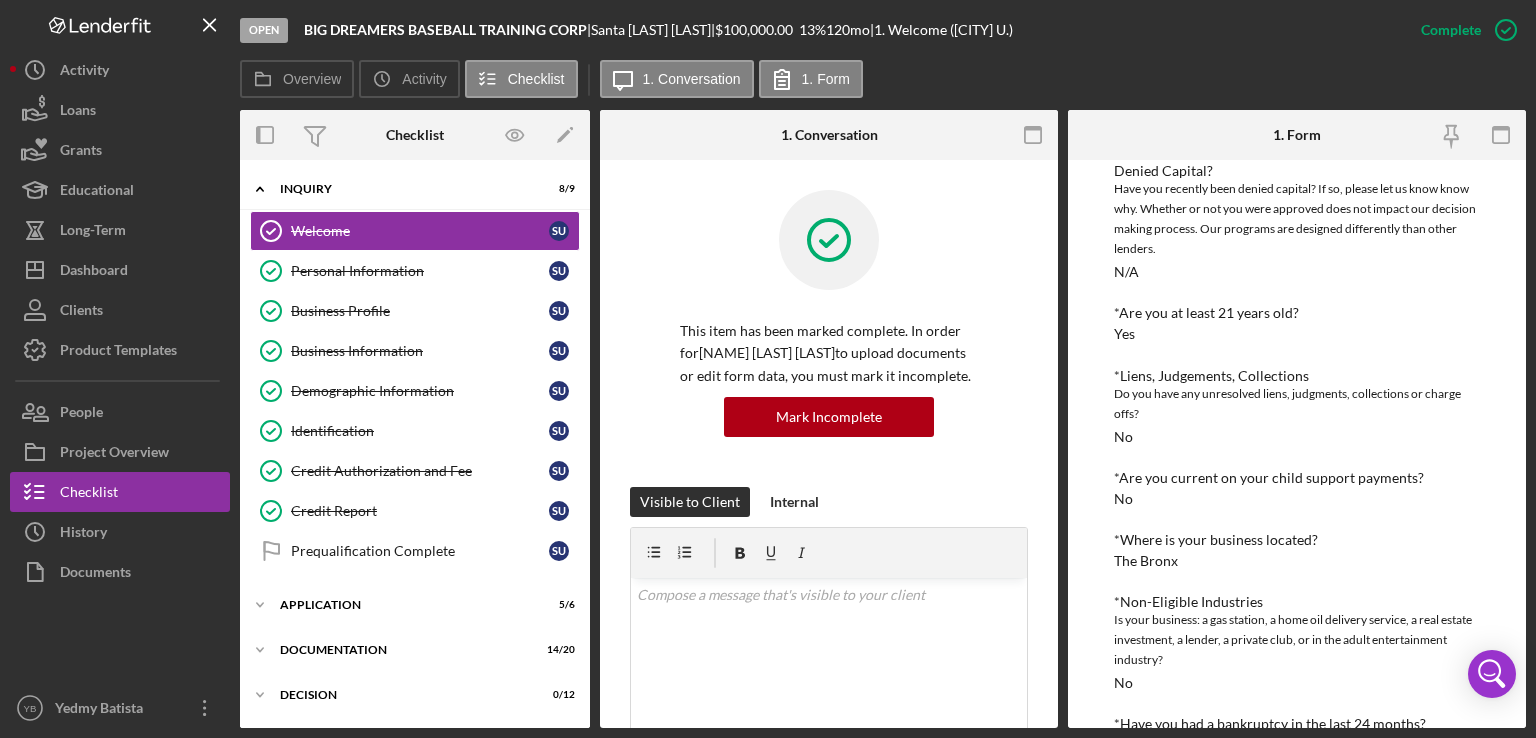 scroll, scrollTop: 352, scrollLeft: 0, axis: vertical 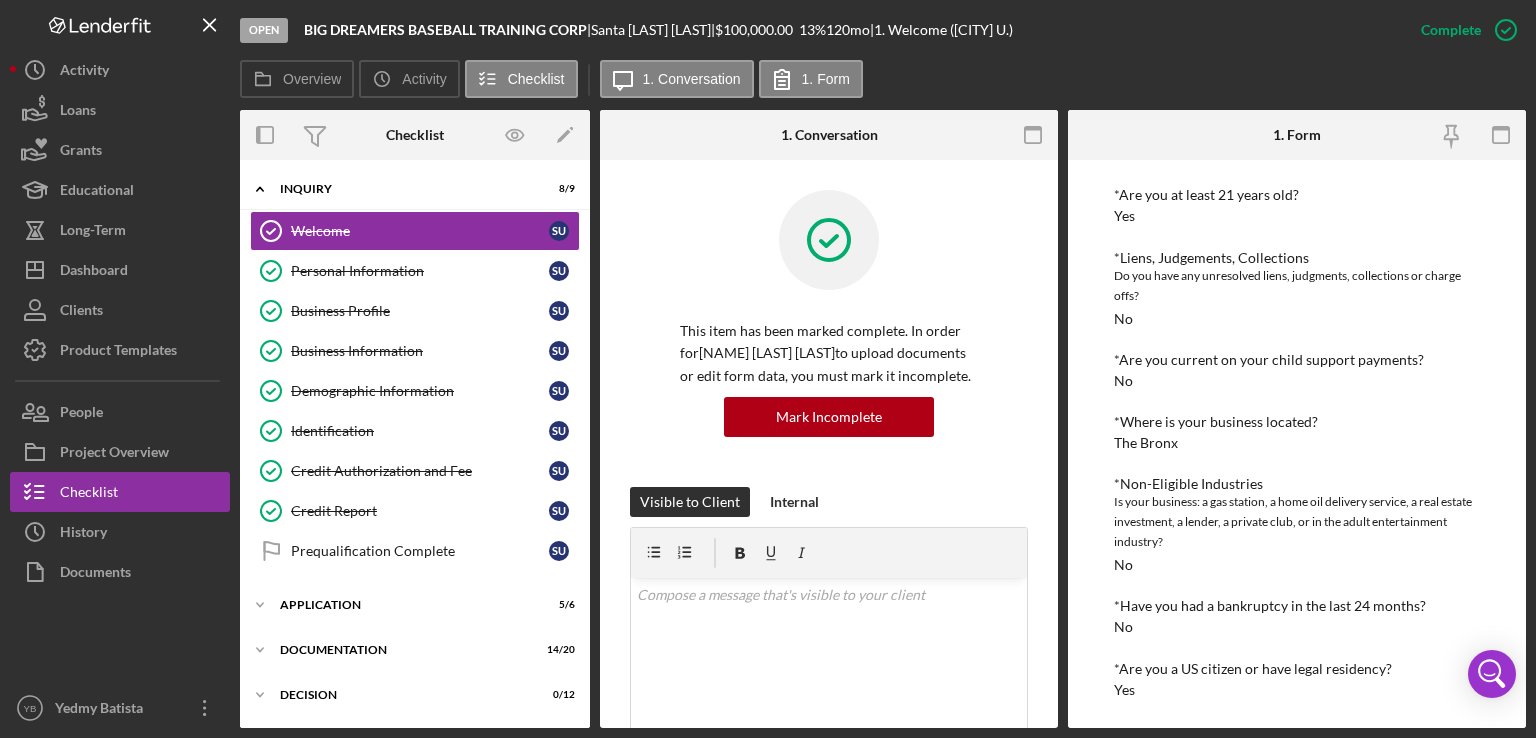 click on "To edit this form you must mark this item incomplete PreQualification Questions Have you ever had a loan with us? No Denied Capital? Have you recently been denied capital? If so, please let us know know why. Whether or not you were approved does not impact our decision making process. Our programs are designed differently than other lenders. N/A *Are you at least 21 years old? Yes *Liens, Judgements, Collections Do you have any unresolved liens, judgments, collections or charge offs? No *Are you current on your child support payments? No *Where is your business located? The Bronx *Non-Eligible Industries Is your business: a gas station, a home oil delivery service, a real estate investment, a lender, a private club, or in the adult entertainment industry? No *Have you had a bankruptcy in the last 24 months? No *Are you a US citizen or have legal residency? Yes" at bounding box center (1297, 444) 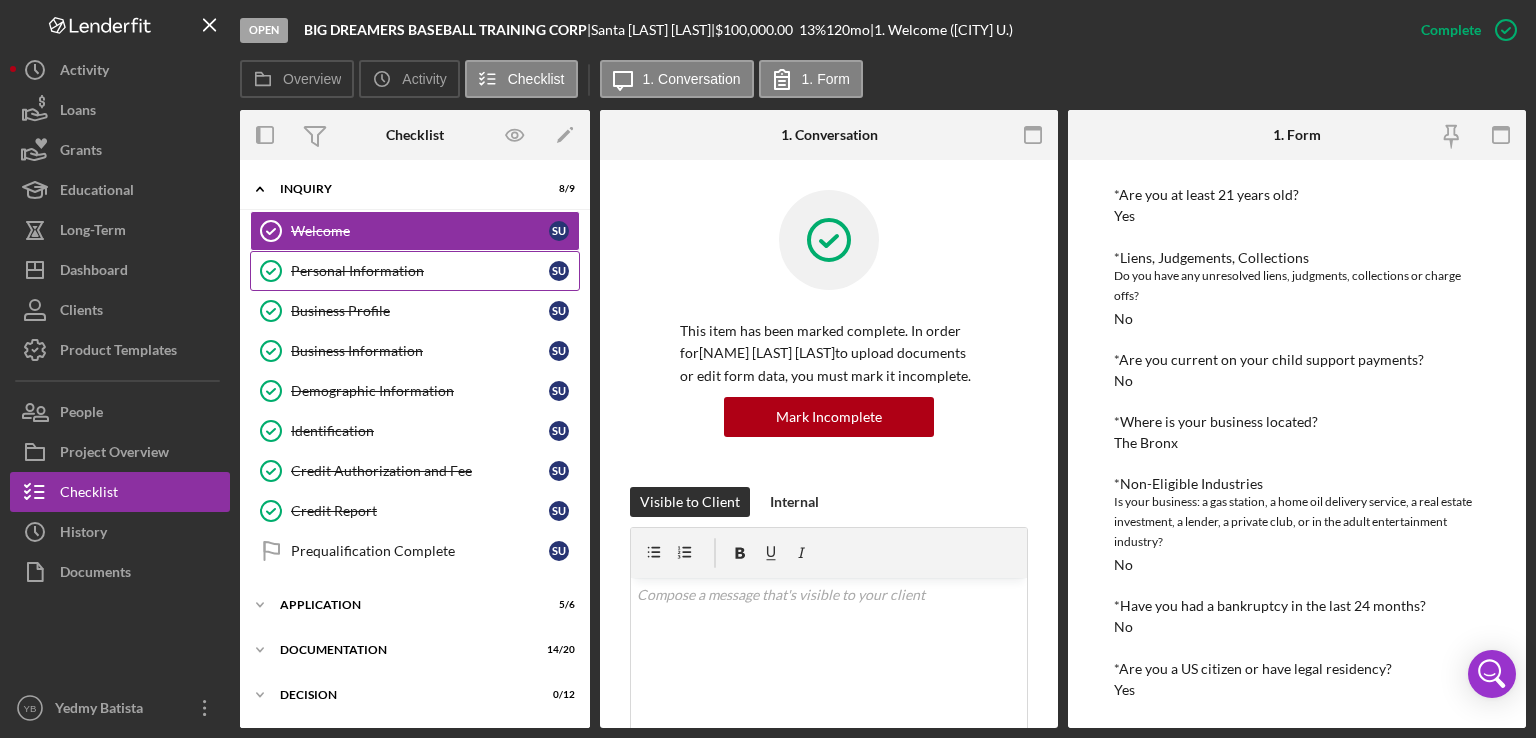 click on "Personal Information" at bounding box center (420, 271) 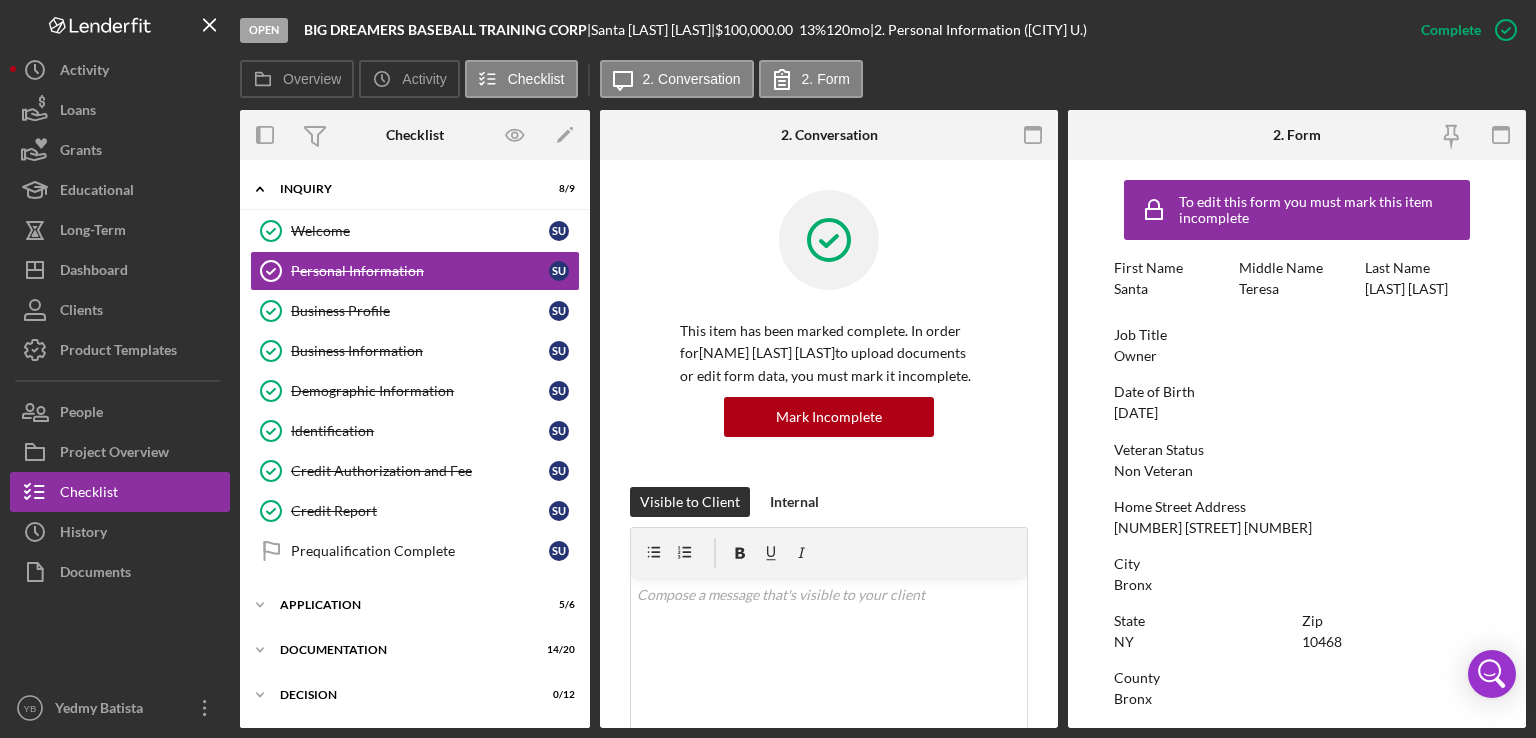 drag, startPoint x: 1527, startPoint y: 299, endPoint x: 1506, endPoint y: 454, distance: 156.4161 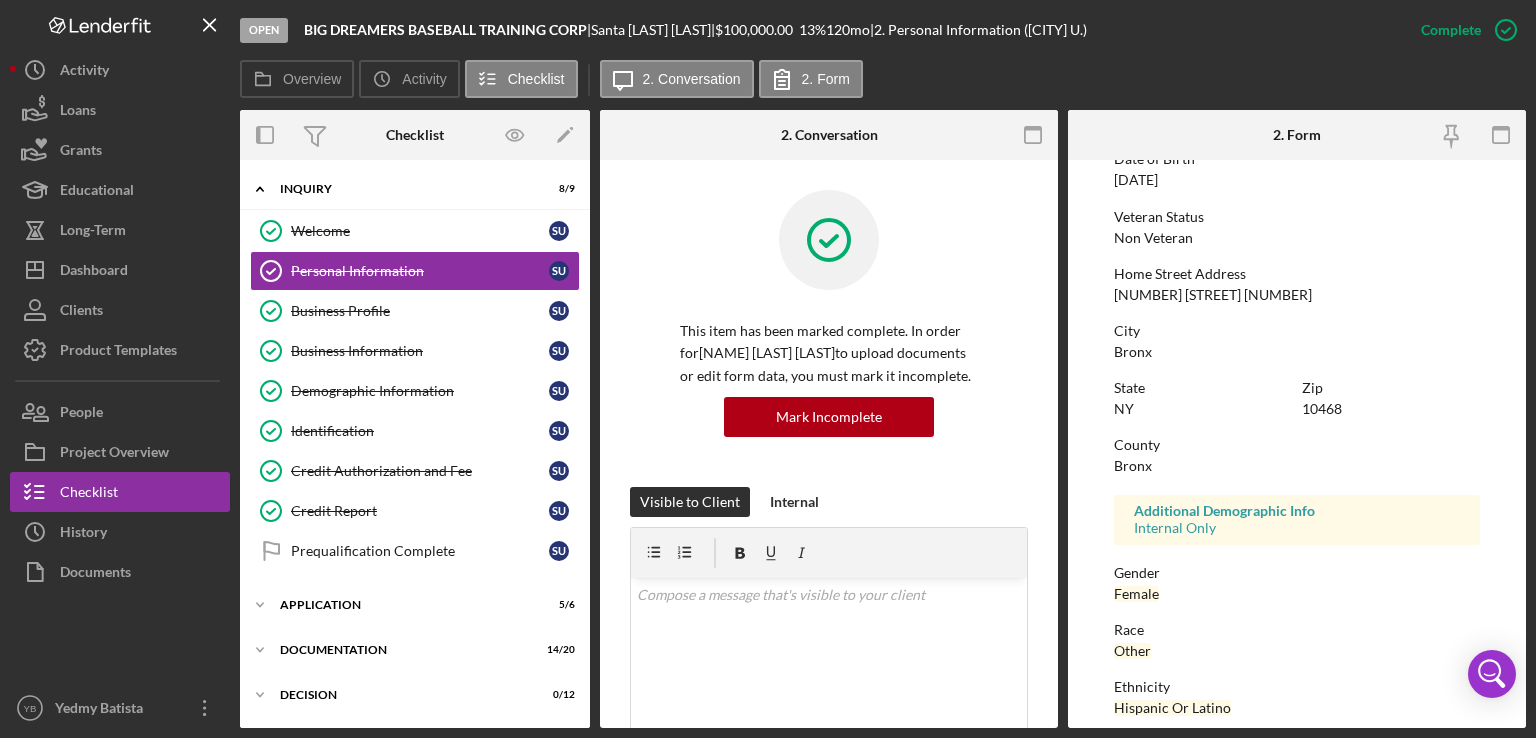 scroll, scrollTop: 365, scrollLeft: 0, axis: vertical 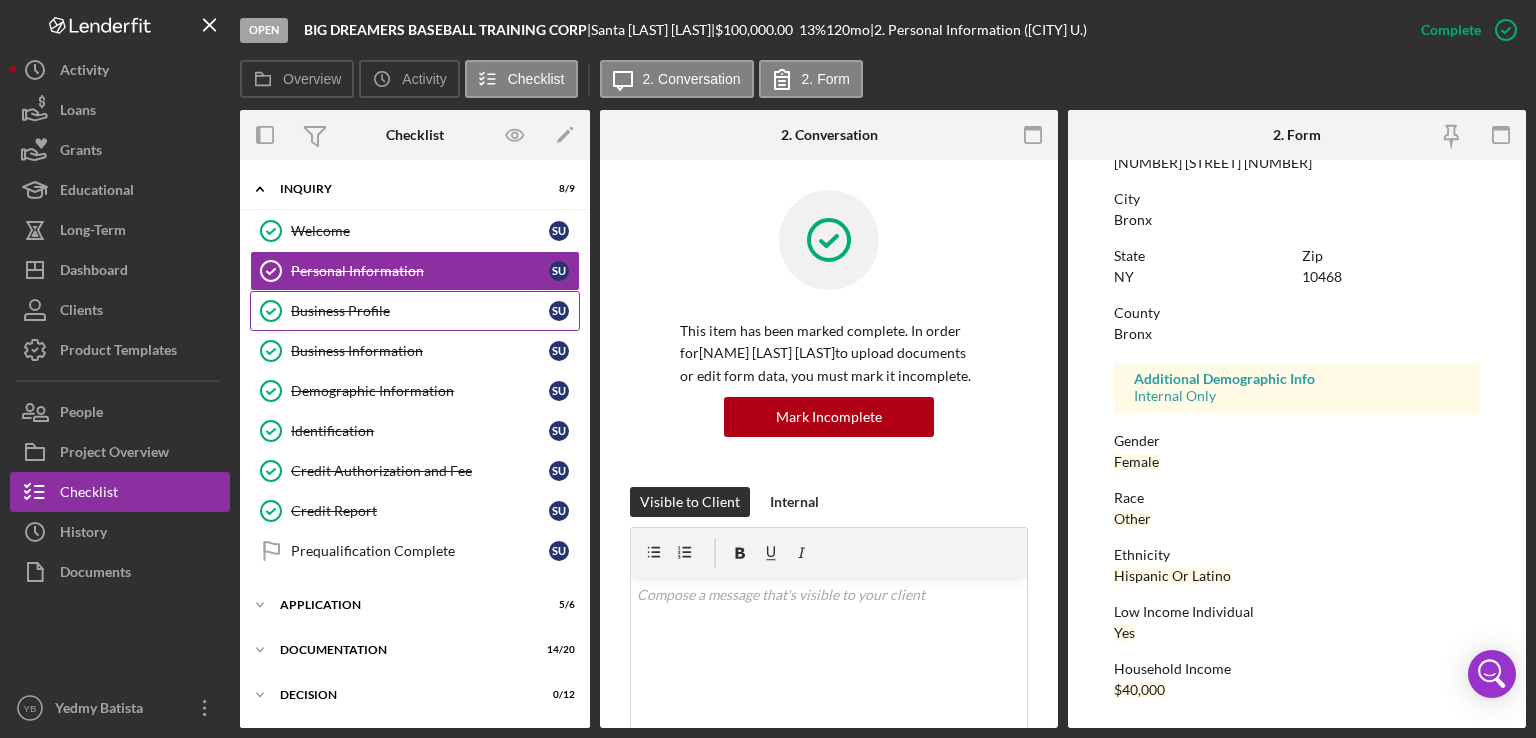 click on "Business Profile" at bounding box center (420, 311) 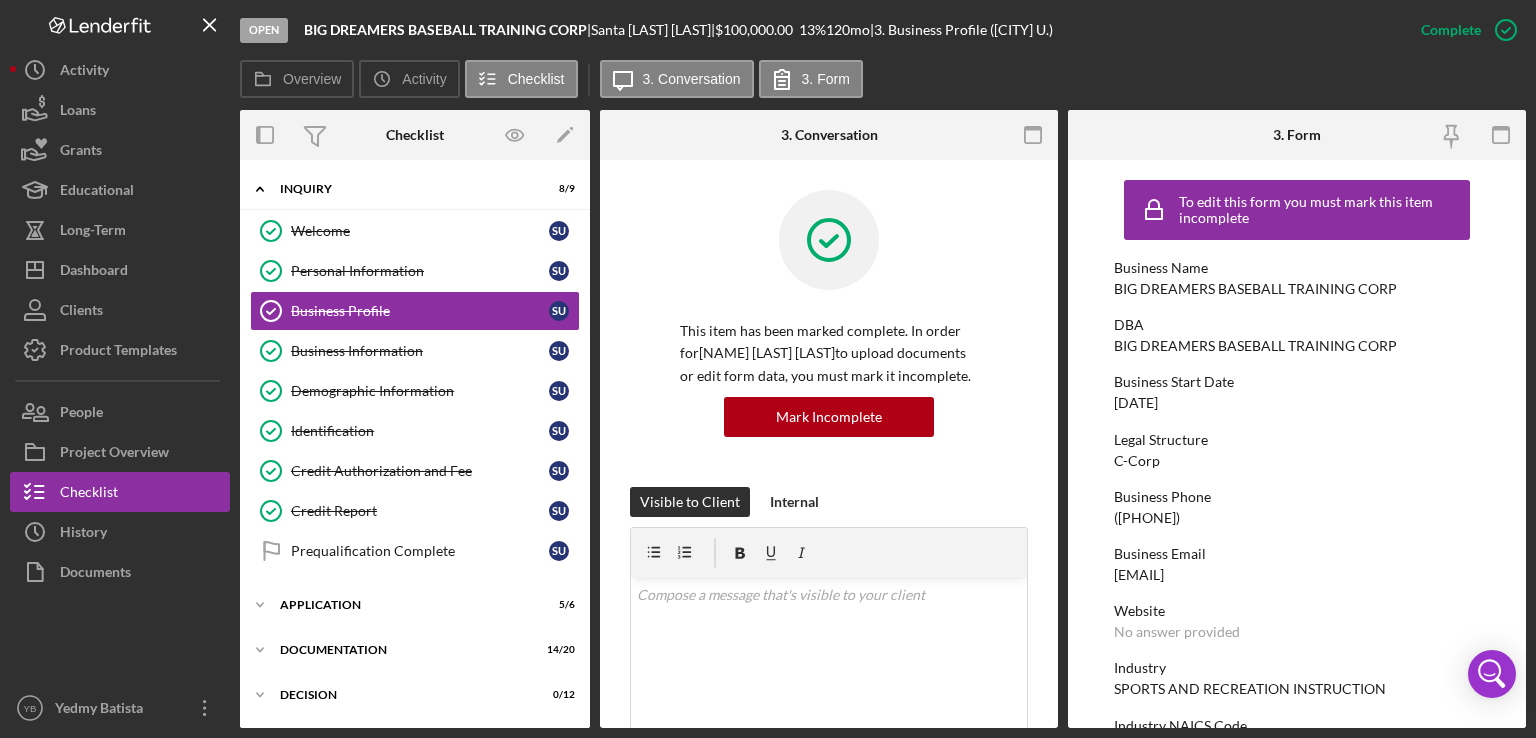 click on "To edit this form you must mark this item incomplete Business Name BIG DREAMERS BASEBALL TRAINING CORP DBA BIG DREAMERS BASEBALL TRAINING CORP Business Start Date 03/04/2020 Legal Structure C-Corp Business Phone (551) 451-0306 Business Email Bdreamers94@gmail.com Website No answer provided Industry SPORTS AND RECREATION INSTRUCTION Industry NAICS Code 616620 EIN 84-4990132 Ownership Business Ownership Type Minority-Owned, Woman-Owned Do you own 100% of the business? Yes Business Street Address 2162 VALENTINE AVENUE STE 7E City BRONX State NY Zip 10457 County BRONX Is your Mailing Address the same as your Business Address? Yes Do you own or lease your business premisses? Leased Annual Gross Revenue $434,625 Number of Full-Time Employees 3 Number of Part-Time Employees 1 Additional Demographic Info Internal Only Low Income Owned Yes" at bounding box center (1297, 922) 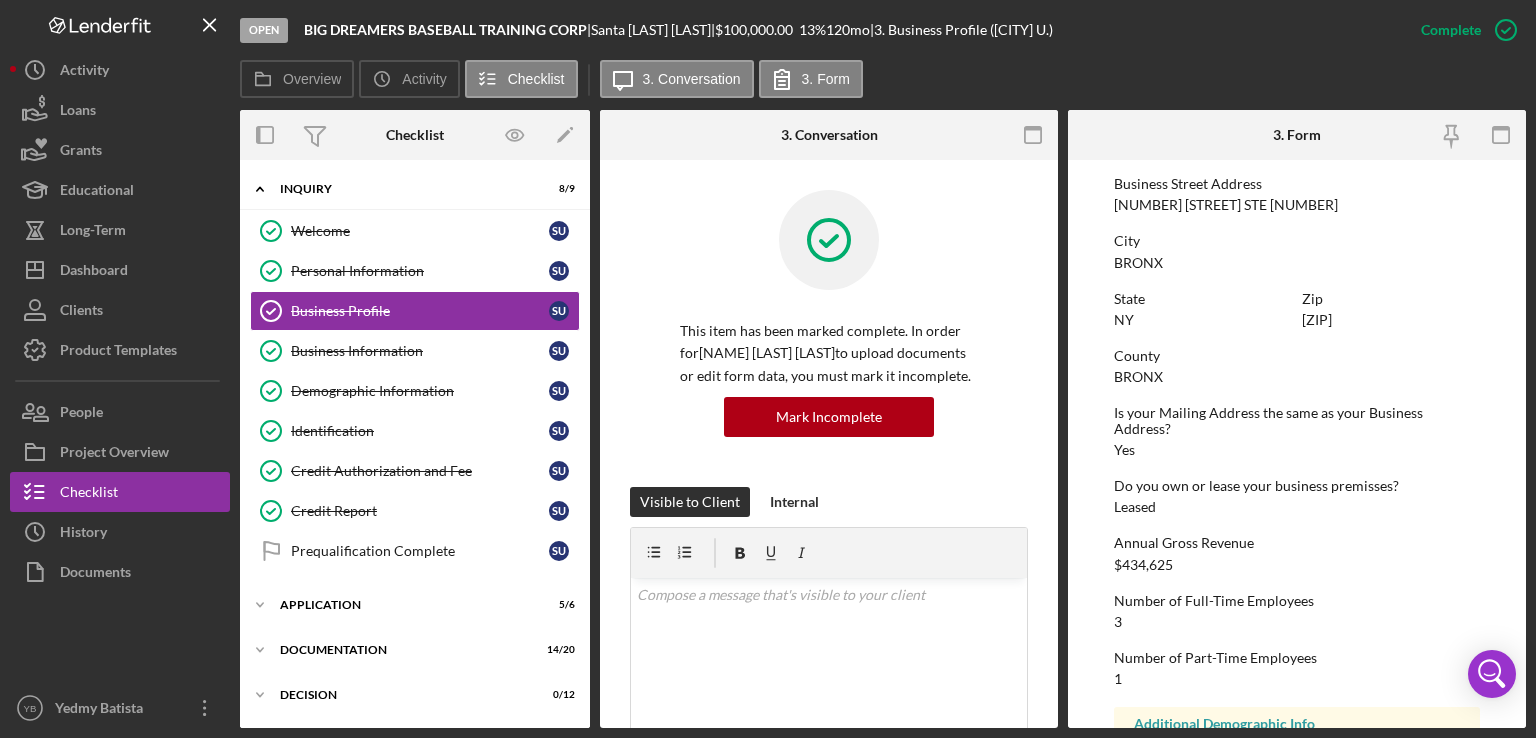 scroll, scrollTop: 956, scrollLeft: 0, axis: vertical 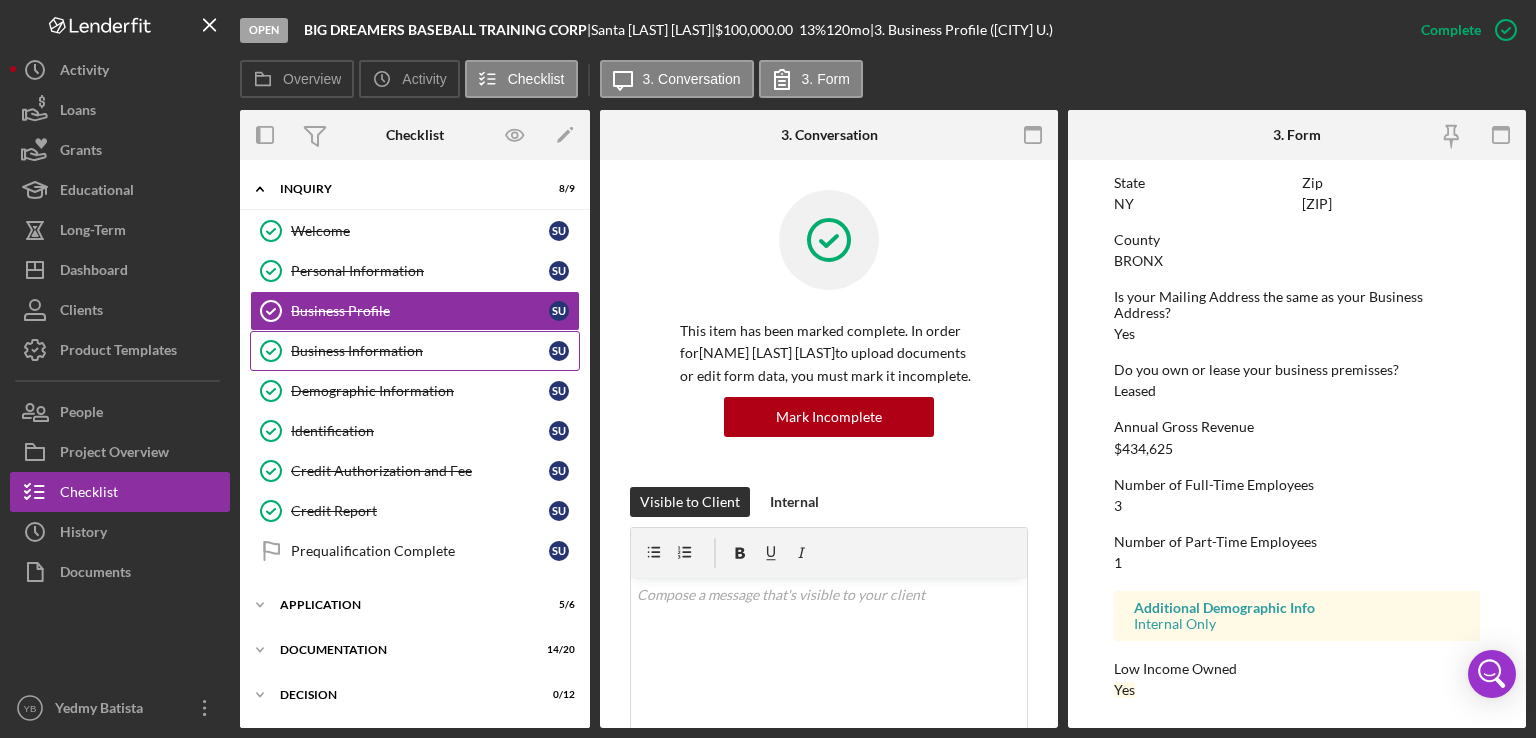 click on "Business Information" at bounding box center (420, 351) 